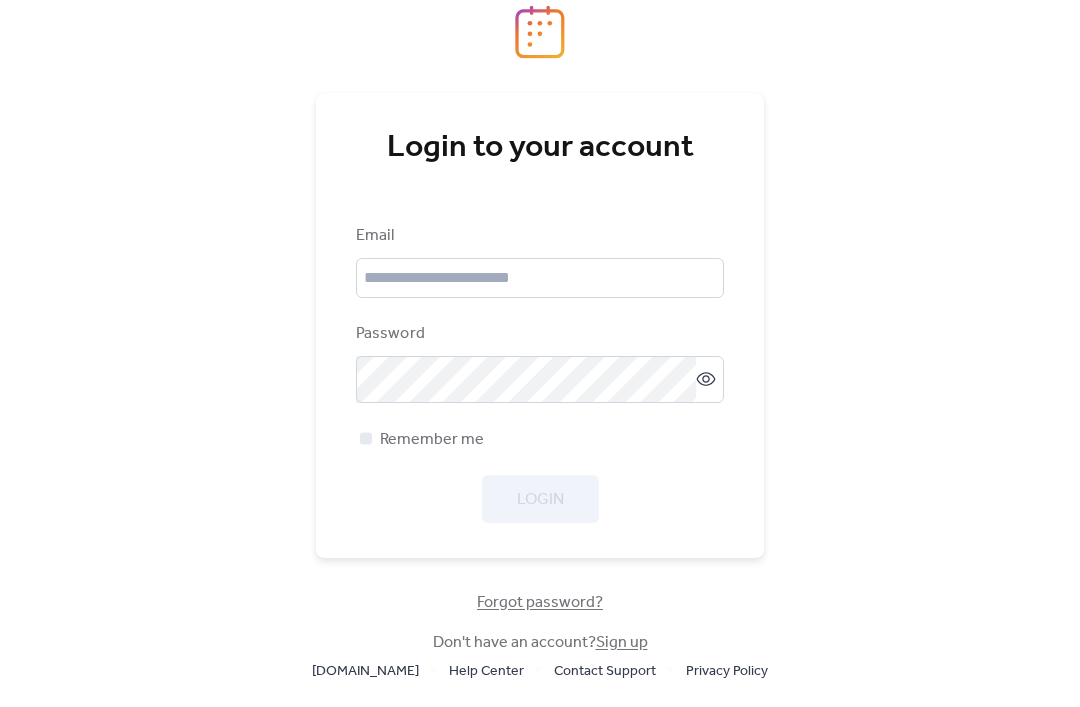 scroll, scrollTop: 0, scrollLeft: 0, axis: both 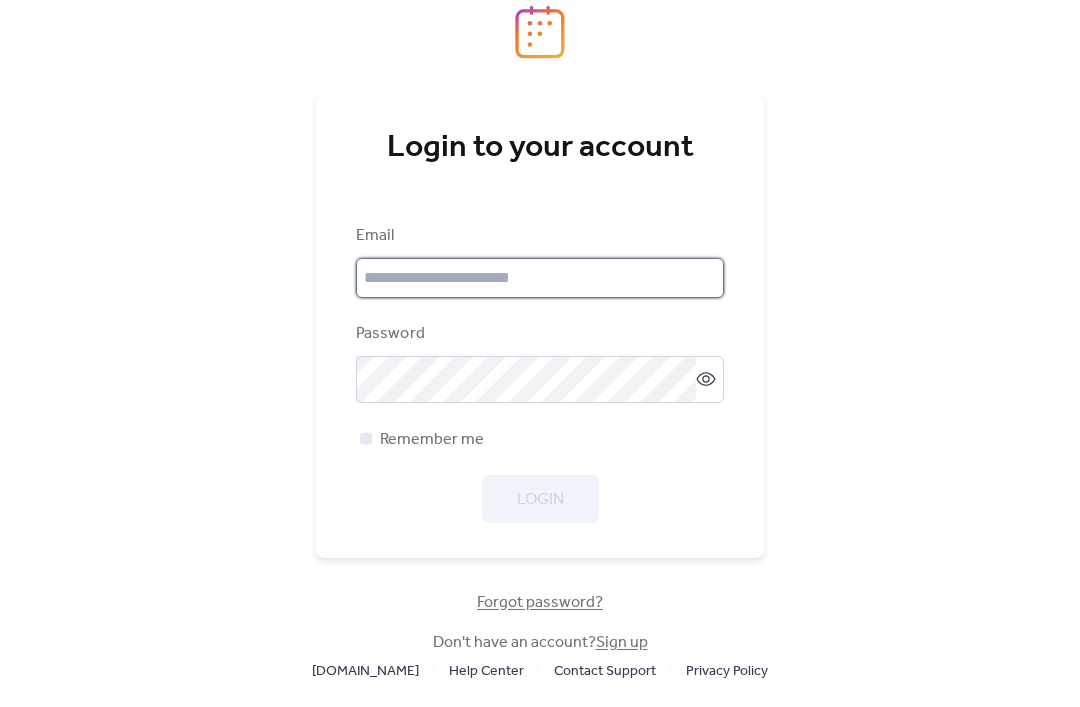 click at bounding box center (540, 278) 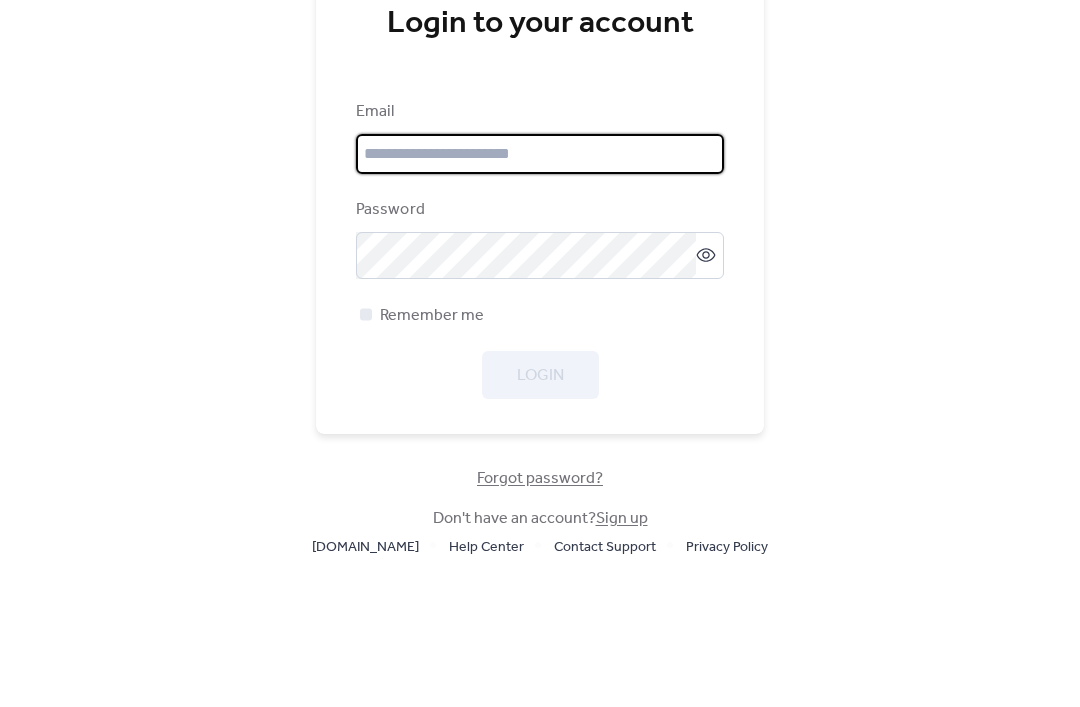 type on "**********" 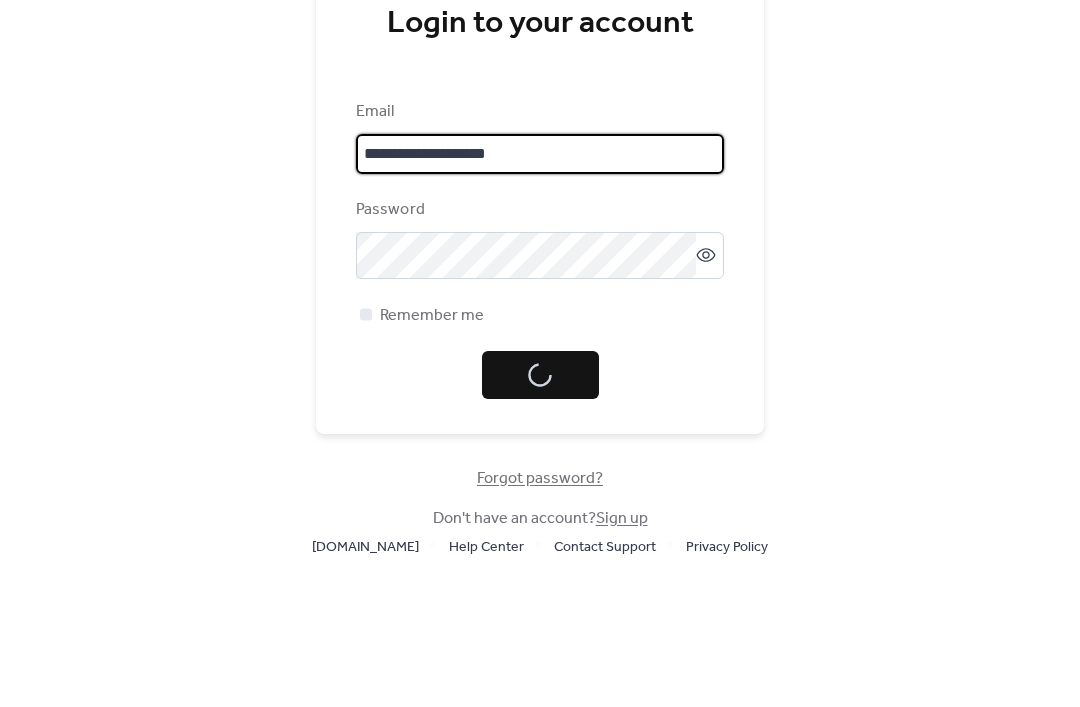 click on "Login" at bounding box center (540, 499) 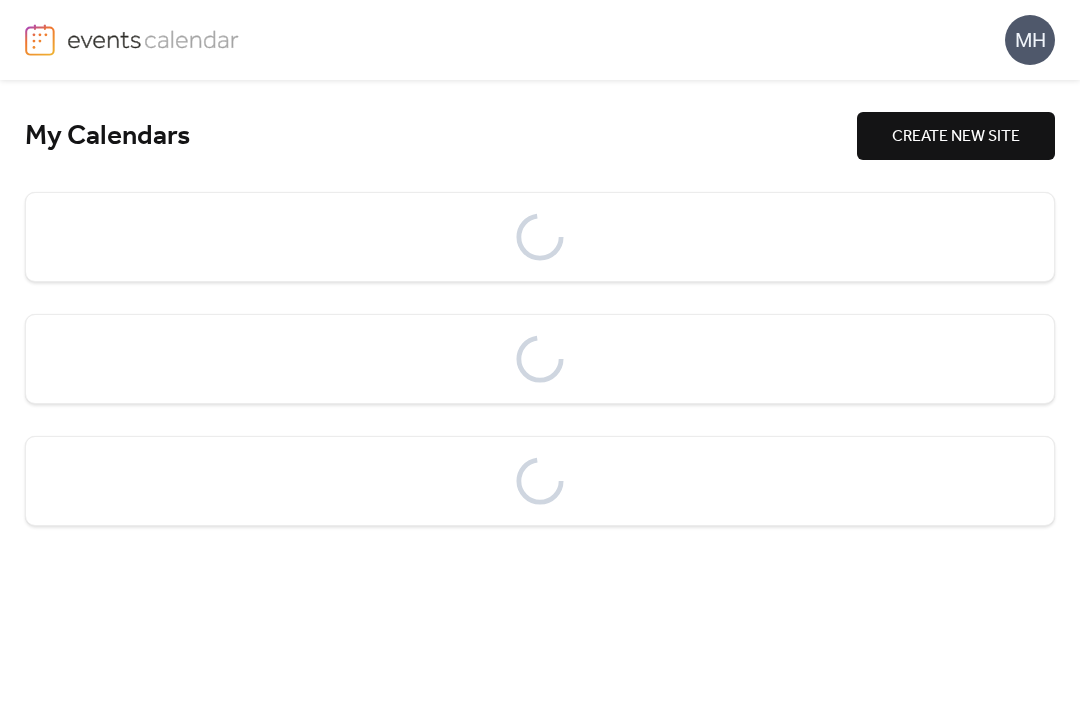 scroll, scrollTop: 0, scrollLeft: 0, axis: both 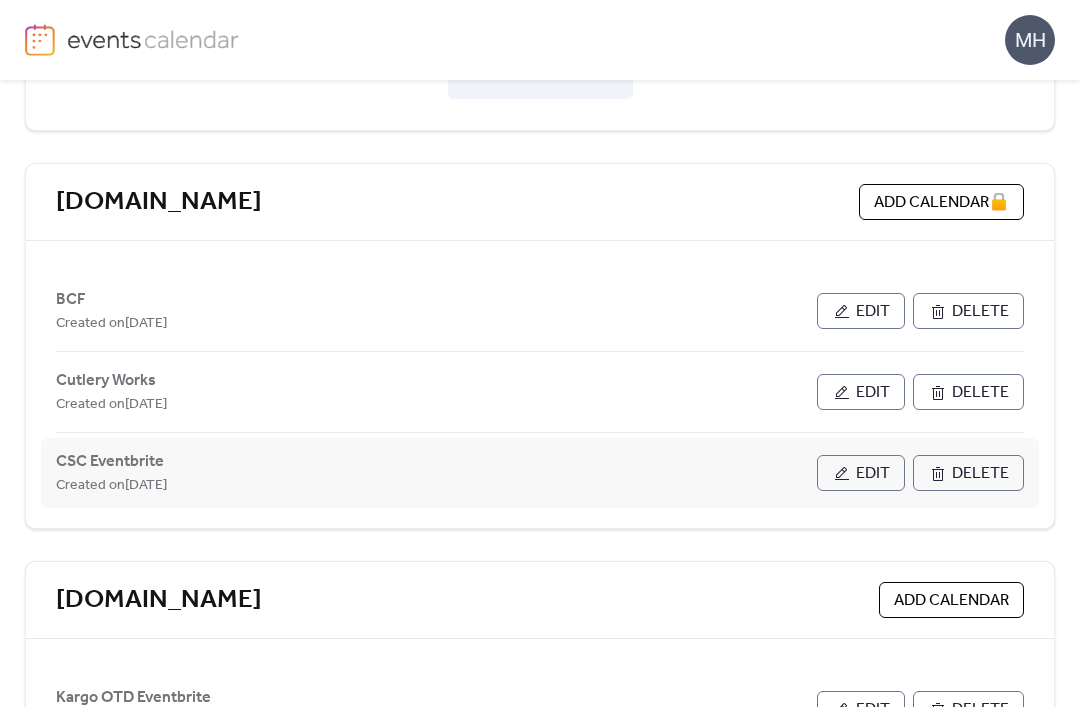 click on "Edit" at bounding box center (873, 474) 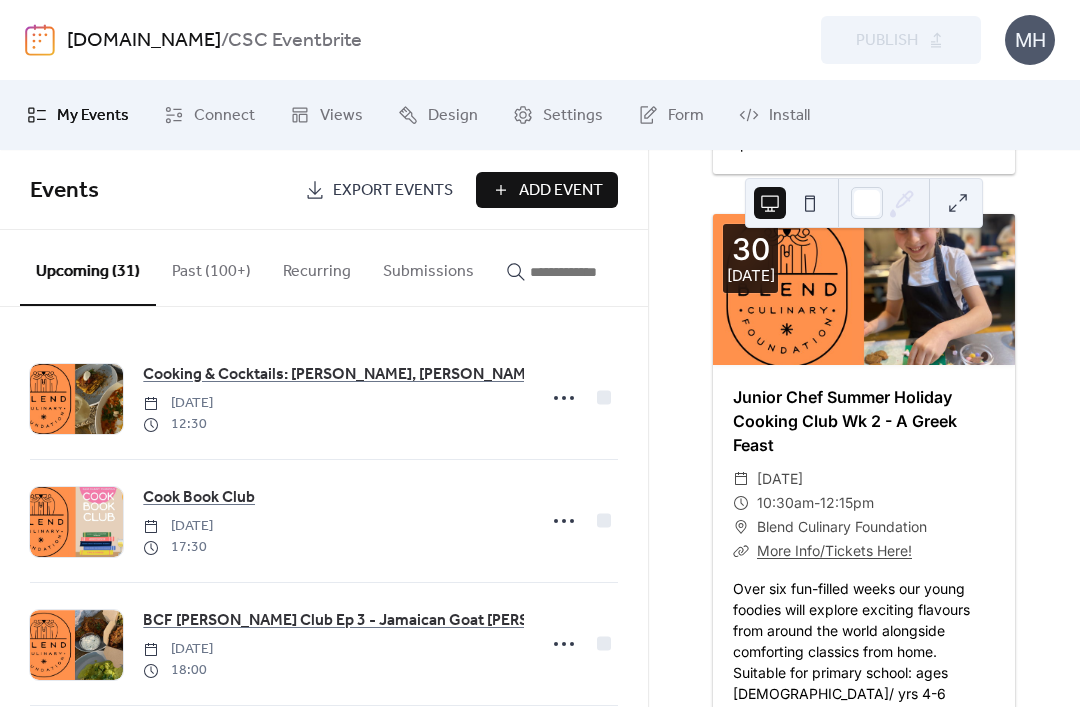 scroll, scrollTop: 6855, scrollLeft: 0, axis: vertical 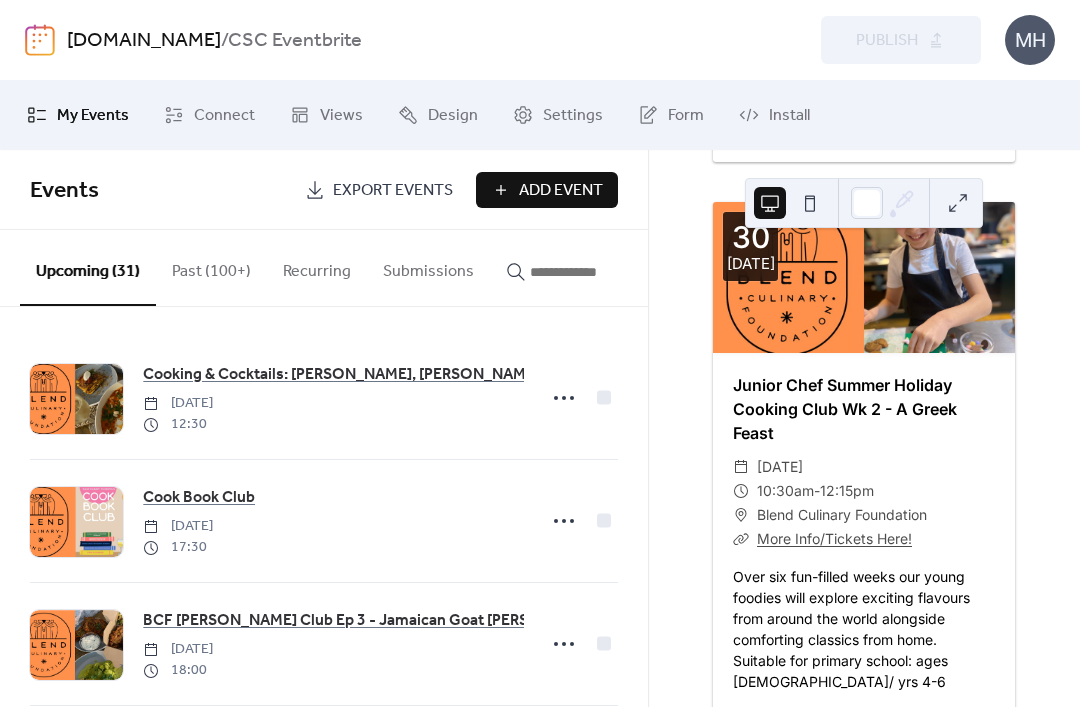 click at bounding box center [580, 272] 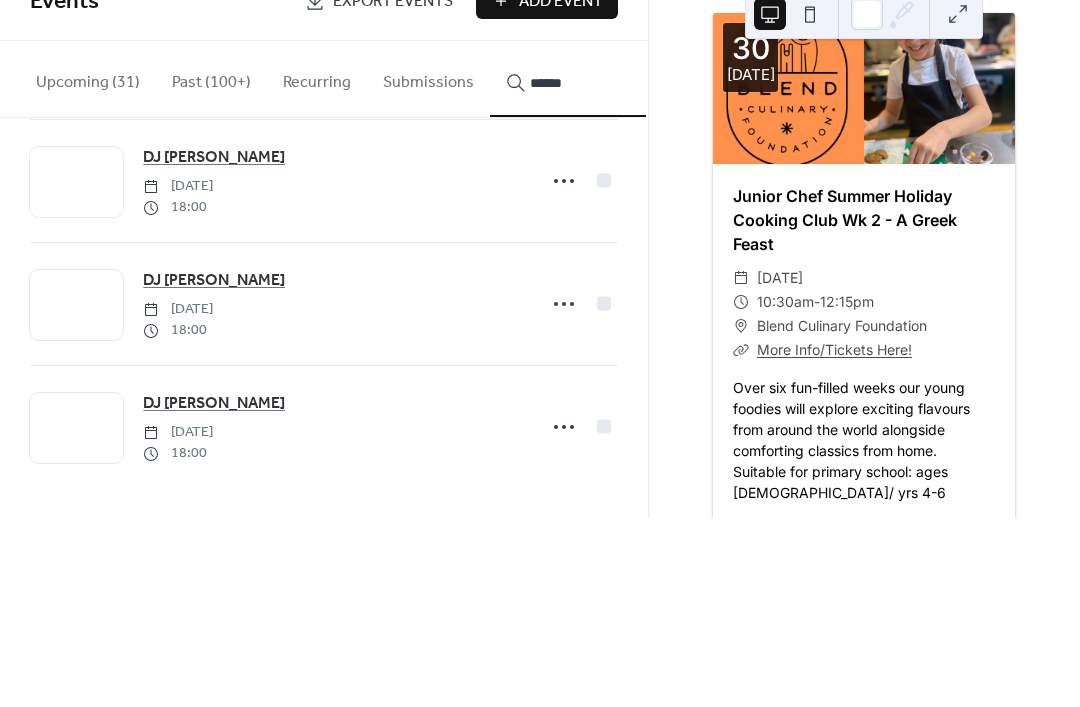 scroll, scrollTop: 3011, scrollLeft: 0, axis: vertical 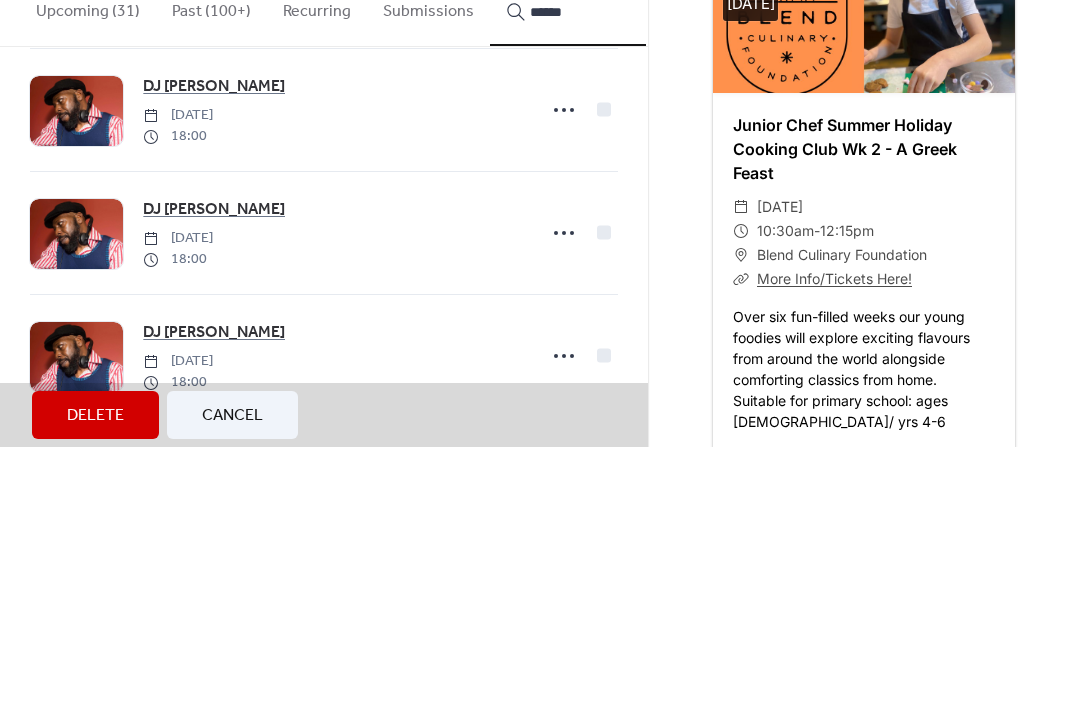 type on "*****" 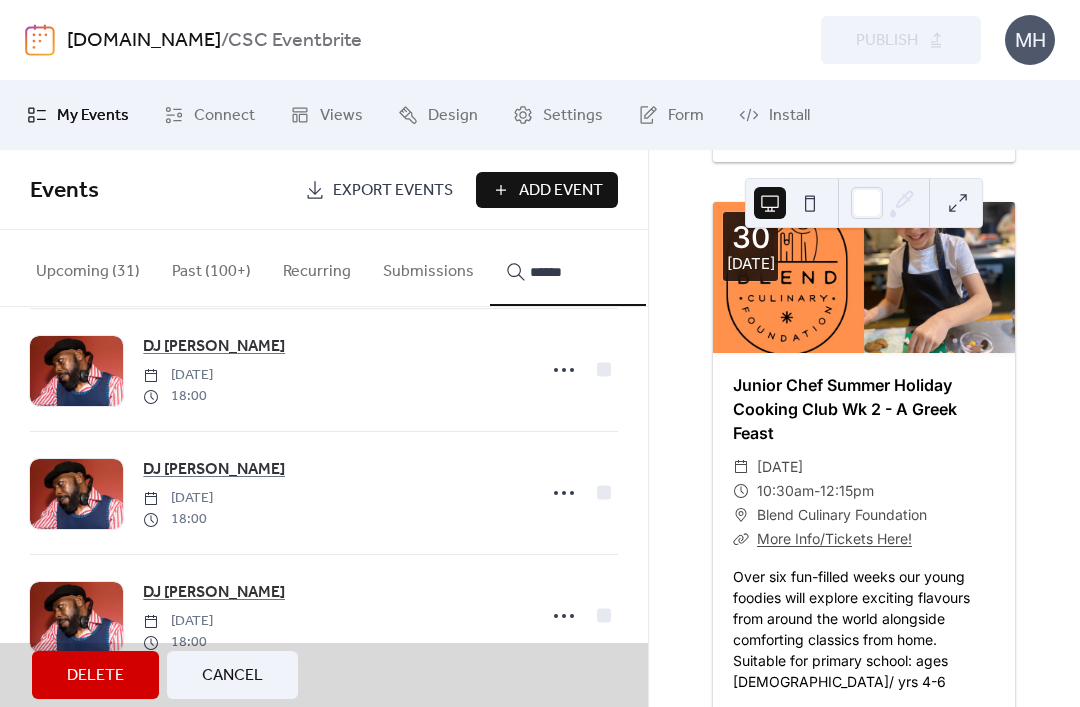 click on "DJ Algie Joseph Friday, May 23, 2025 18:00" at bounding box center [324, 370] 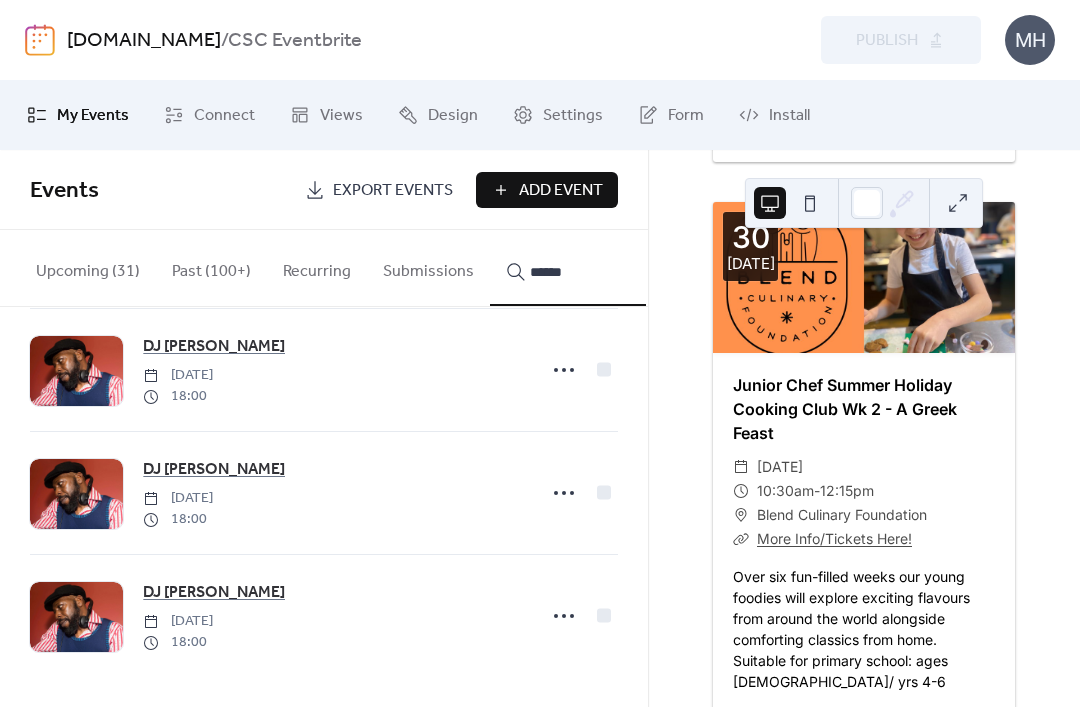 click 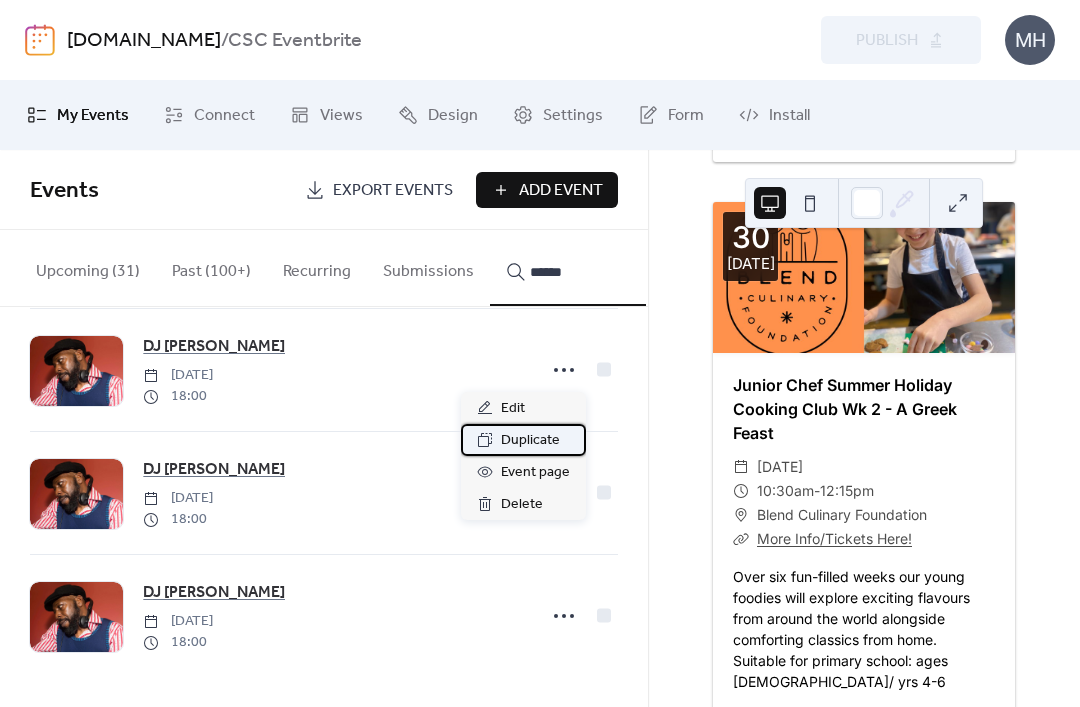 click on "Duplicate" at bounding box center [530, 441] 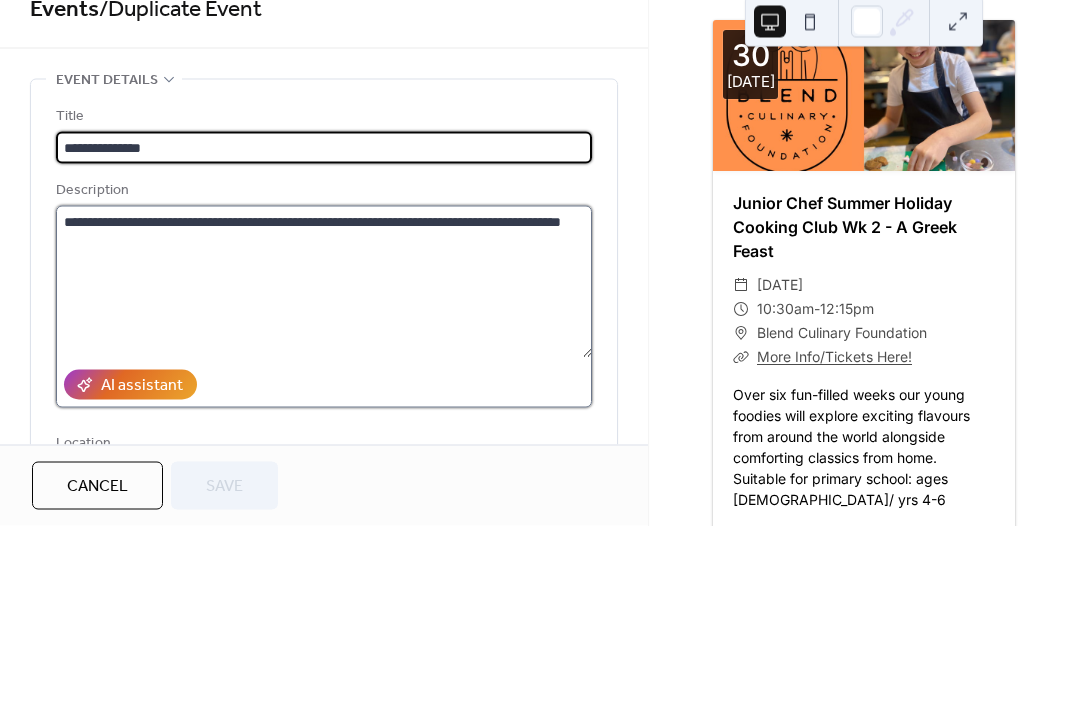 click on "**********" at bounding box center [324, 463] 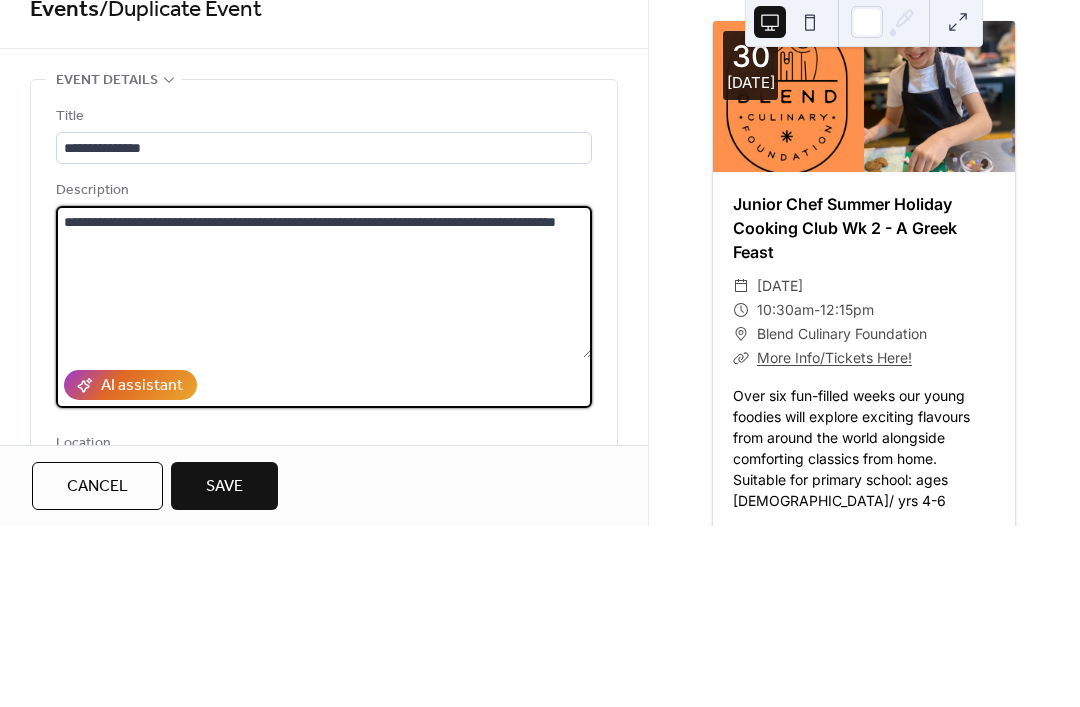 click on "**********" at bounding box center [324, 463] 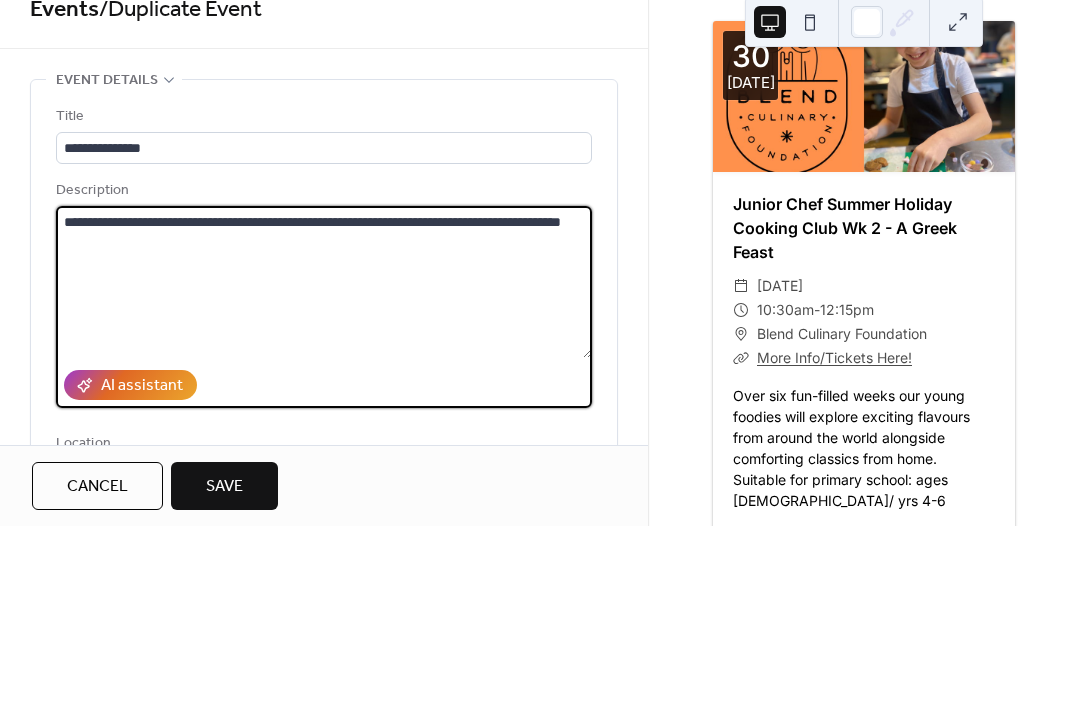 click on "**********" at bounding box center [324, 463] 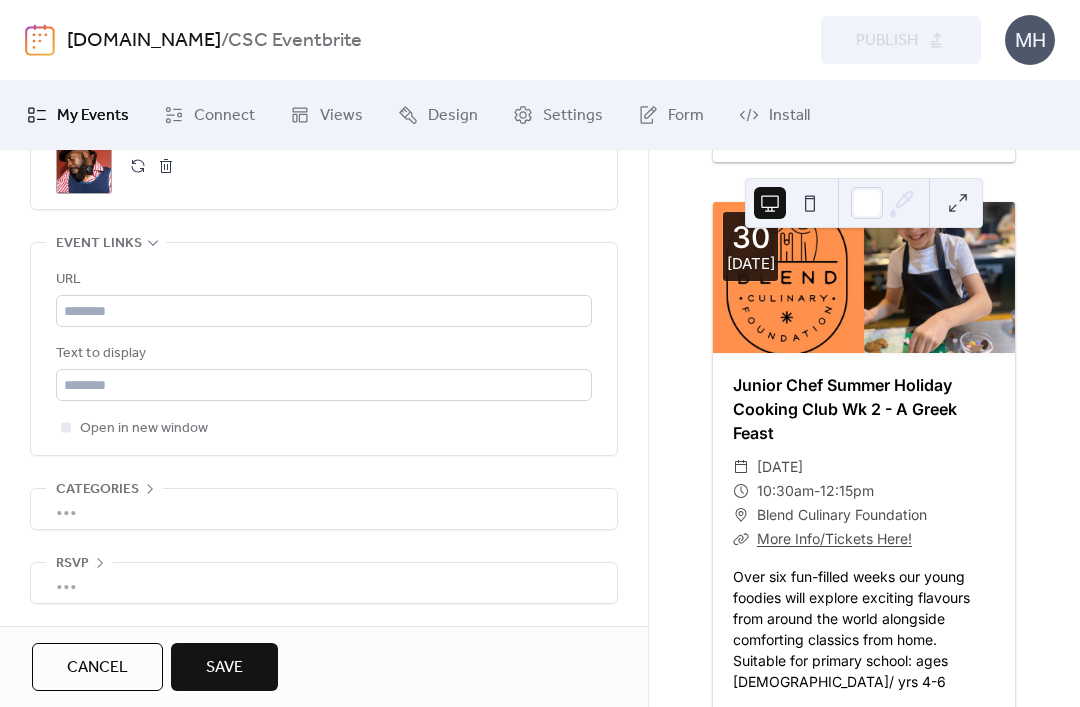 scroll, scrollTop: 1113, scrollLeft: 0, axis: vertical 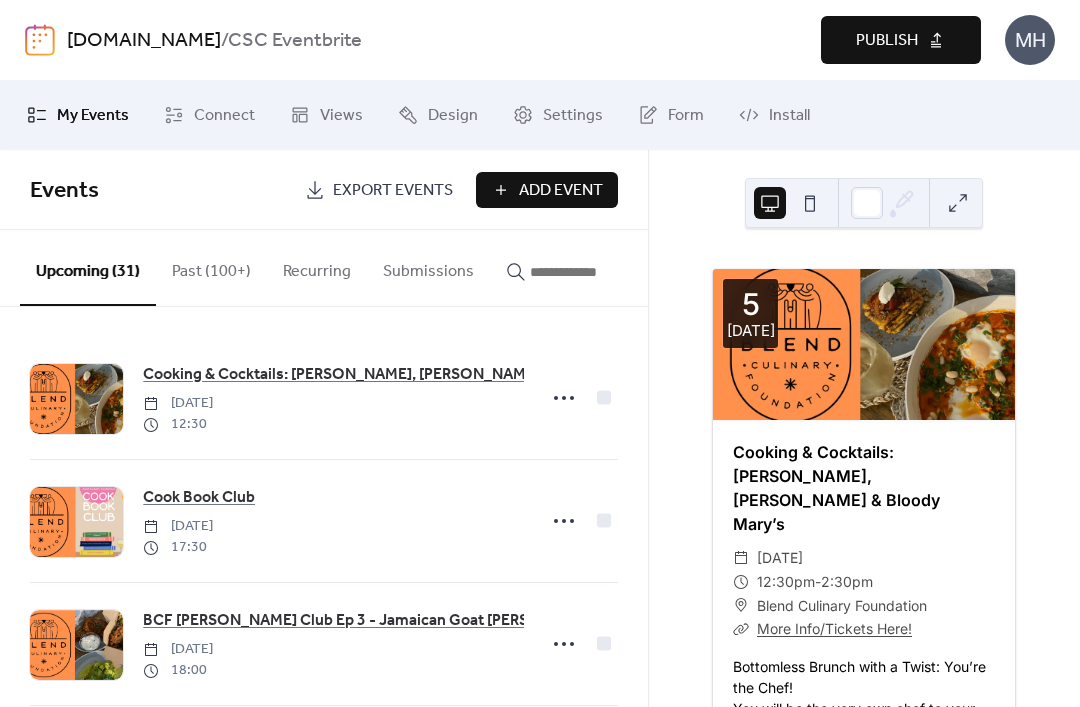 click at bounding box center (580, 272) 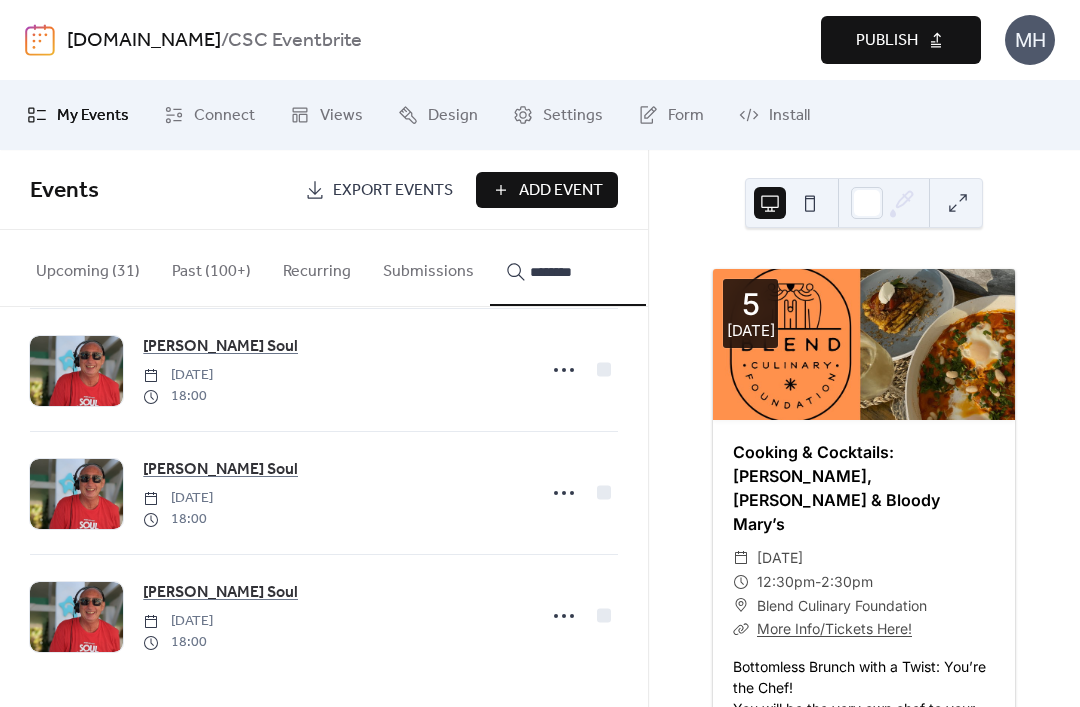 scroll, scrollTop: 779, scrollLeft: 0, axis: vertical 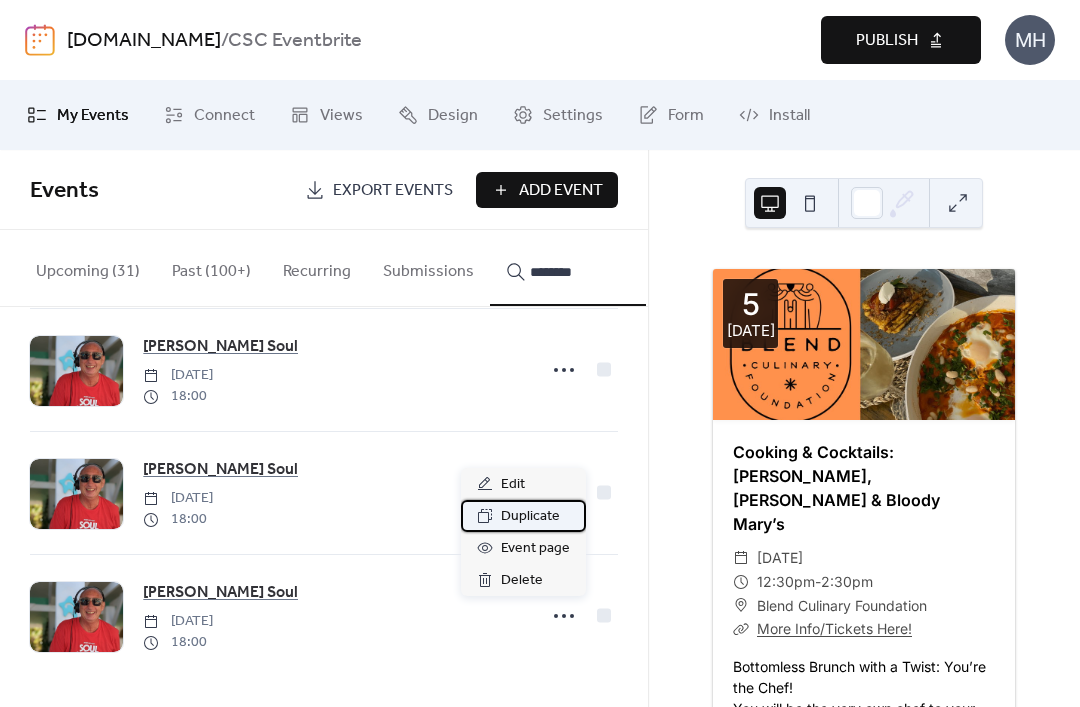 click on "Duplicate" at bounding box center (530, 517) 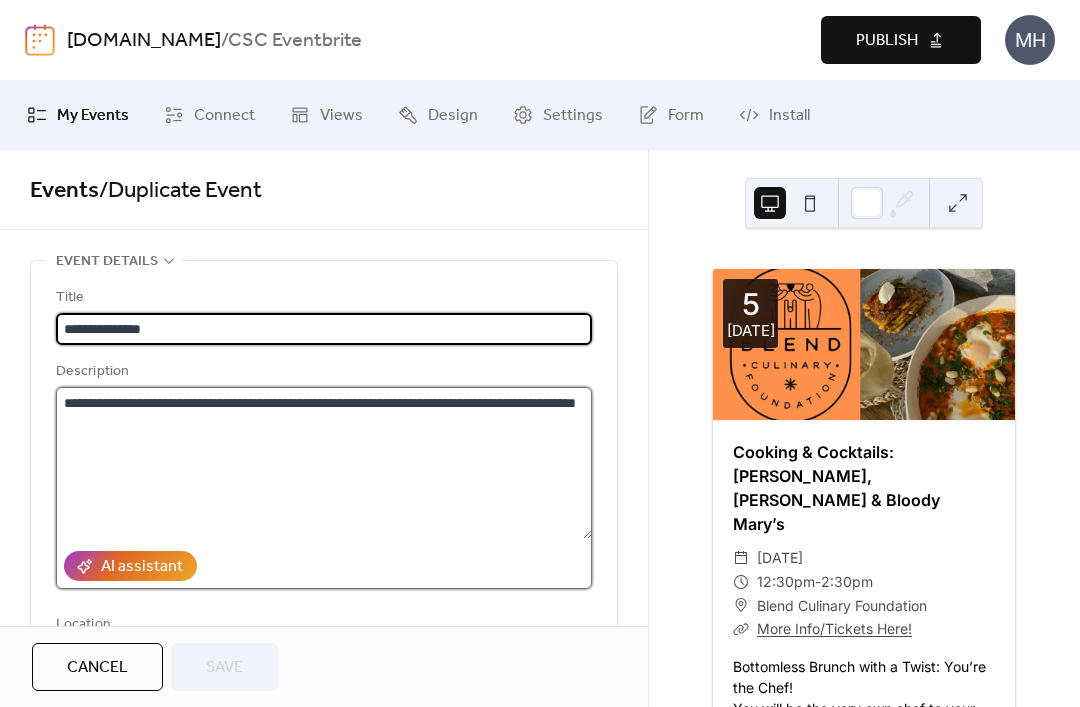 click on "**********" at bounding box center (324, 463) 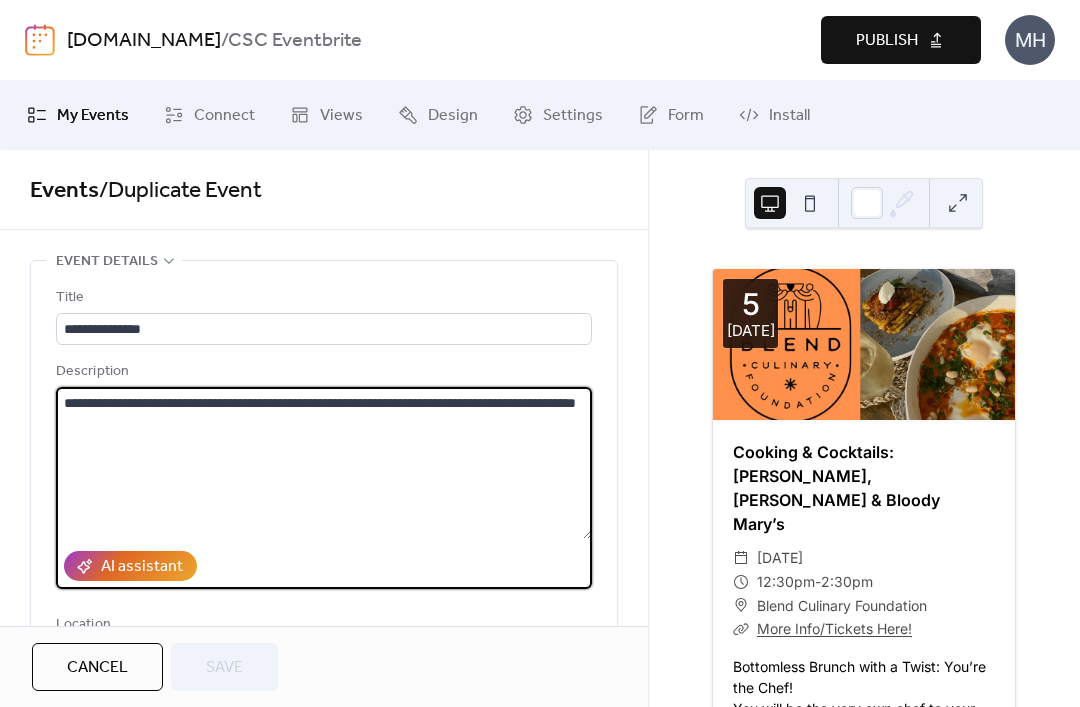 click on "**********" at bounding box center [324, 463] 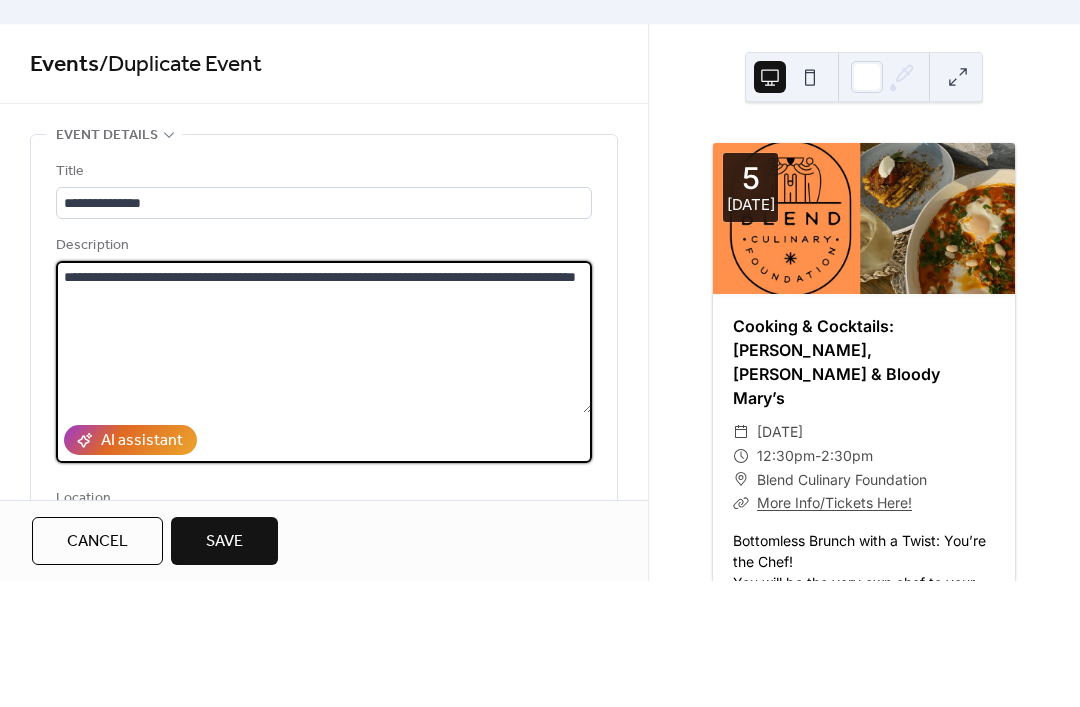 click on "**********" at bounding box center (324, 463) 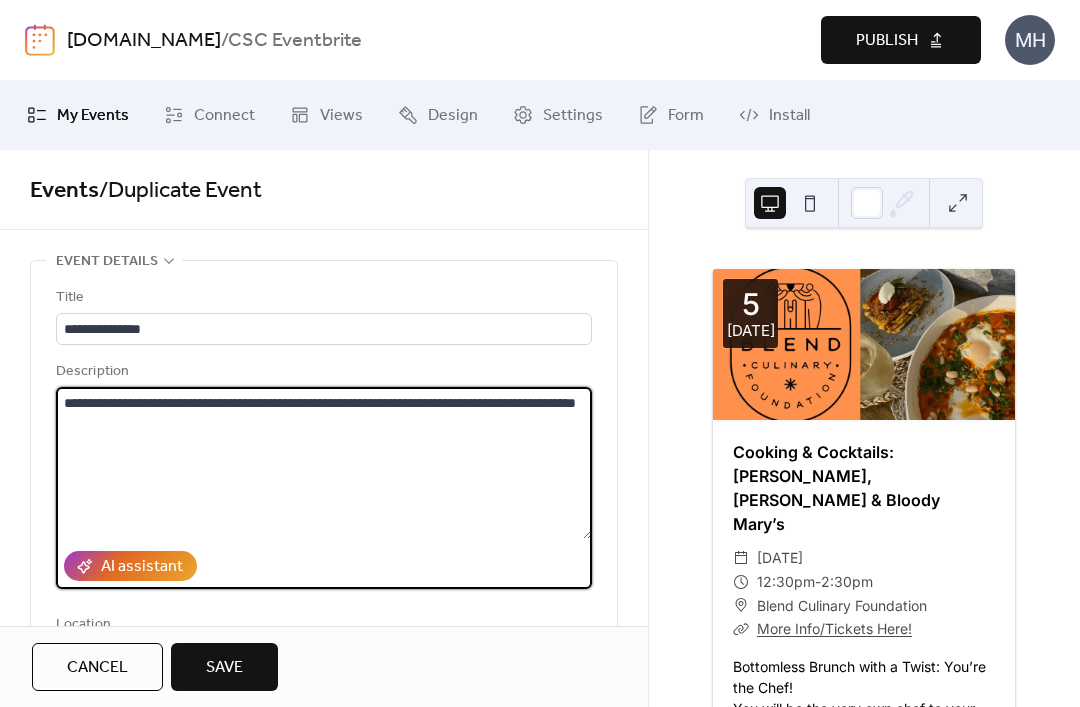 type on "**********" 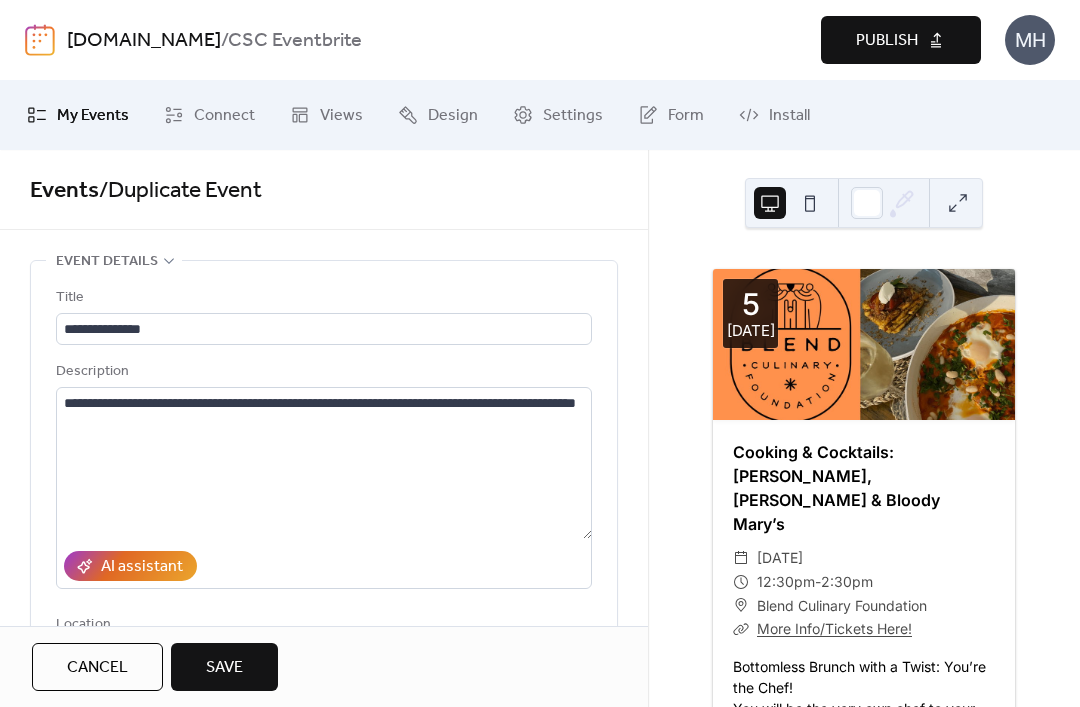 click on "Save" at bounding box center [224, 667] 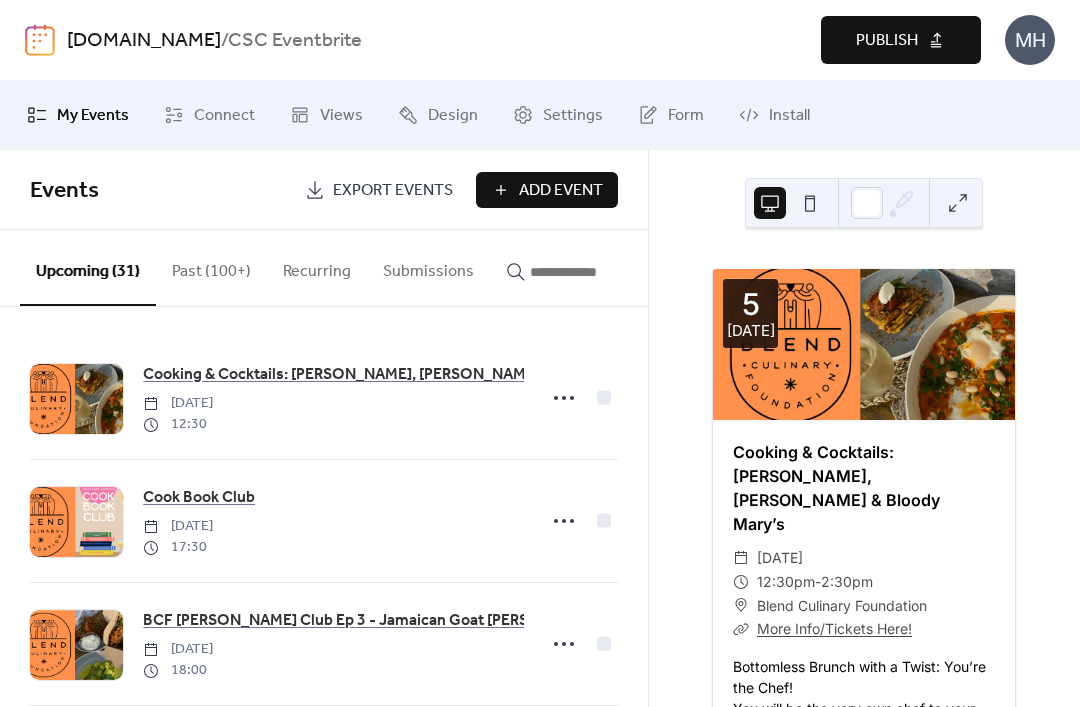scroll, scrollTop: 0, scrollLeft: 0, axis: both 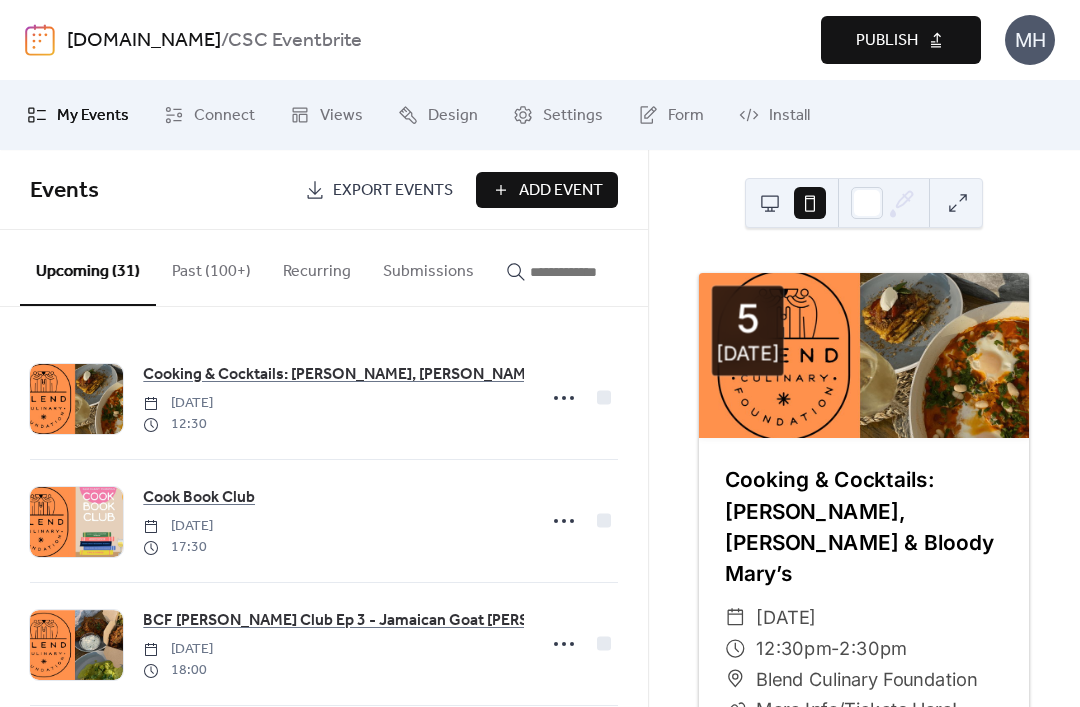 click at bounding box center [770, 203] 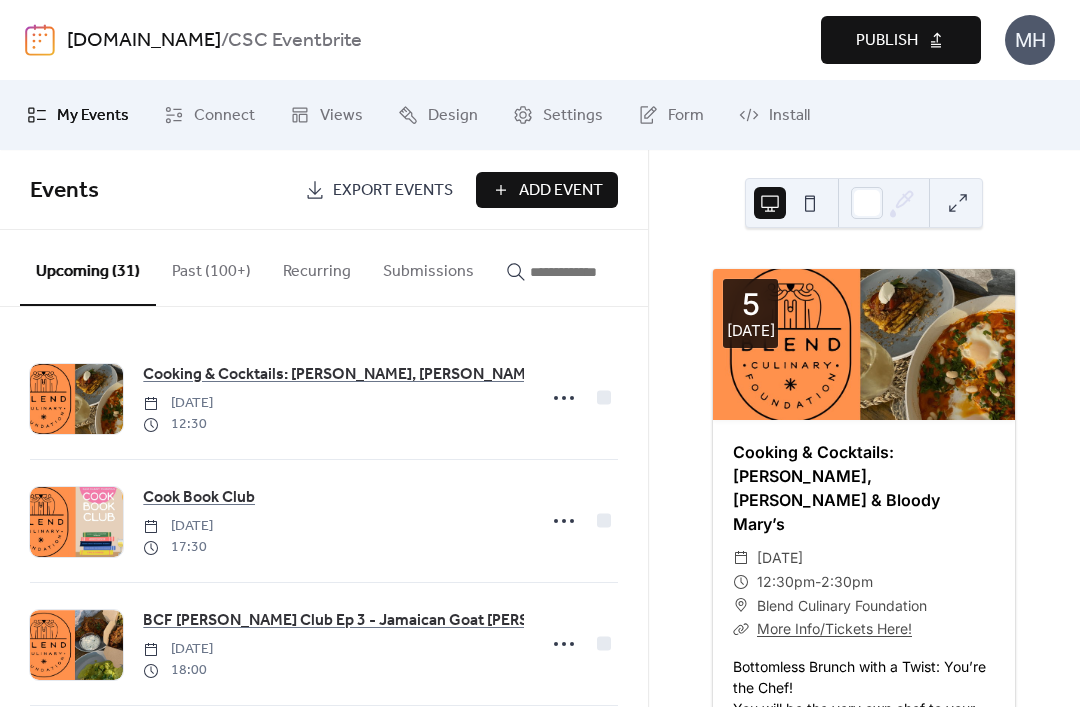 click on "Publish" at bounding box center [901, 40] 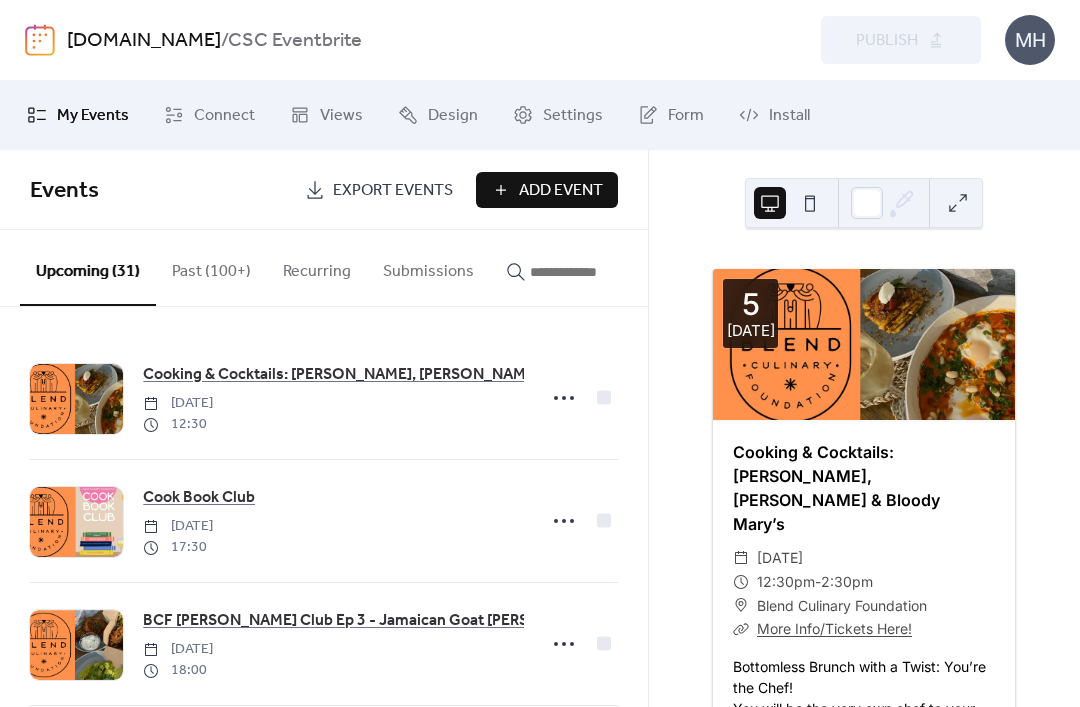 click at bounding box center (580, 272) 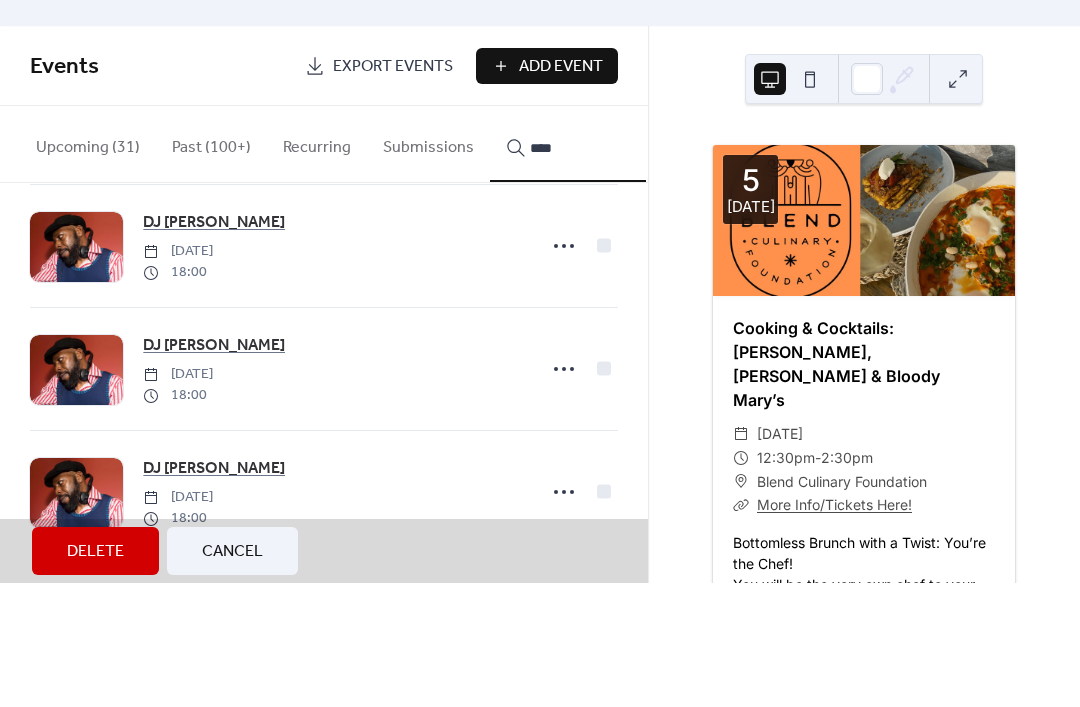 scroll, scrollTop: 3135, scrollLeft: 0, axis: vertical 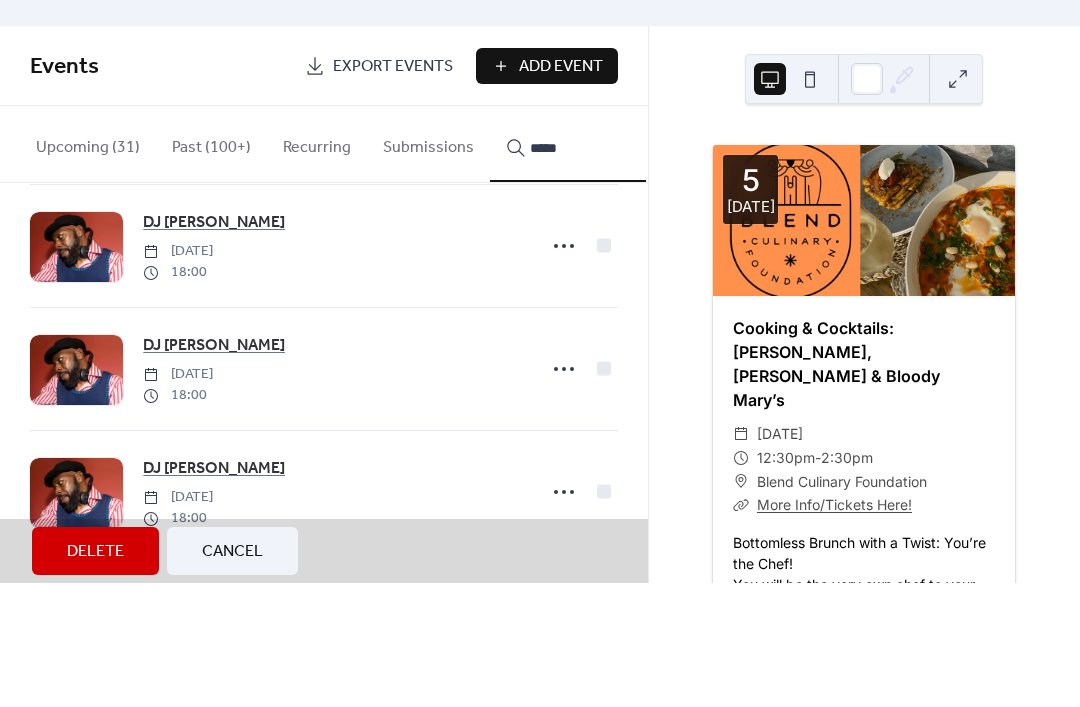type on "*****" 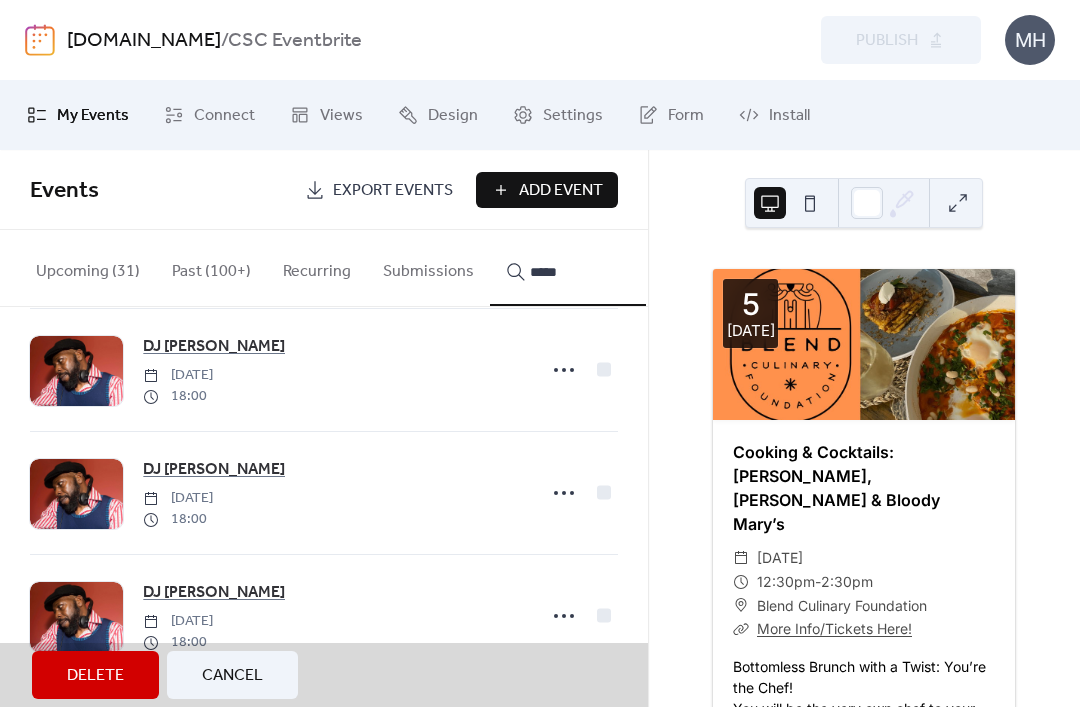 click on "DJ Algie Joseph Friday, May 23, 2025 18:00" at bounding box center (324, 370) 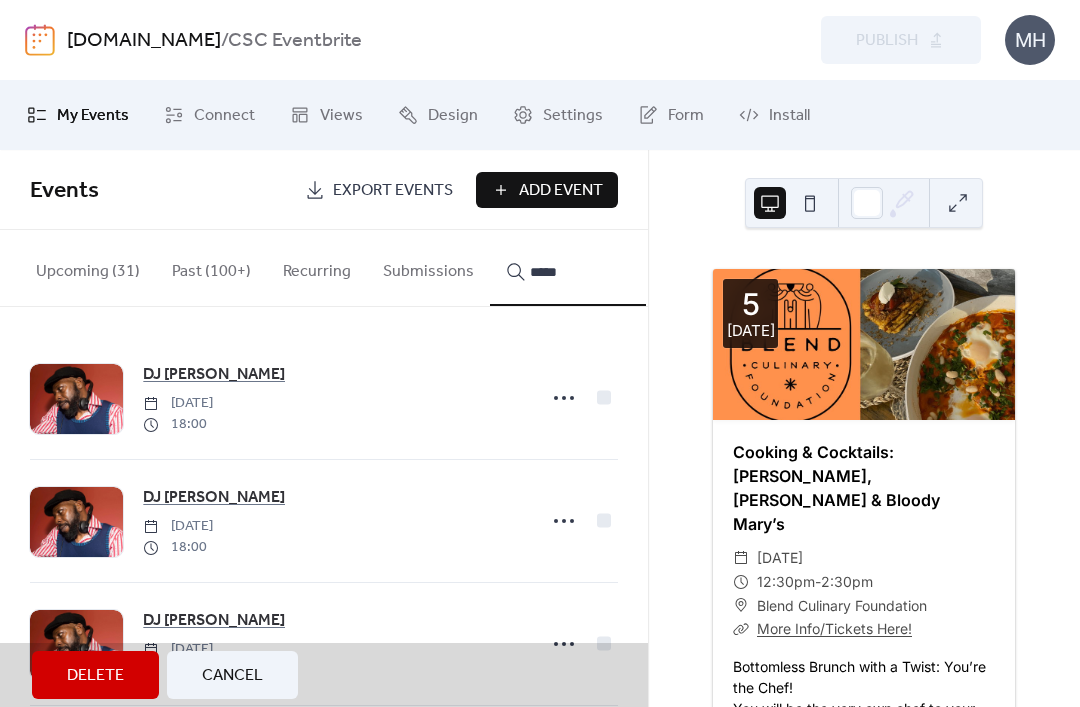 scroll, scrollTop: 0, scrollLeft: 0, axis: both 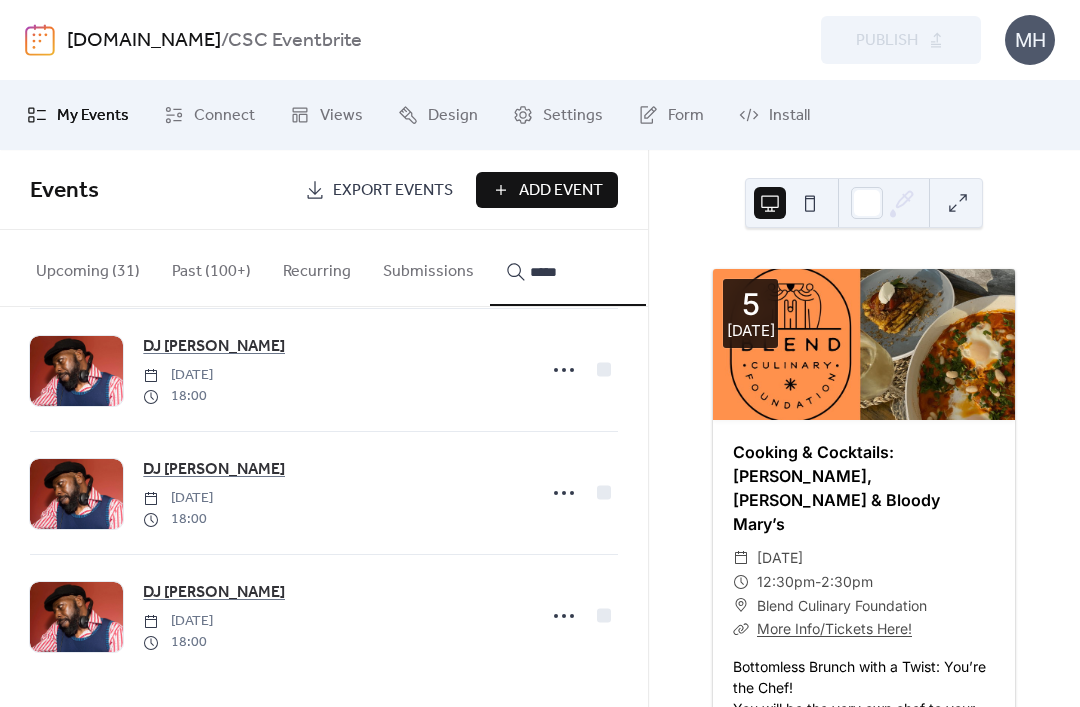 click 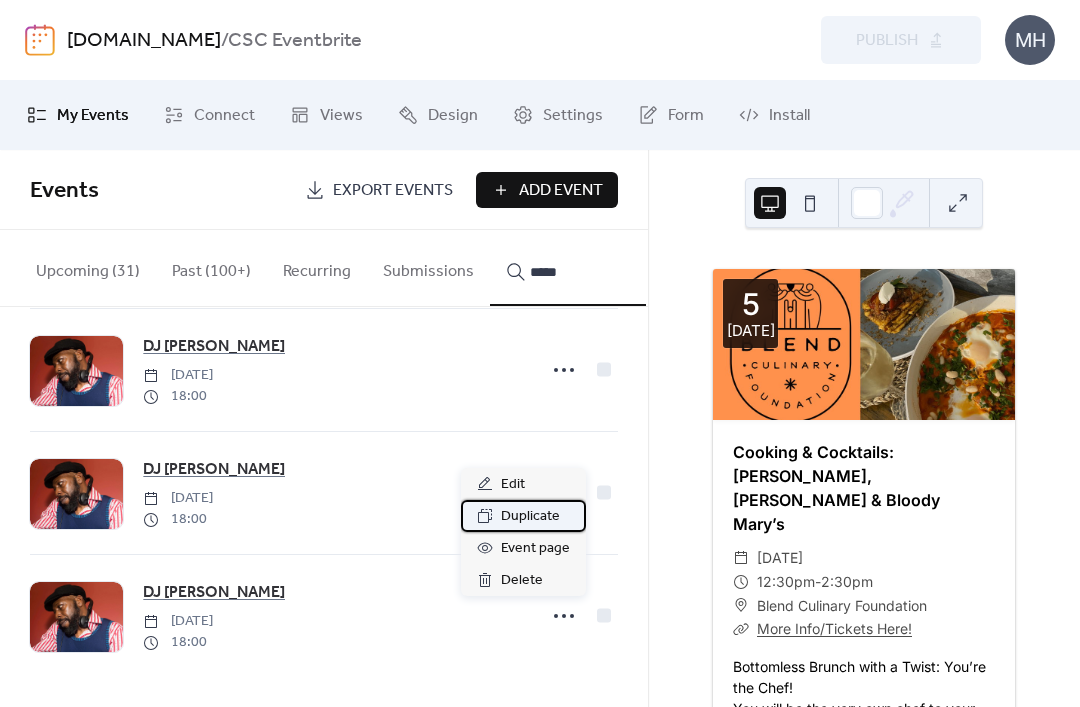 click on "Duplicate" at bounding box center [530, 517] 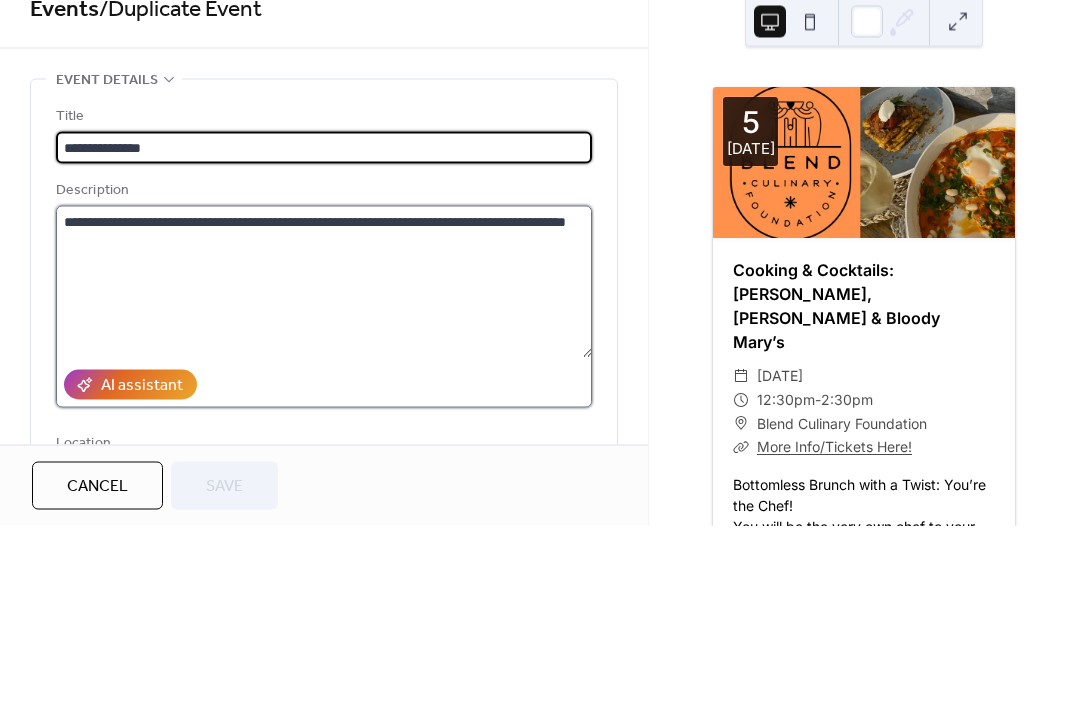 click on "**********" at bounding box center (324, 463) 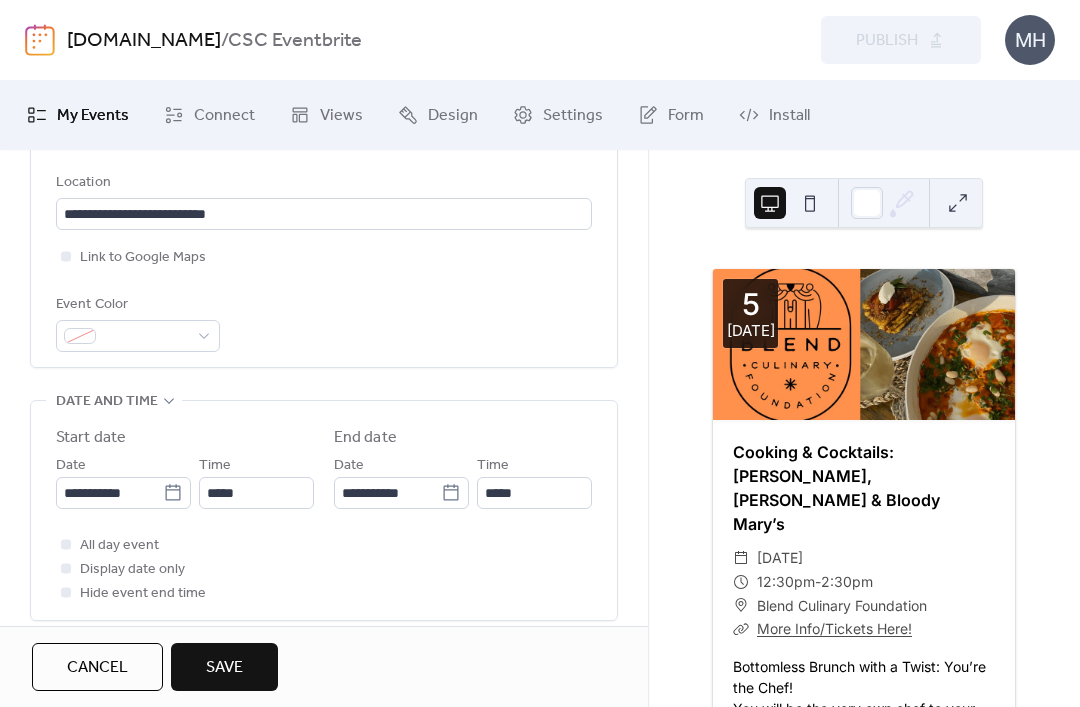 scroll, scrollTop: 507, scrollLeft: 0, axis: vertical 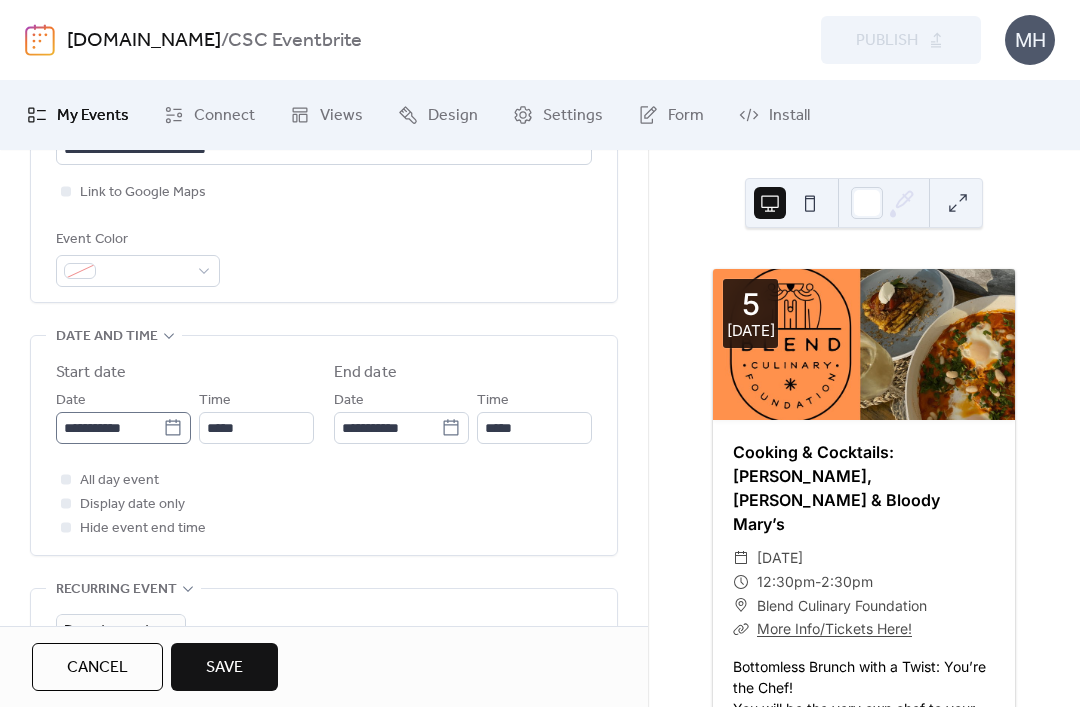 type on "**********" 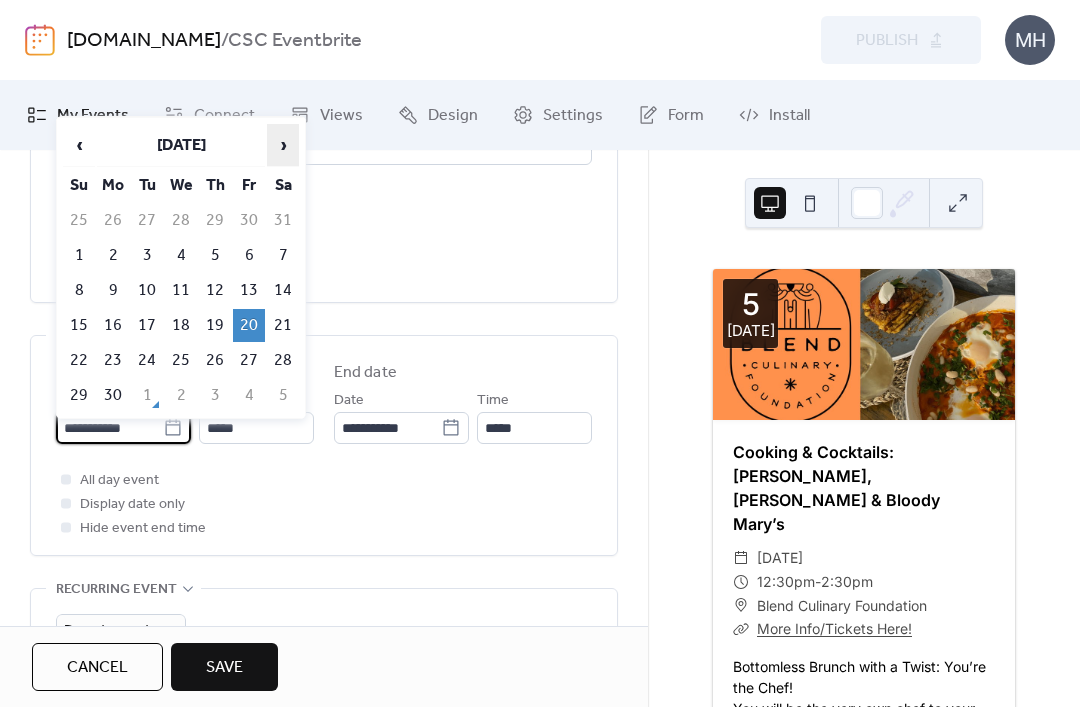 click on "›" at bounding box center [283, 145] 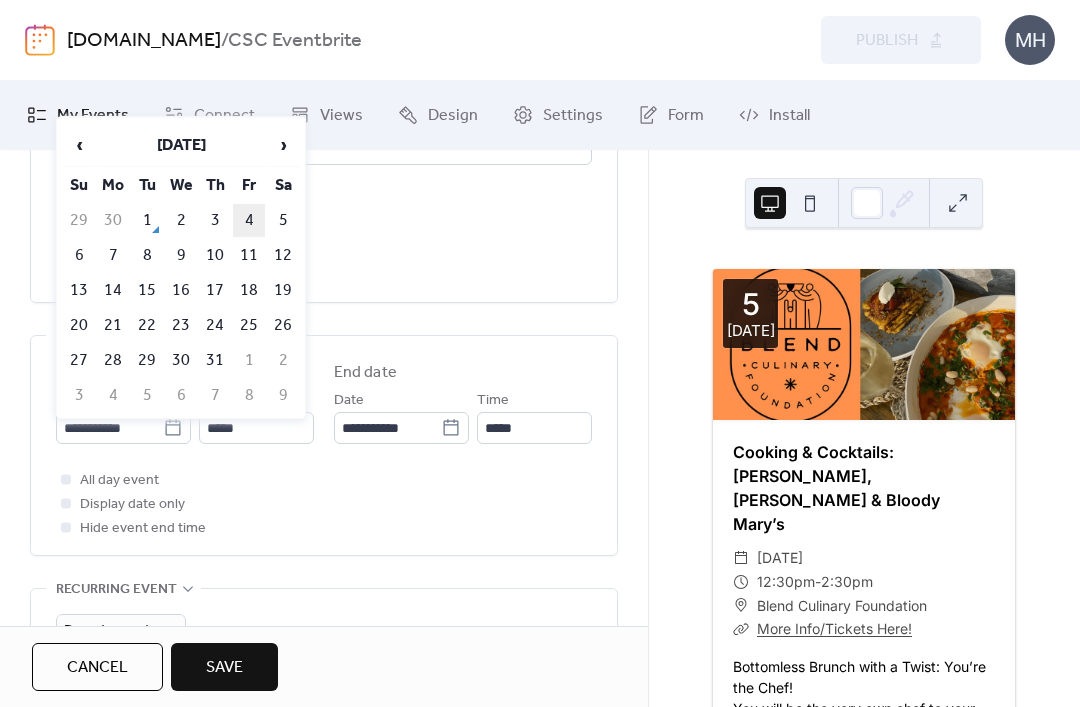 click on "4" at bounding box center [249, 220] 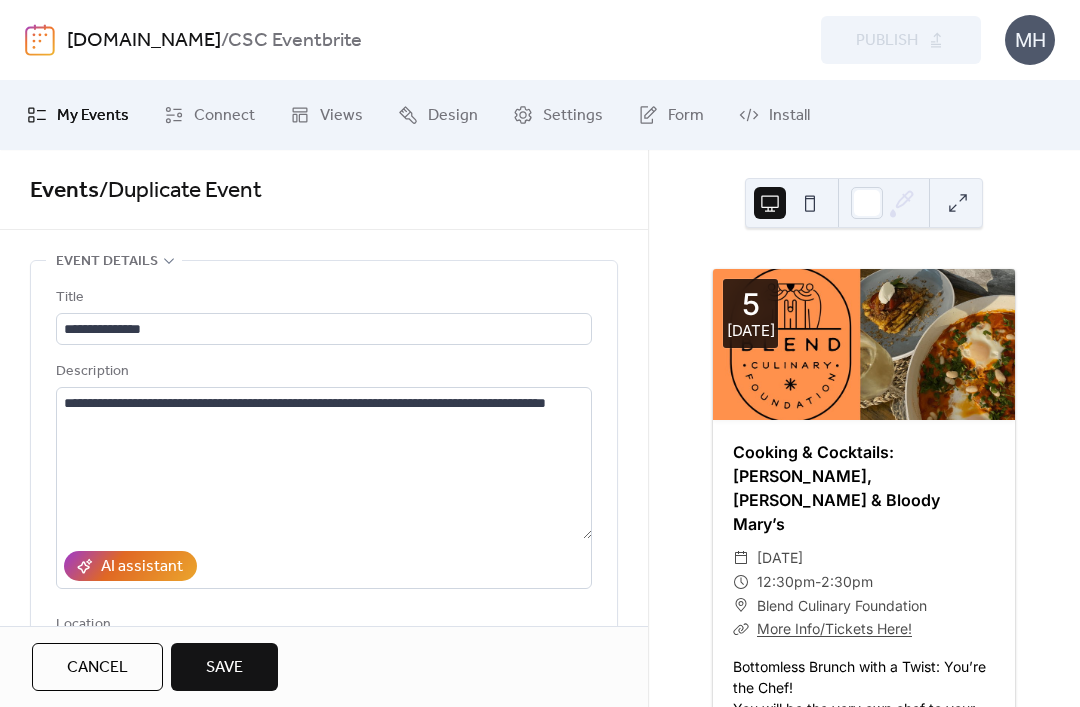 scroll, scrollTop: 0, scrollLeft: 0, axis: both 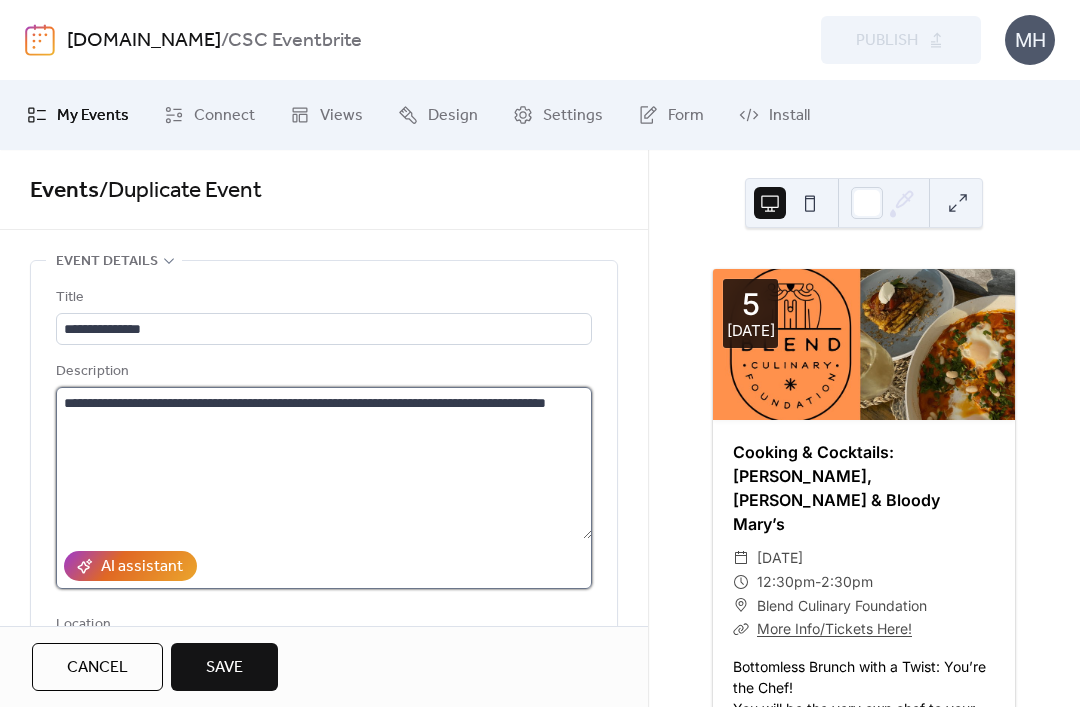 click on "**********" at bounding box center [324, 463] 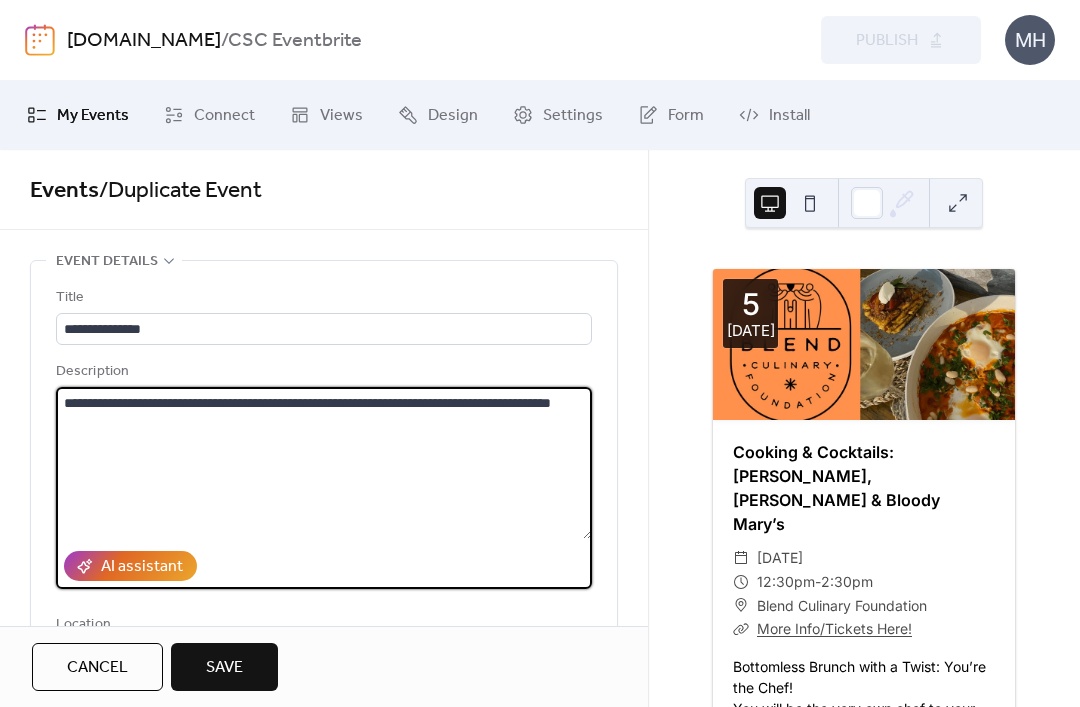 click on "**********" at bounding box center (324, 463) 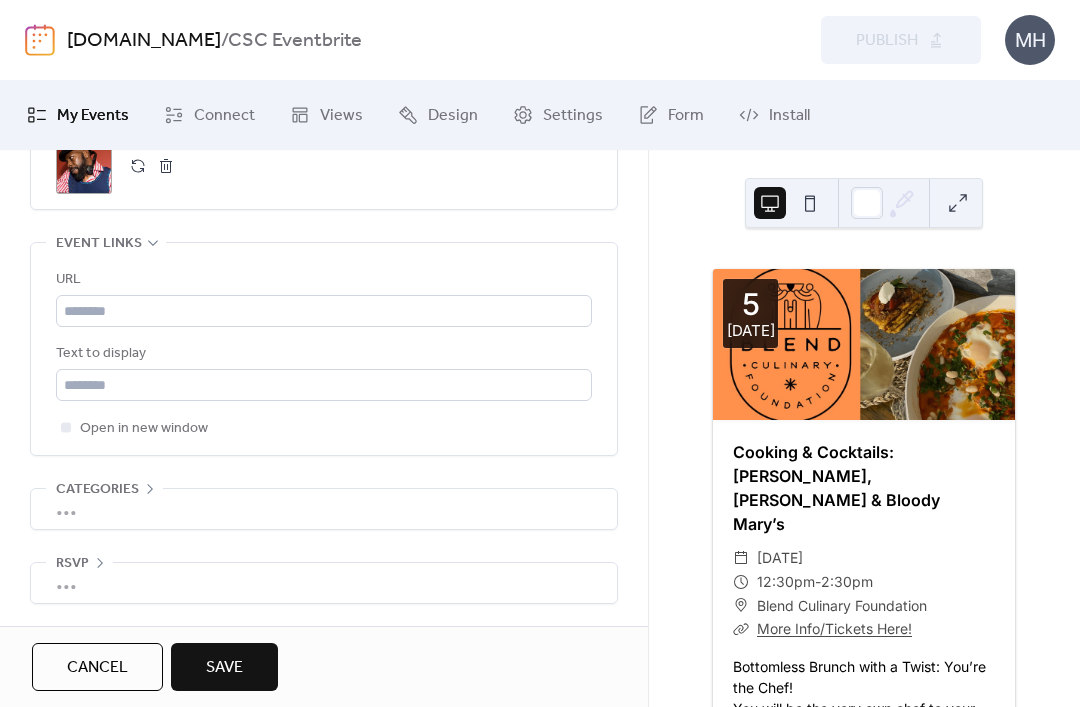 scroll, scrollTop: 1113, scrollLeft: 0, axis: vertical 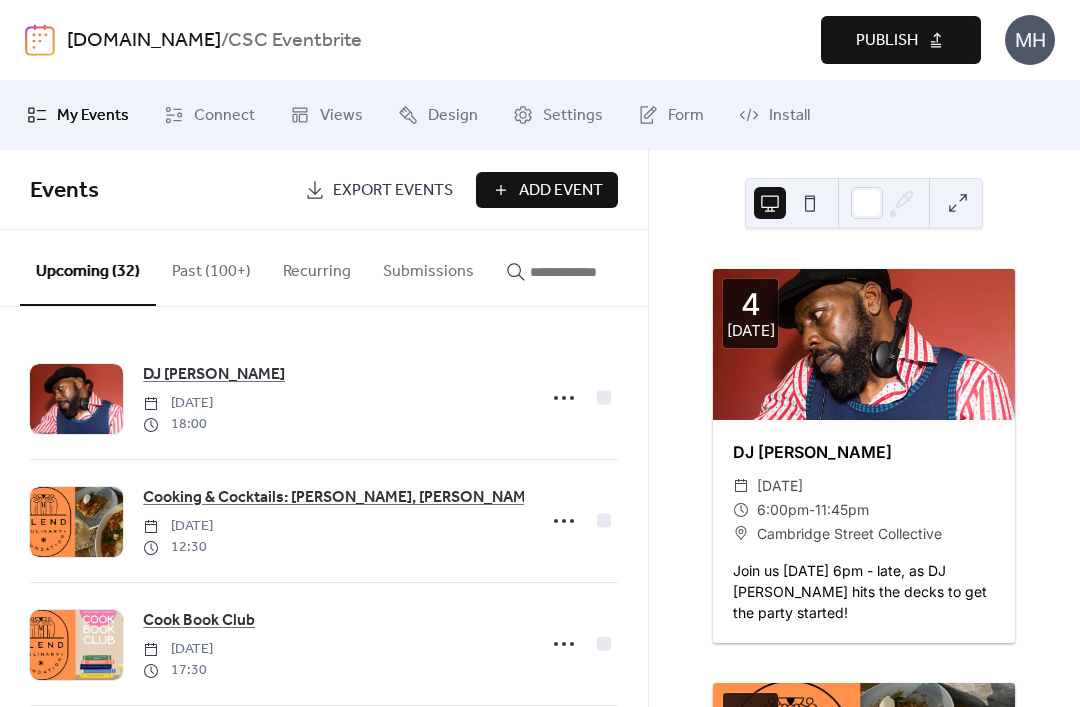 click at bounding box center [580, 272] 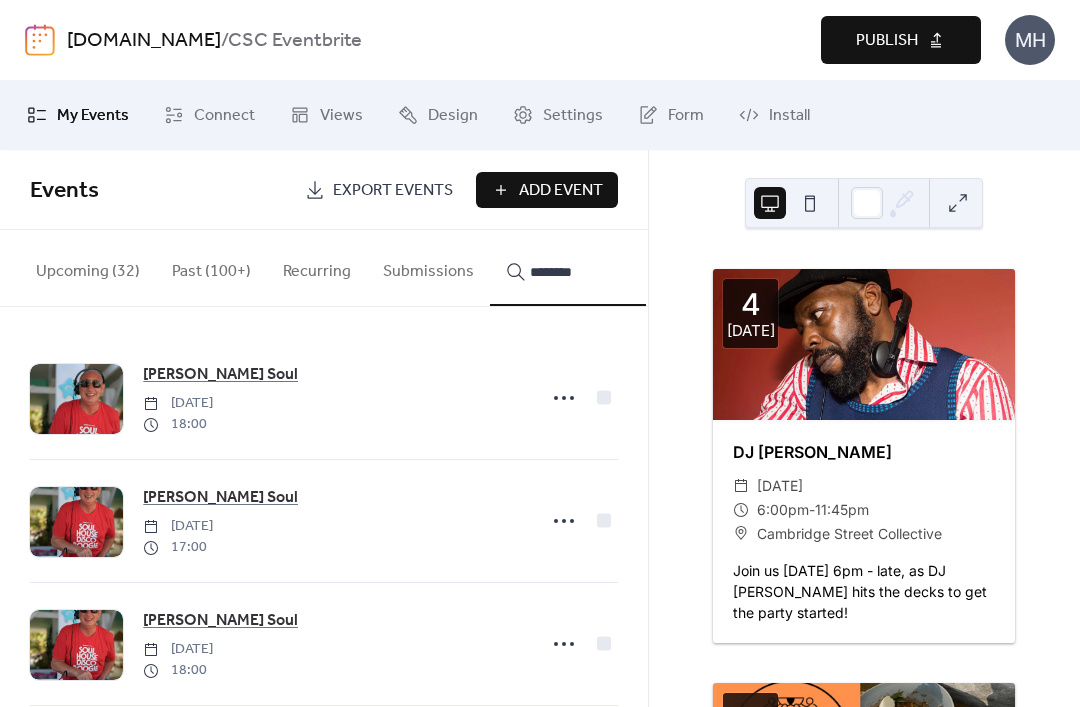 click on "*******" at bounding box center [568, 268] 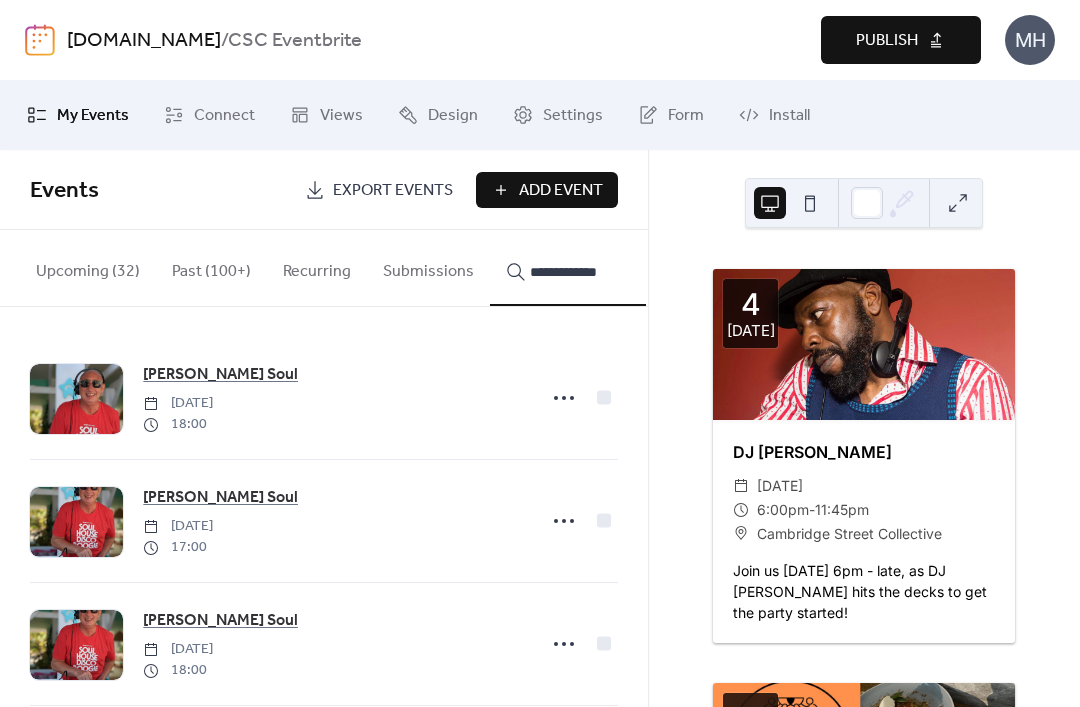 click on "**********" at bounding box center [568, 268] 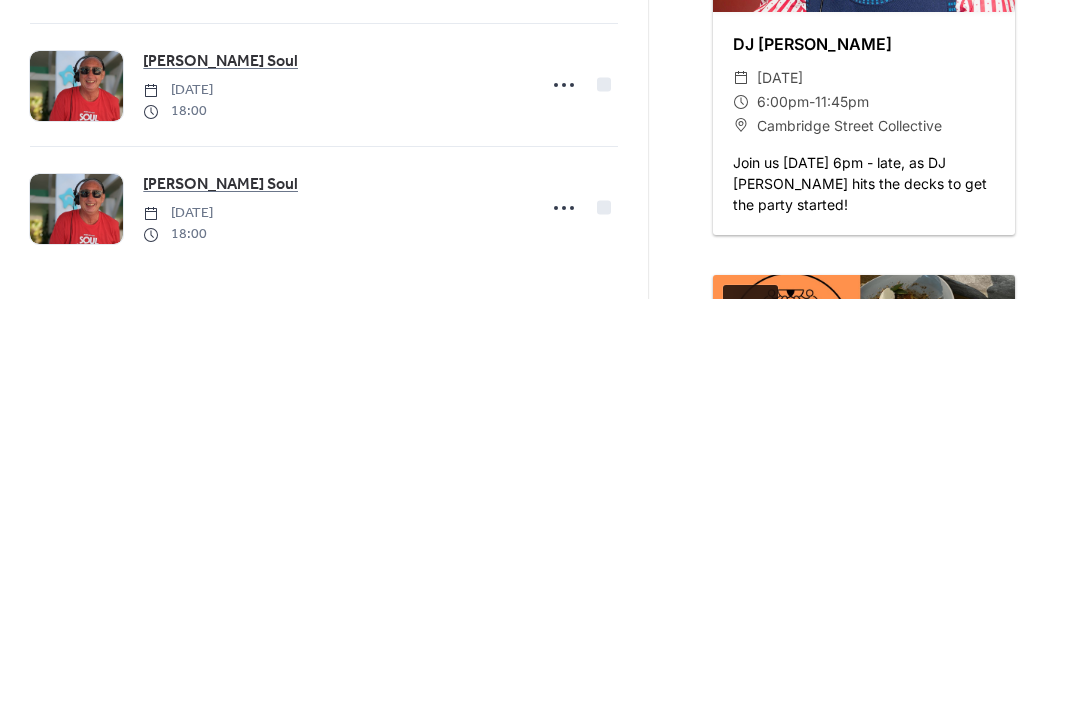 scroll, scrollTop: 903, scrollLeft: 0, axis: vertical 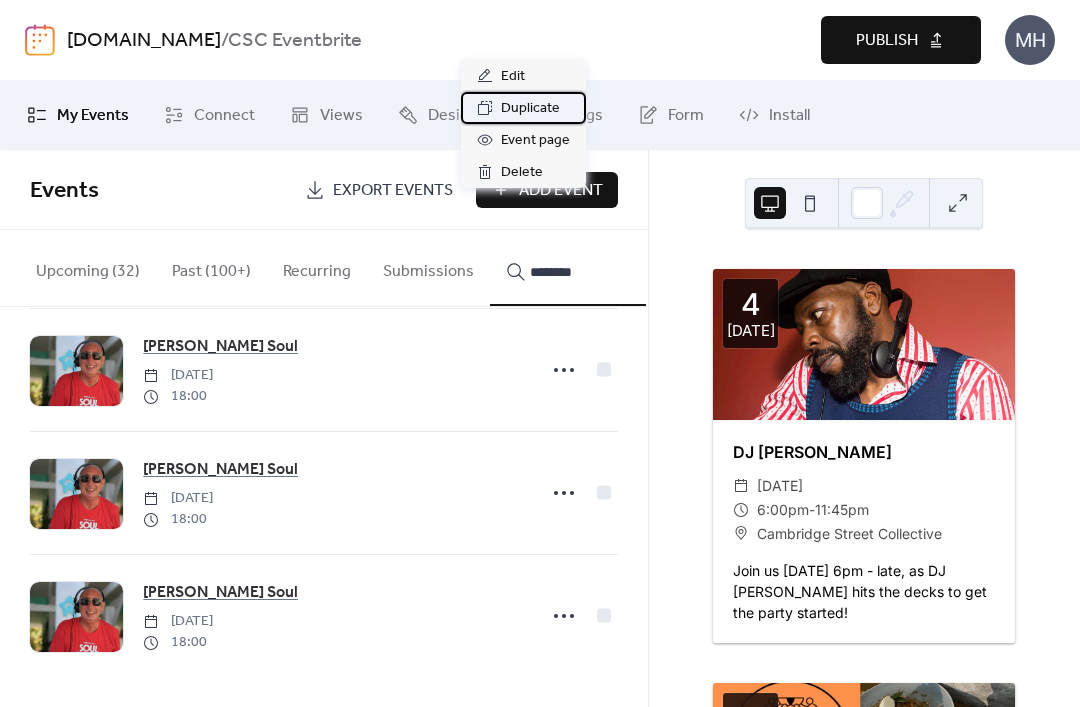 click on "Duplicate" at bounding box center [530, 109] 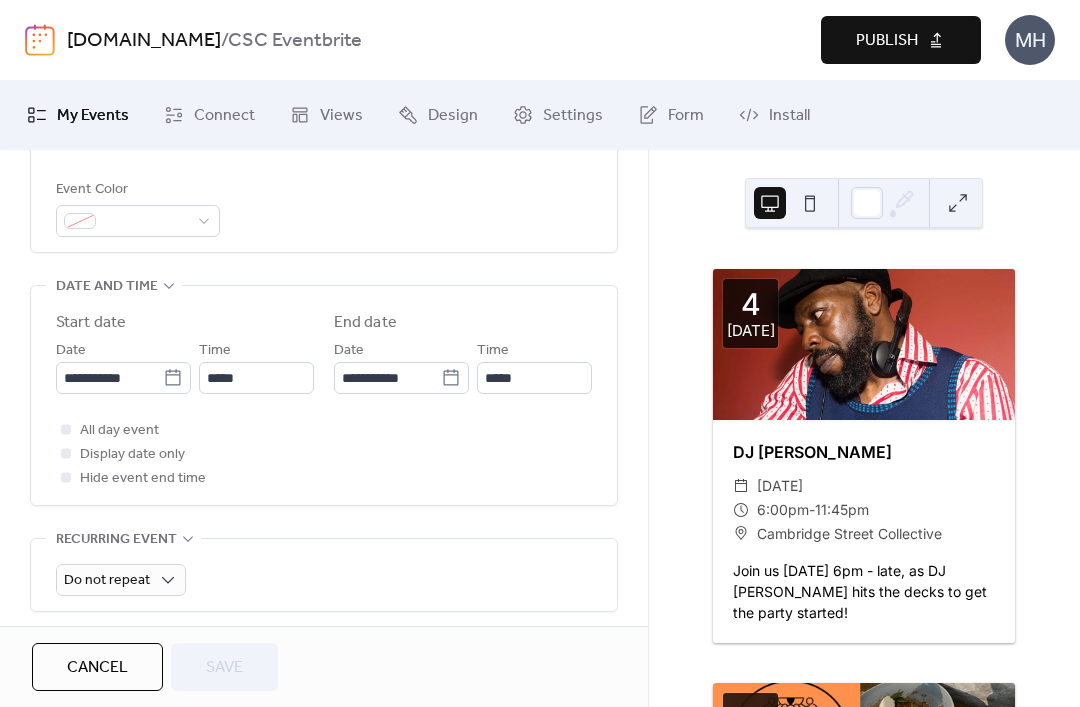 scroll, scrollTop: 559, scrollLeft: 0, axis: vertical 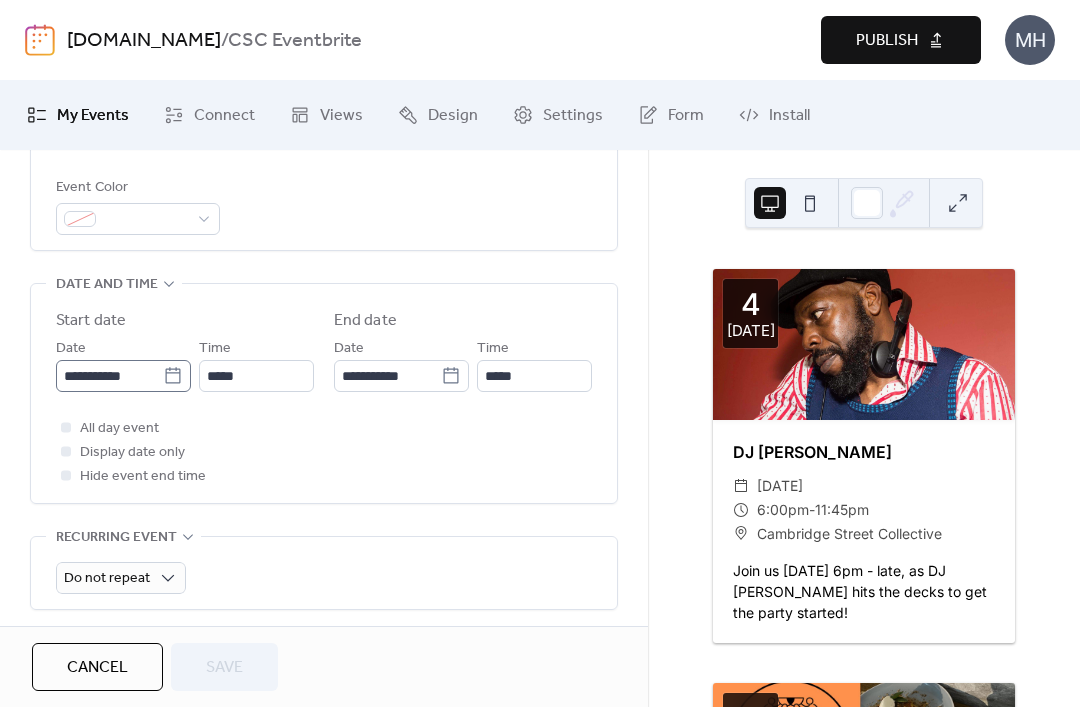 click 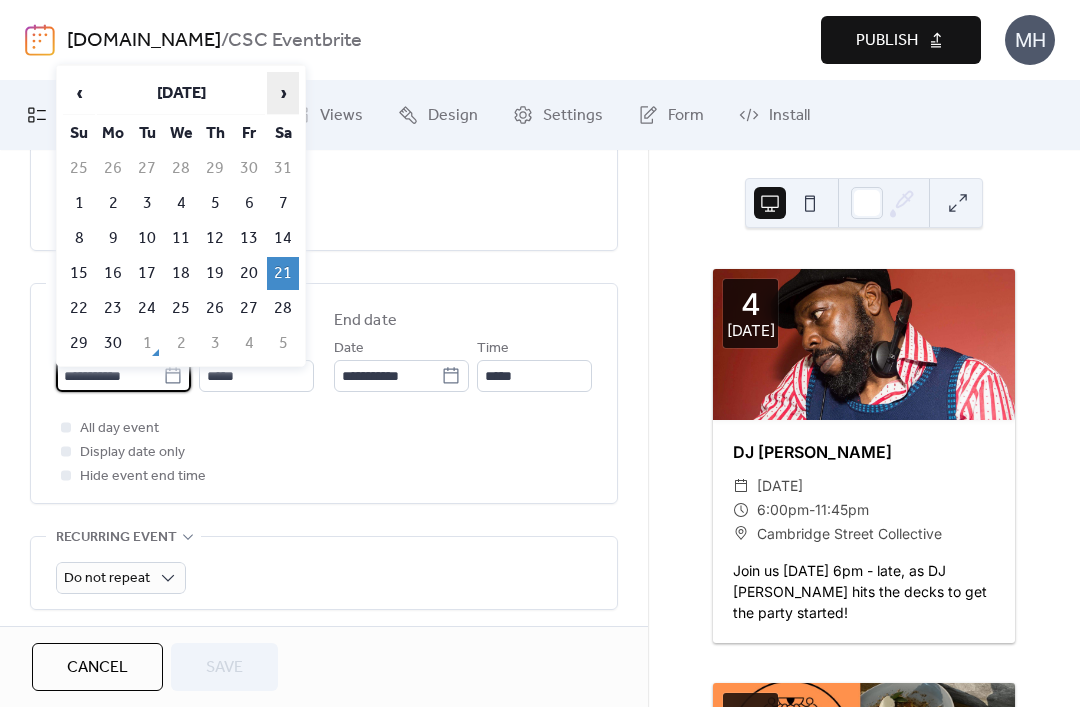 click on "›" at bounding box center [283, 93] 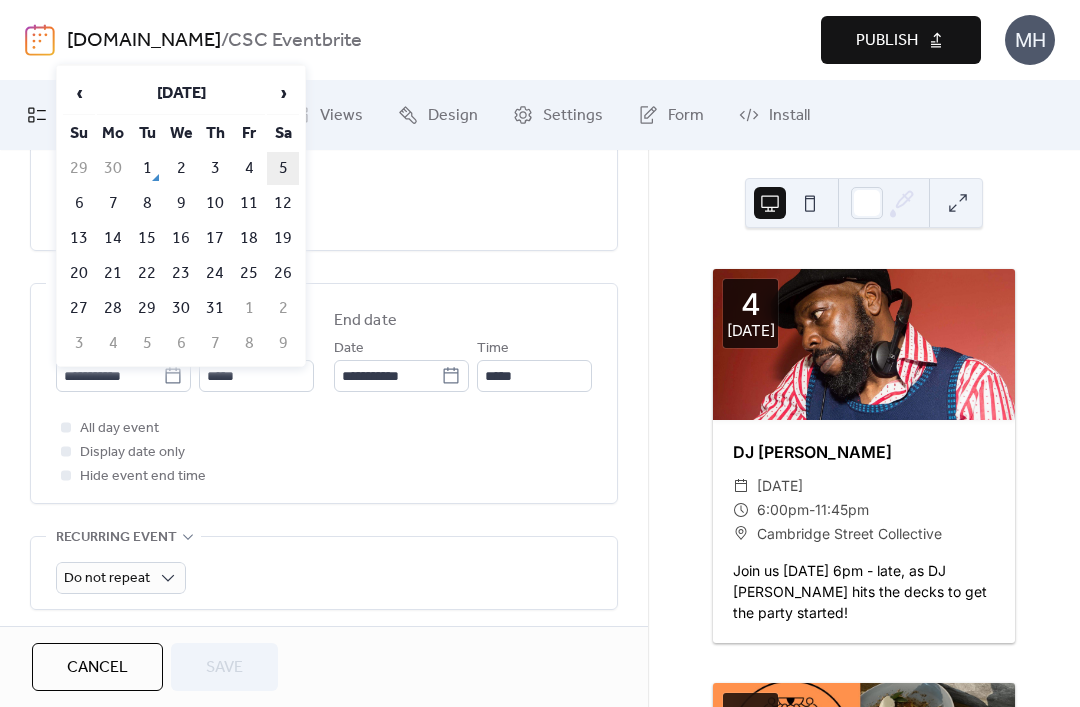 click on "5" at bounding box center [283, 168] 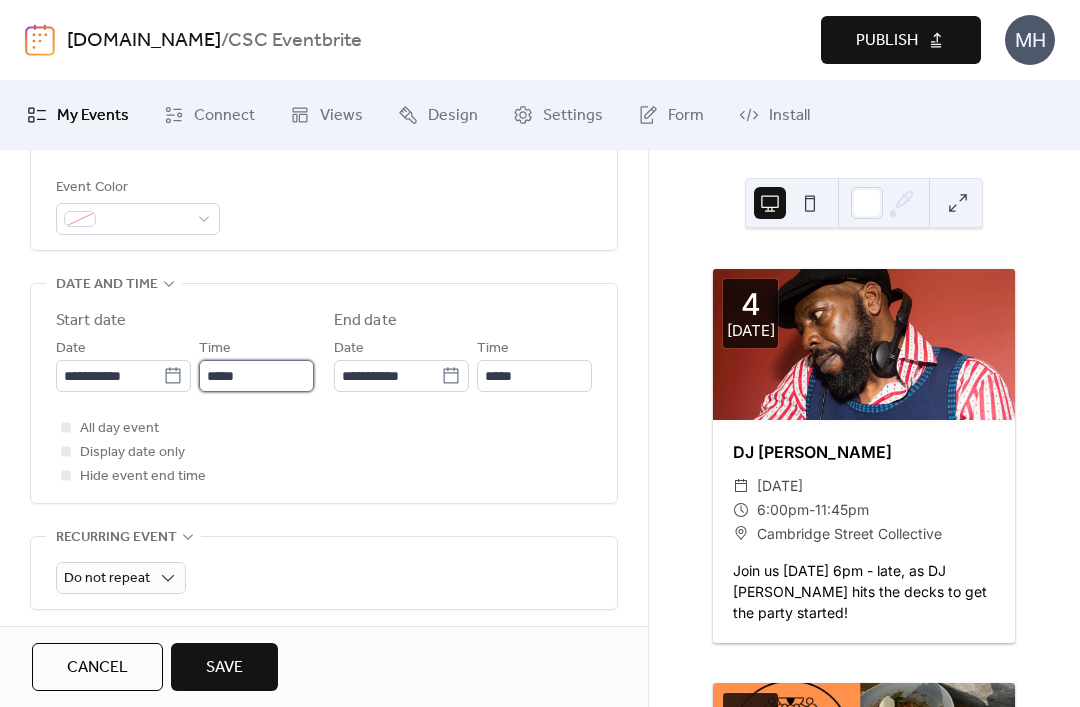 click on "*****" at bounding box center (256, 376) 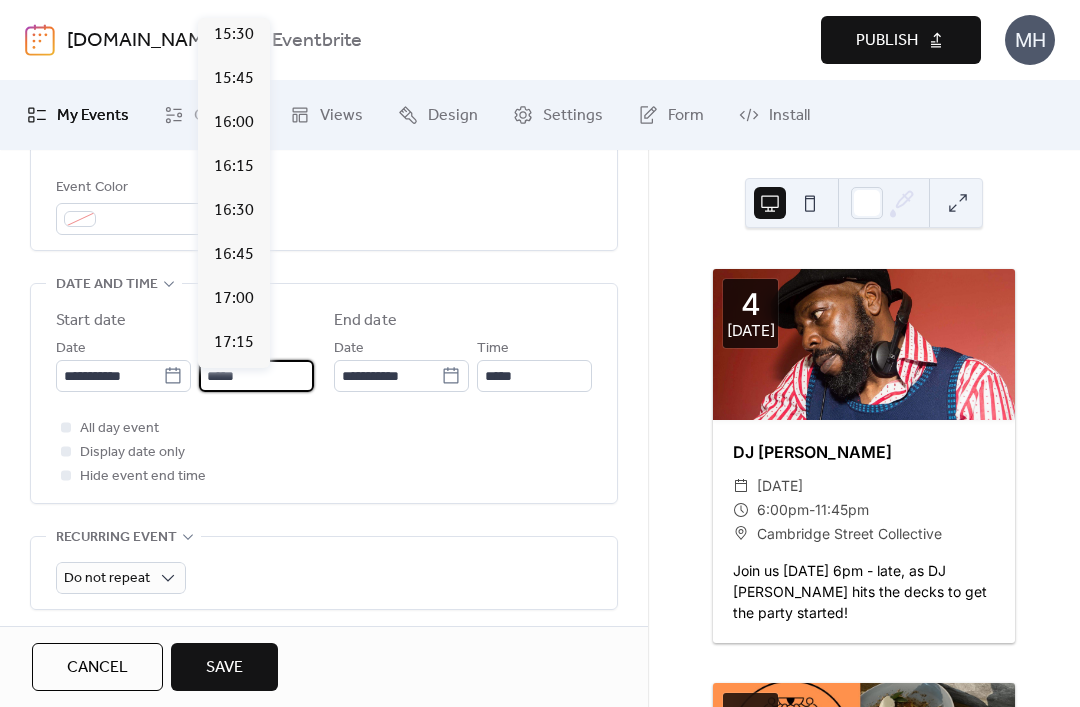 scroll, scrollTop: 2689, scrollLeft: 0, axis: vertical 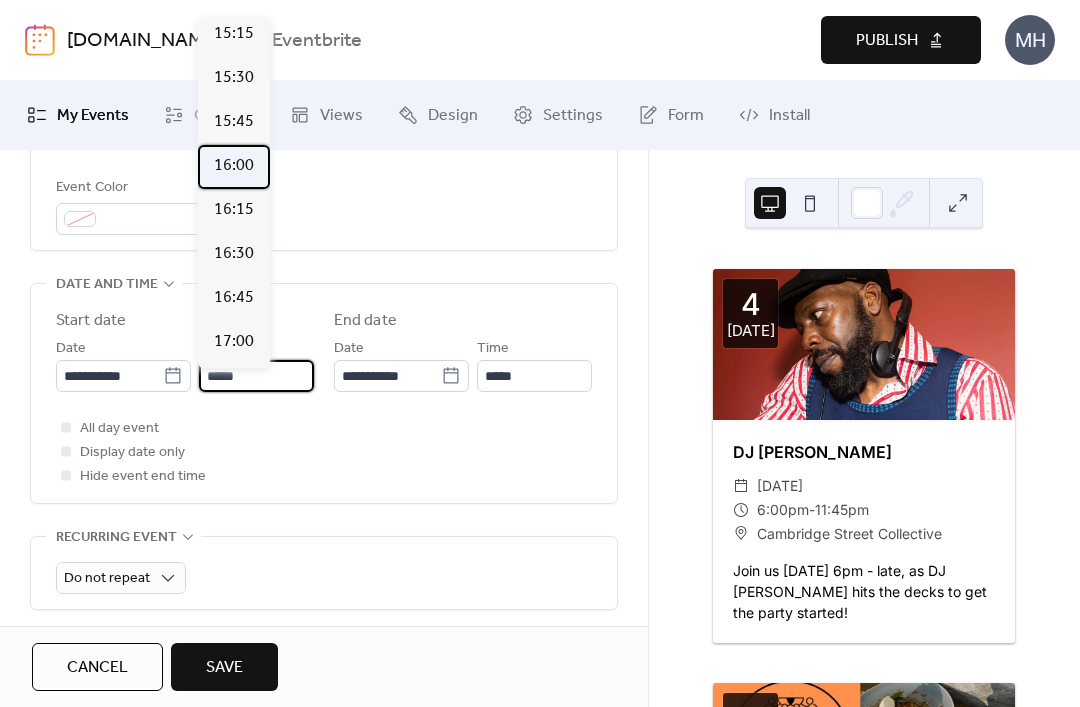 click on "16:00" at bounding box center [234, 166] 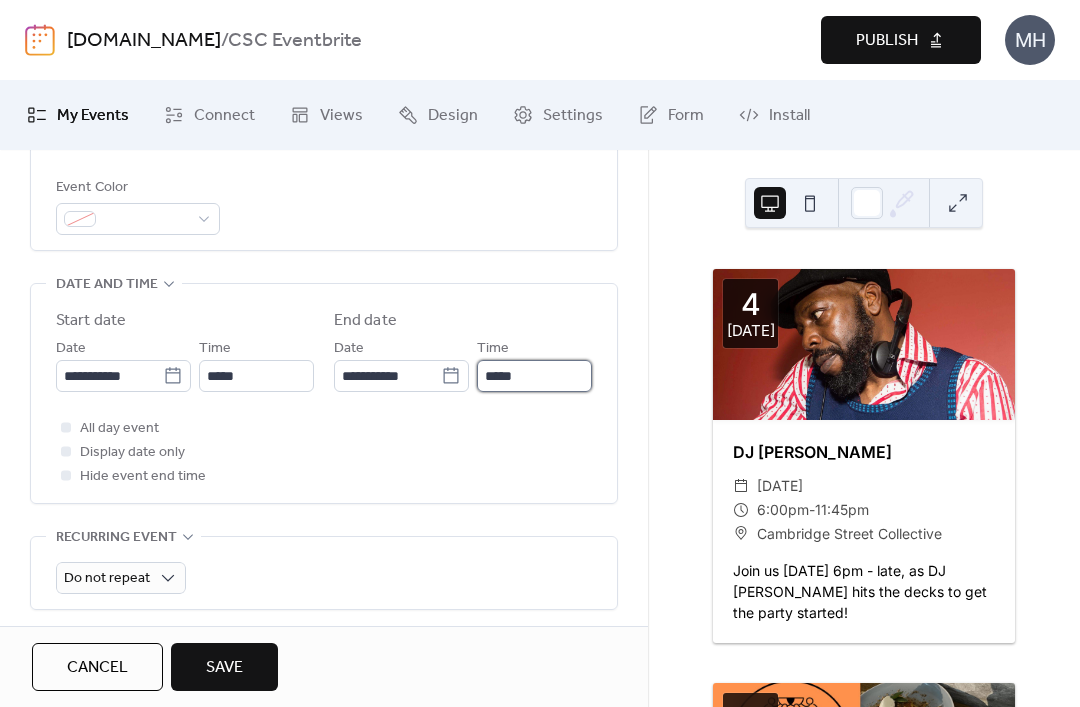 click on "*****" at bounding box center [534, 376] 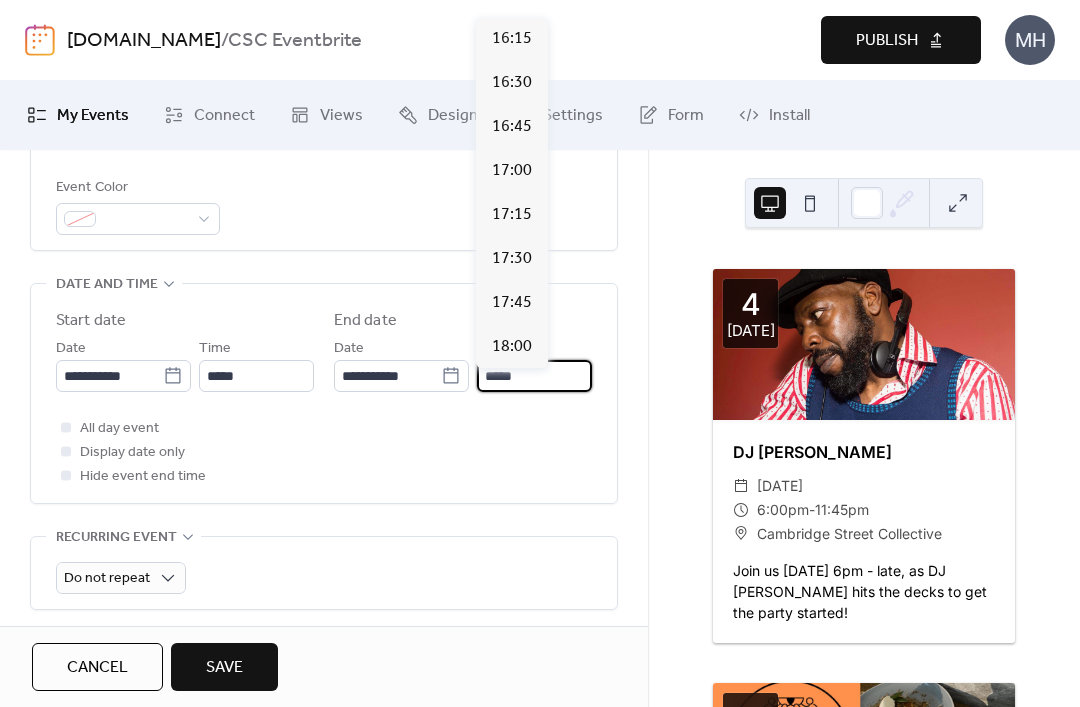 scroll, scrollTop: 968, scrollLeft: 0, axis: vertical 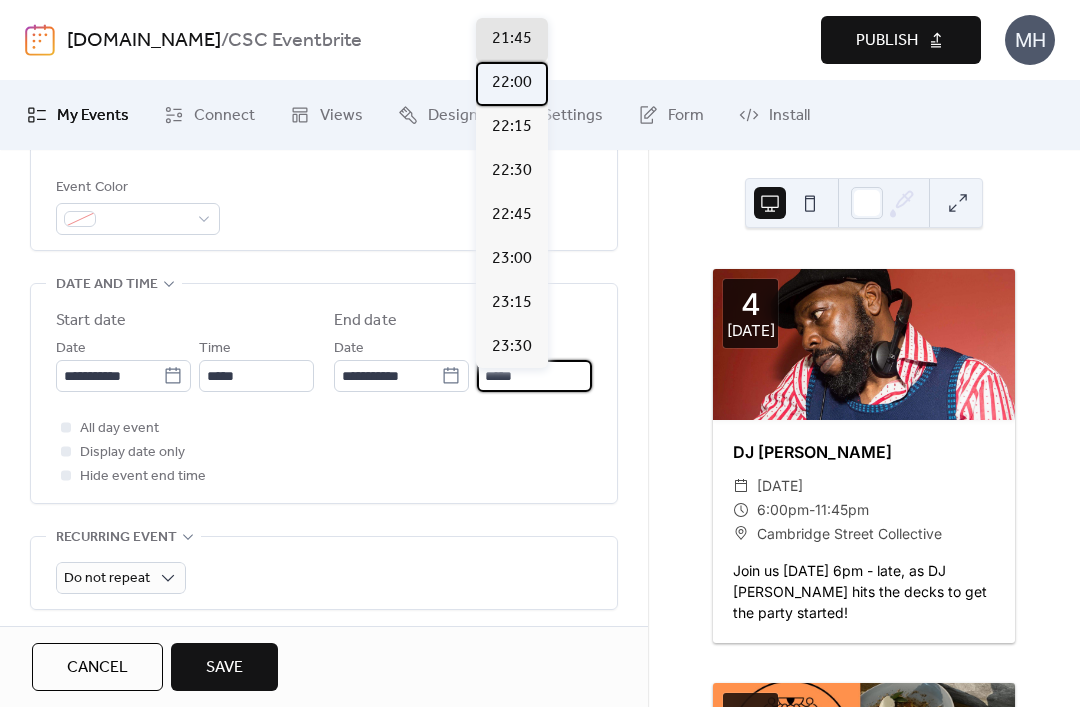 click on "22:00" at bounding box center [512, 83] 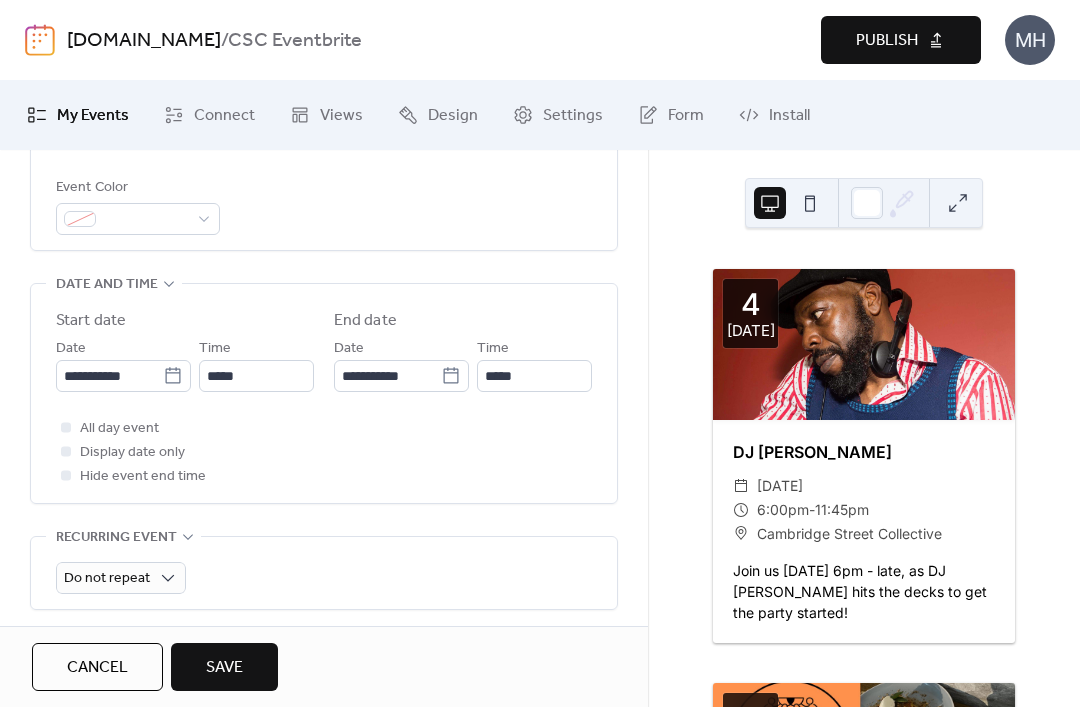 click on "Save" at bounding box center [224, 668] 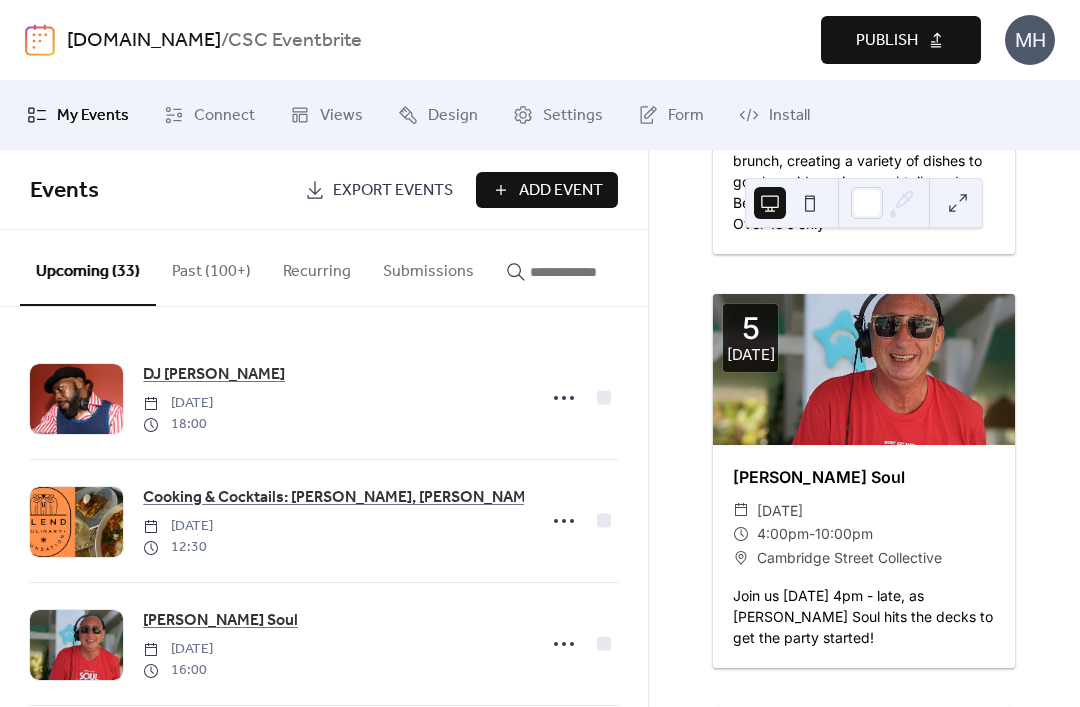 scroll, scrollTop: 1039, scrollLeft: 0, axis: vertical 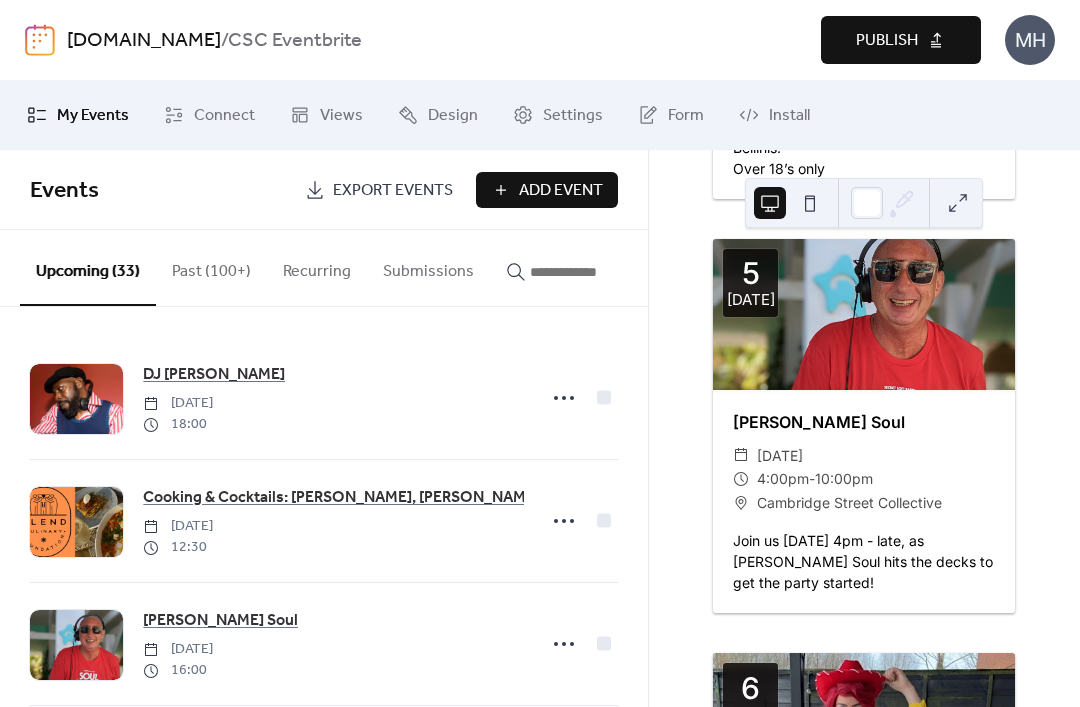 click on "Publish" at bounding box center (901, 40) 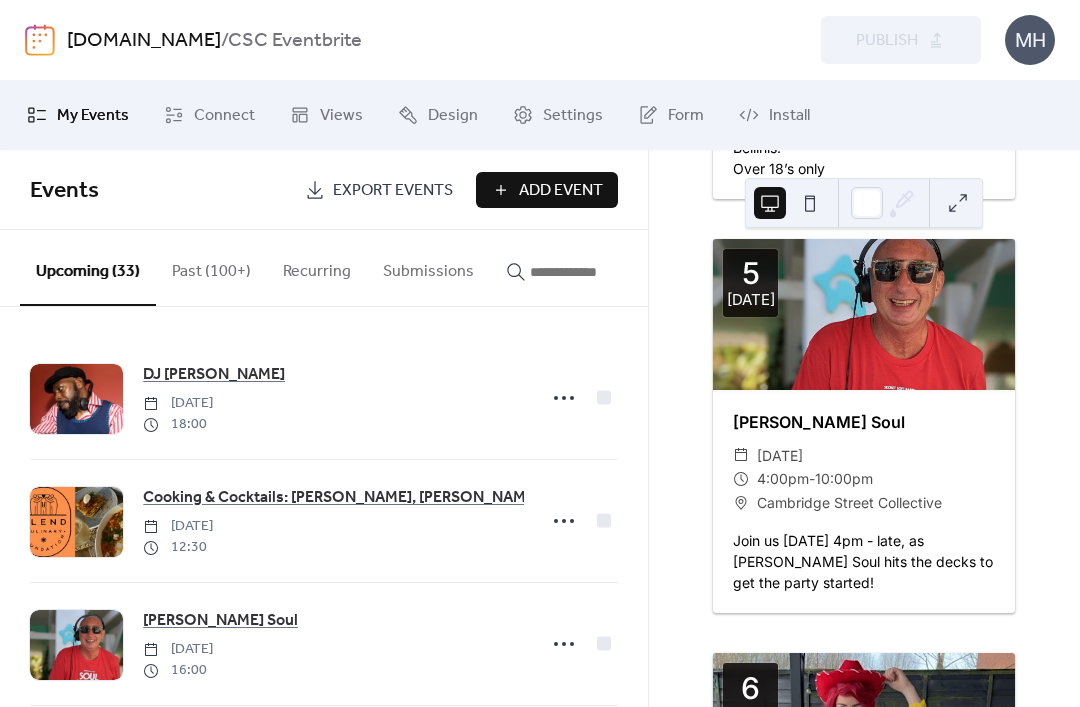 click at bounding box center [580, 272] 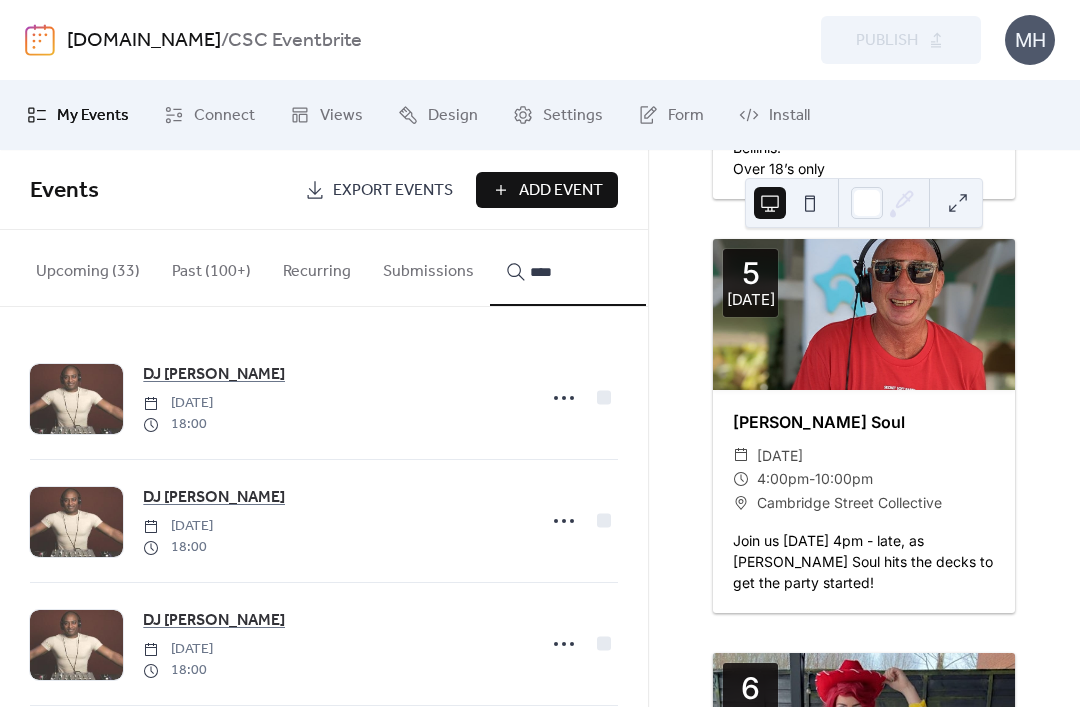 click on "****" at bounding box center (568, 268) 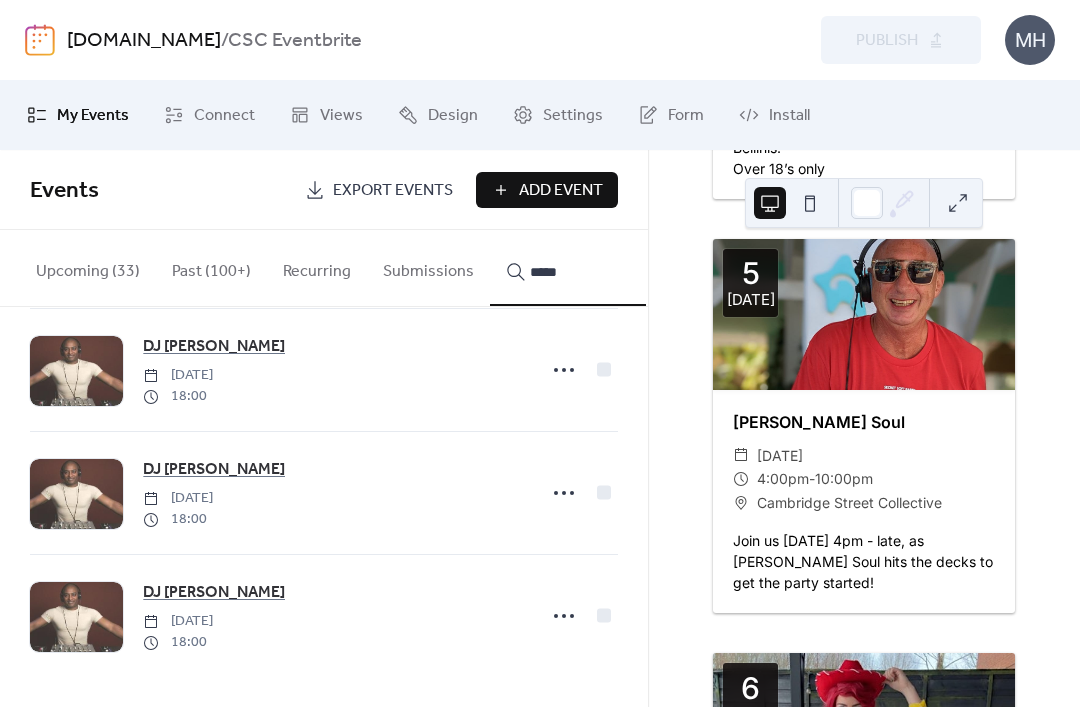 scroll, scrollTop: 655, scrollLeft: 0, axis: vertical 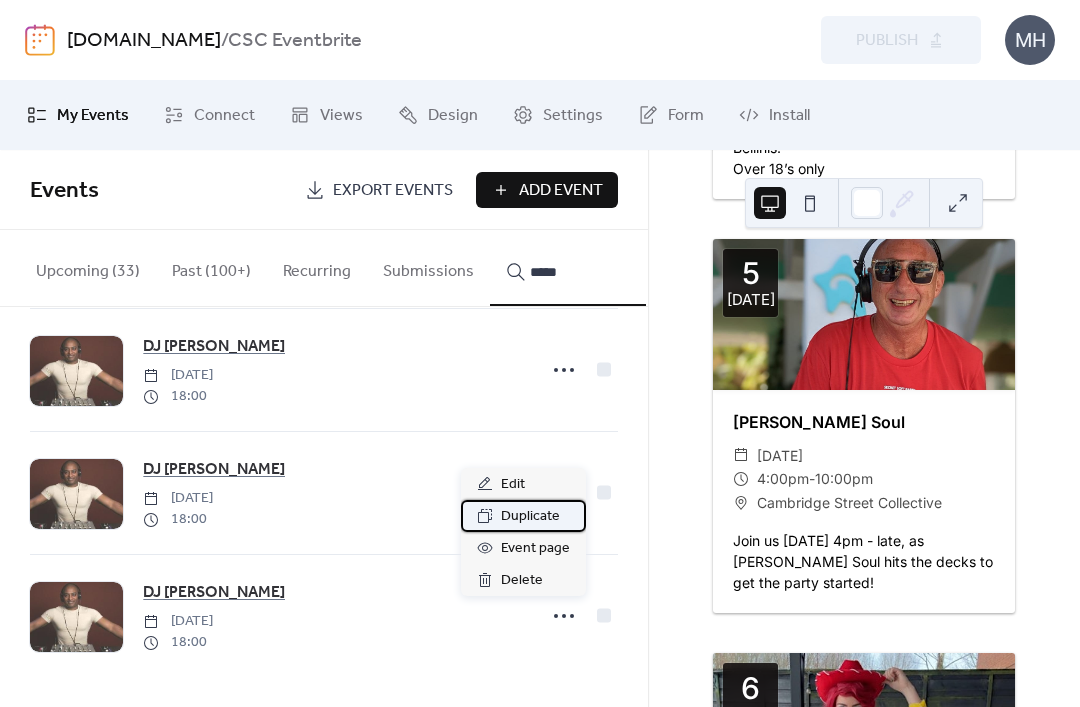 click on "Duplicate" at bounding box center (530, 517) 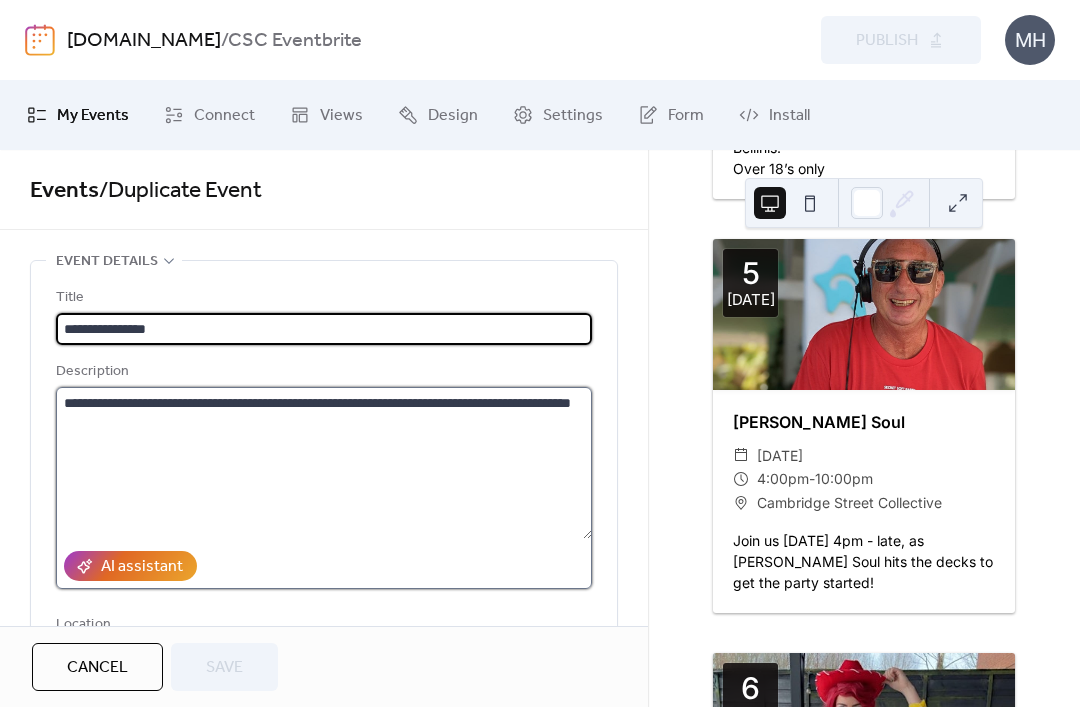 click on "**********" at bounding box center [324, 463] 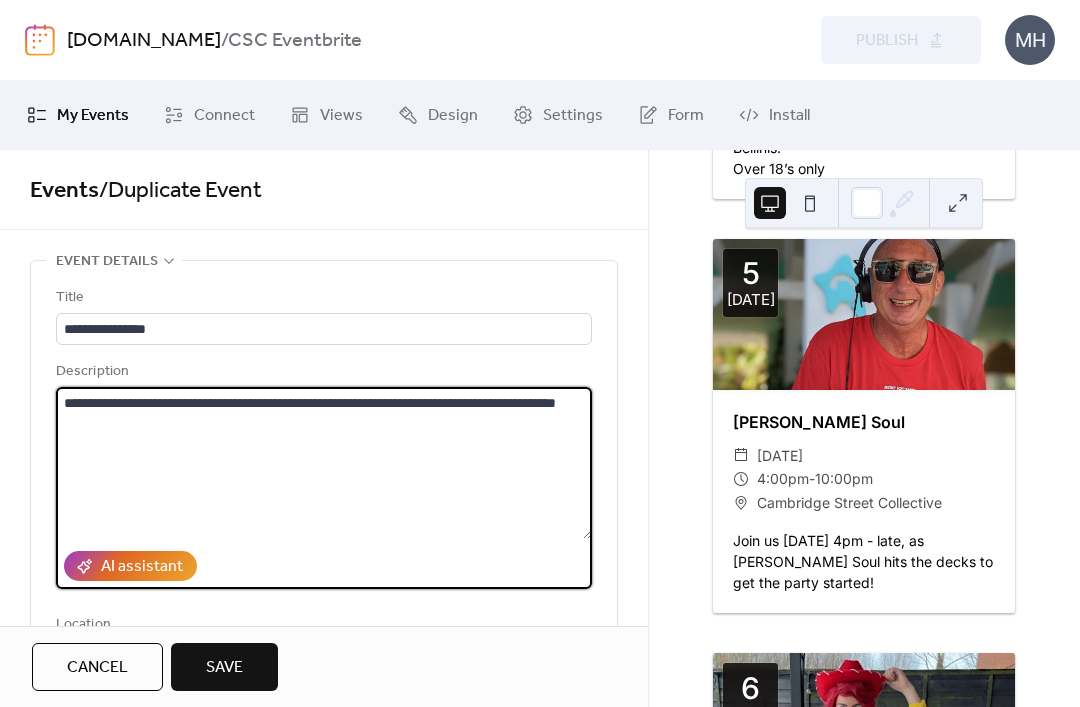 click on "**********" at bounding box center (324, 463) 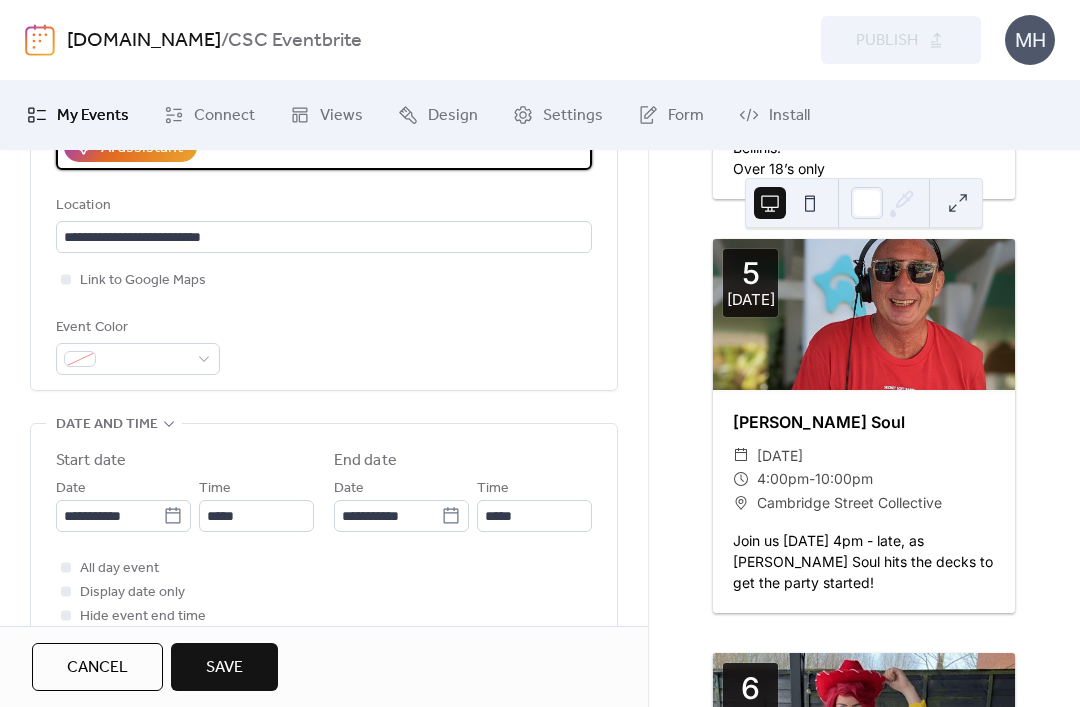 scroll, scrollTop: 424, scrollLeft: 0, axis: vertical 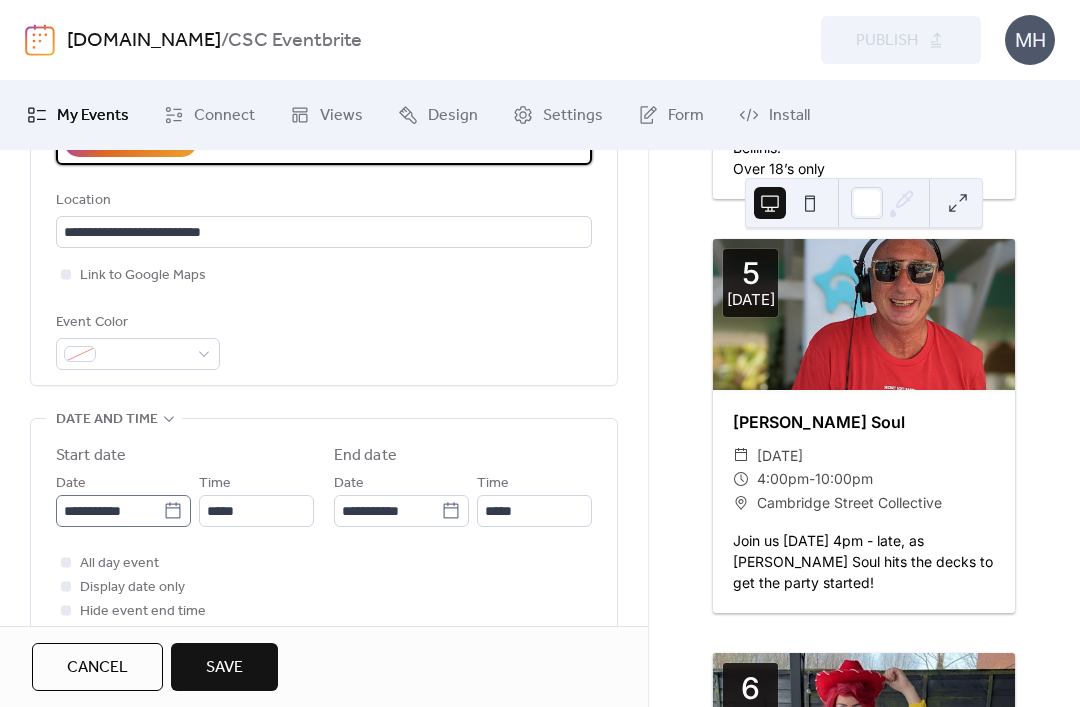 type on "**********" 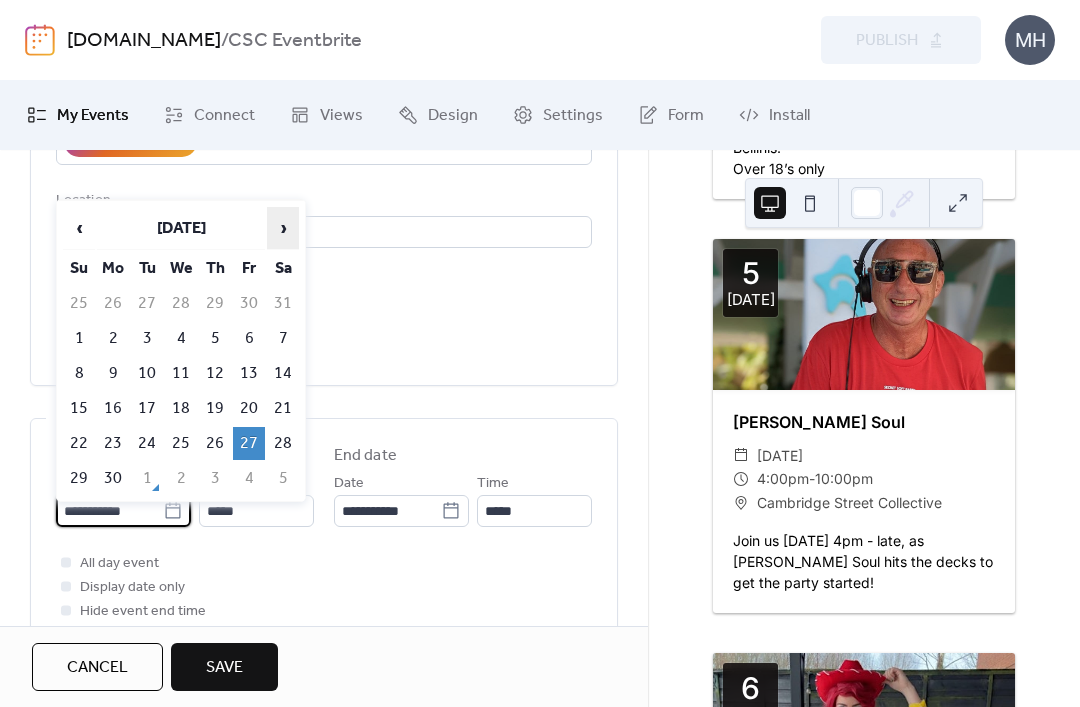 click on "›" at bounding box center (283, 228) 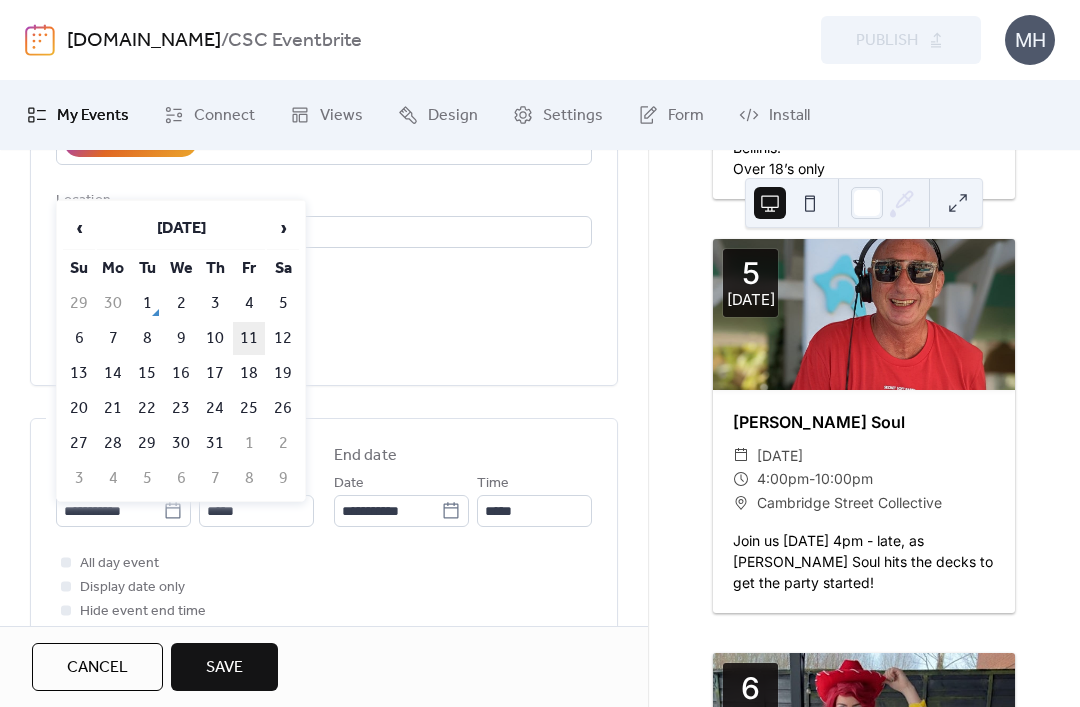 click on "11" at bounding box center [249, 338] 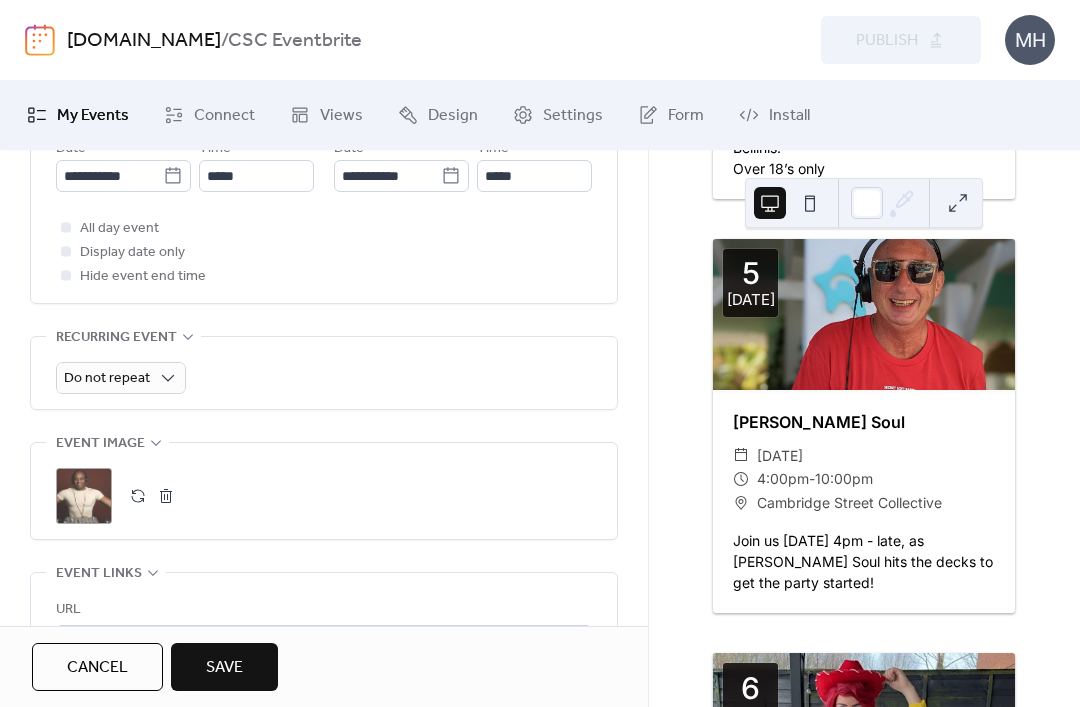 scroll, scrollTop: 792, scrollLeft: 0, axis: vertical 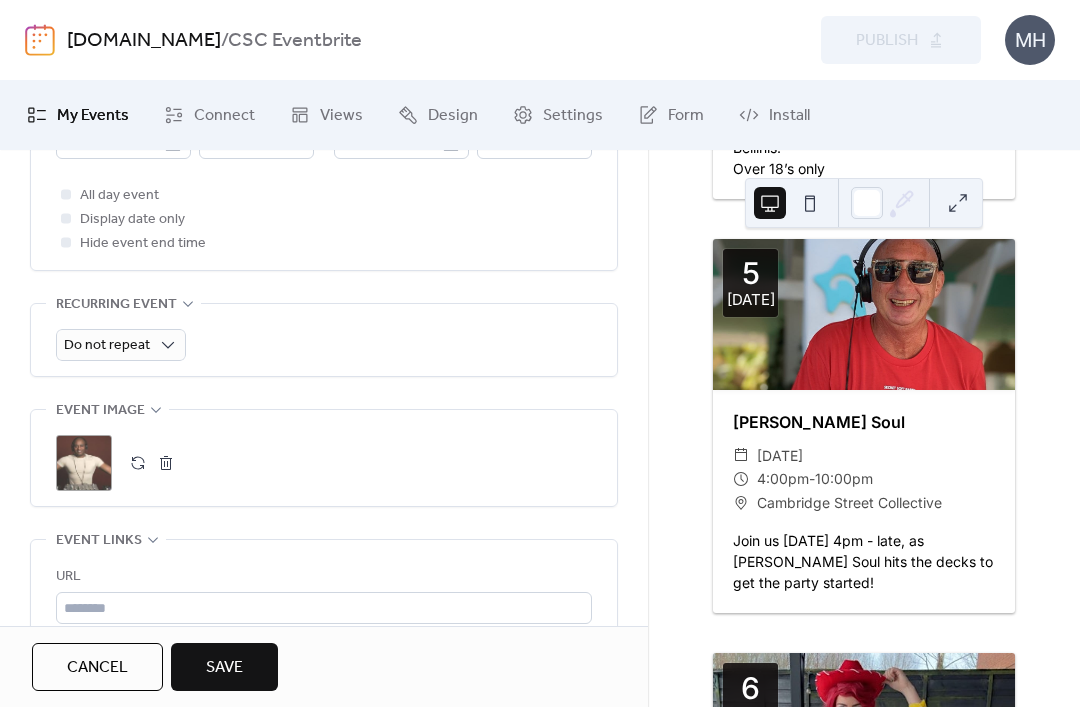 click on "Save" at bounding box center (224, 668) 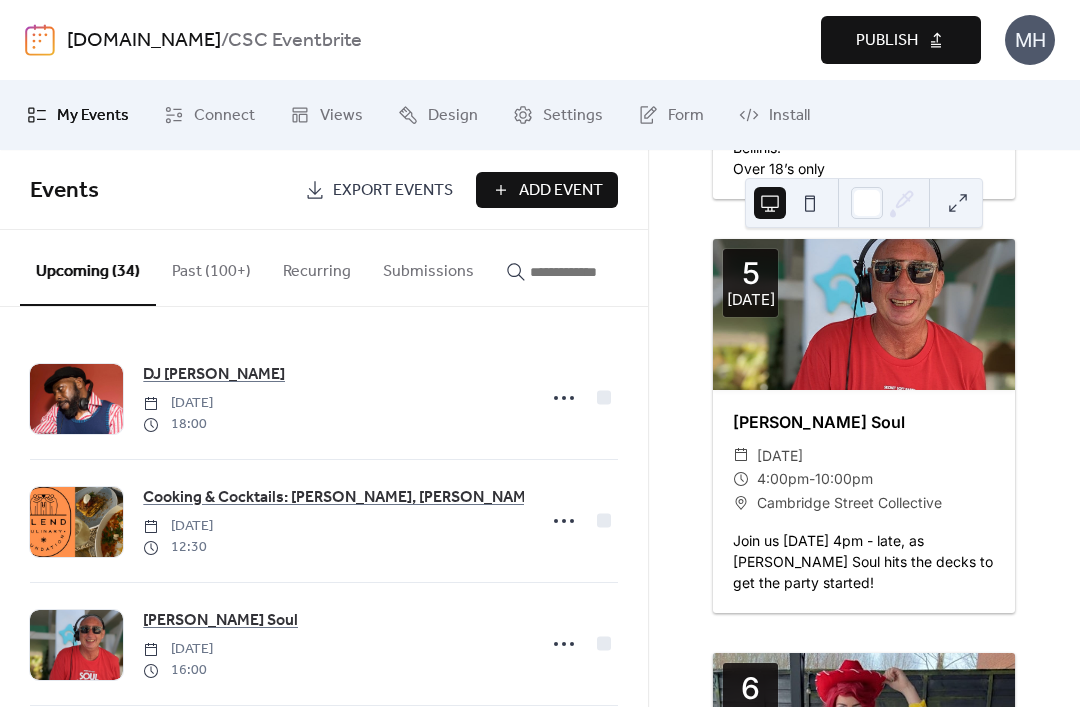 click at bounding box center [580, 272] 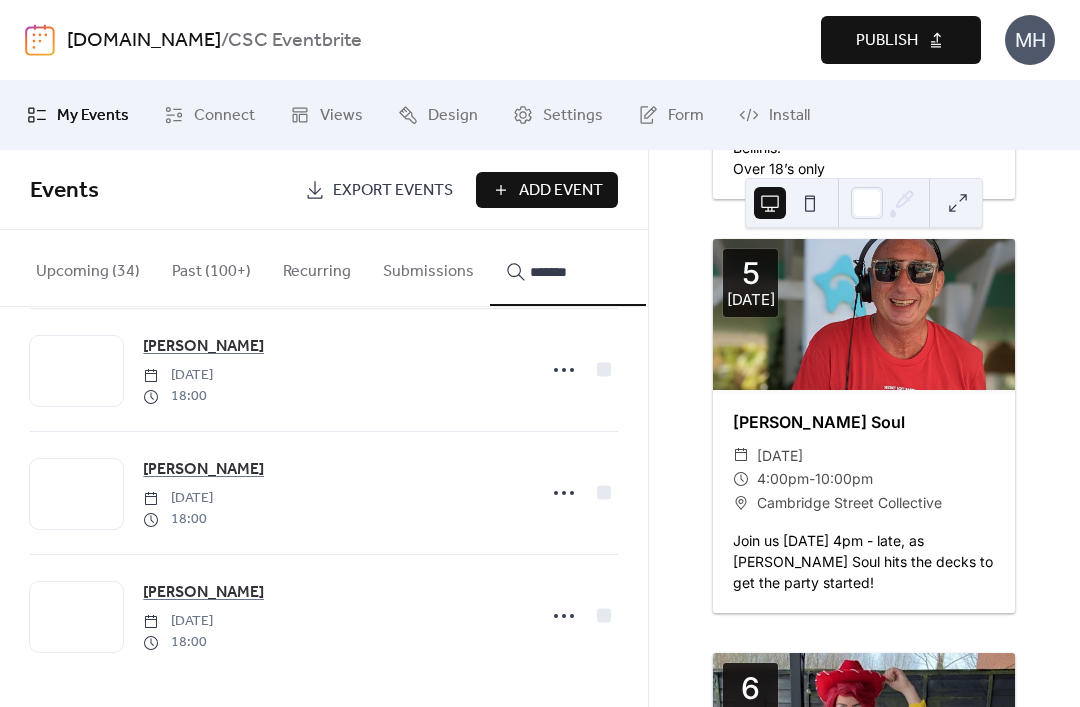 scroll, scrollTop: 1151, scrollLeft: 0, axis: vertical 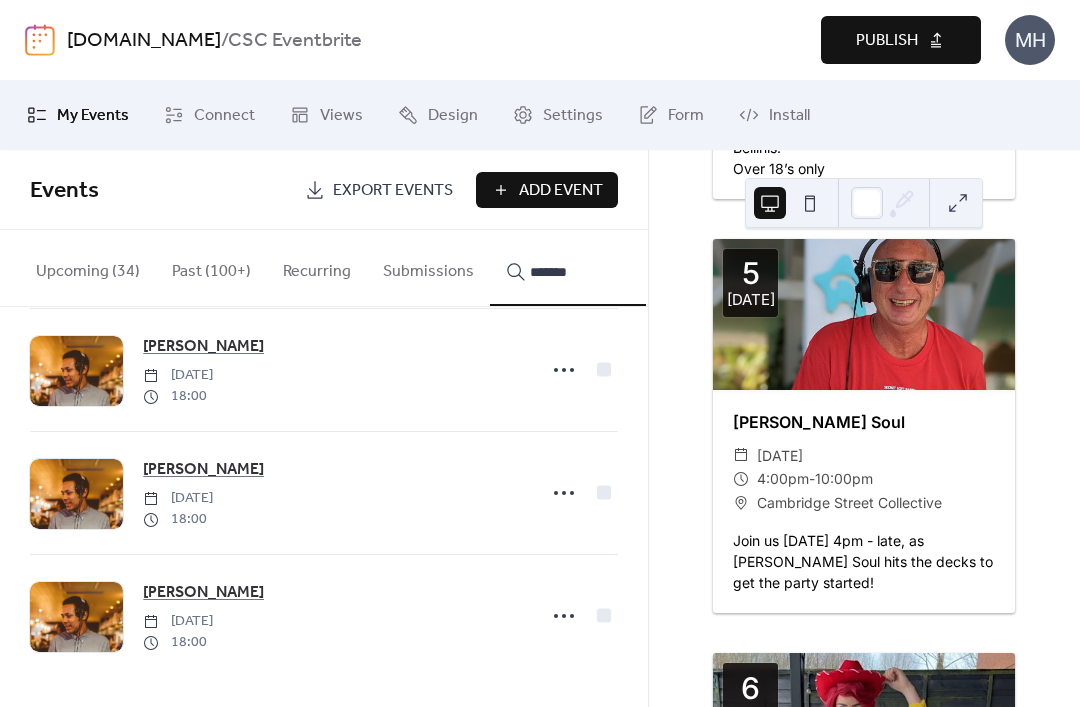 type on "******" 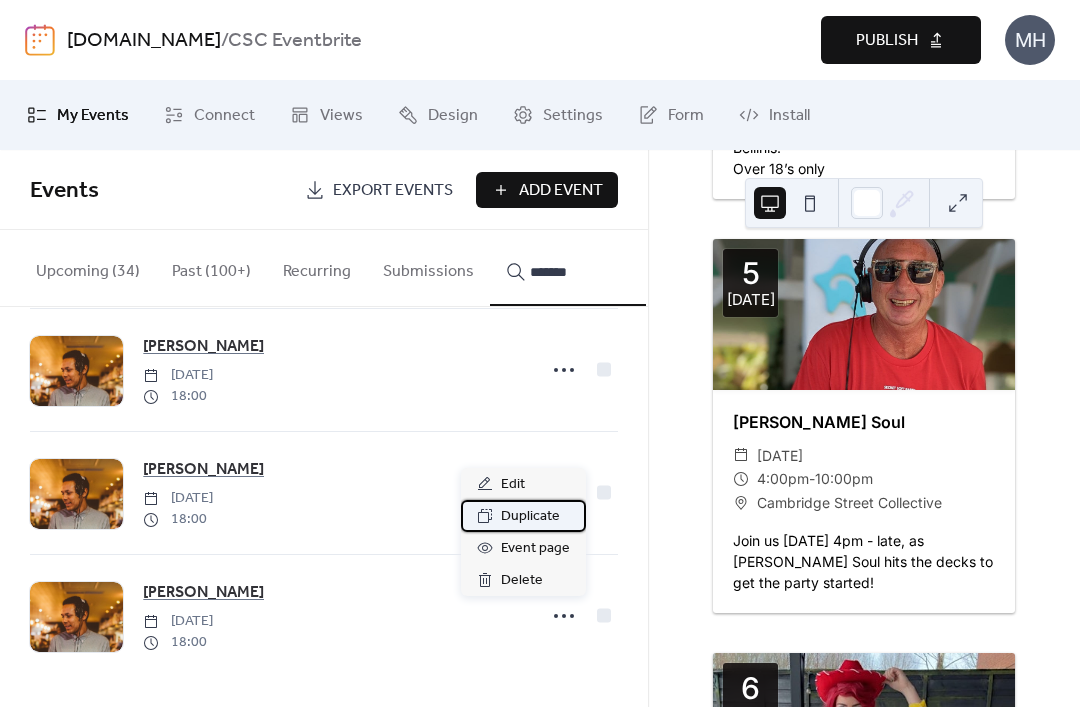click on "Duplicate" at bounding box center (530, 517) 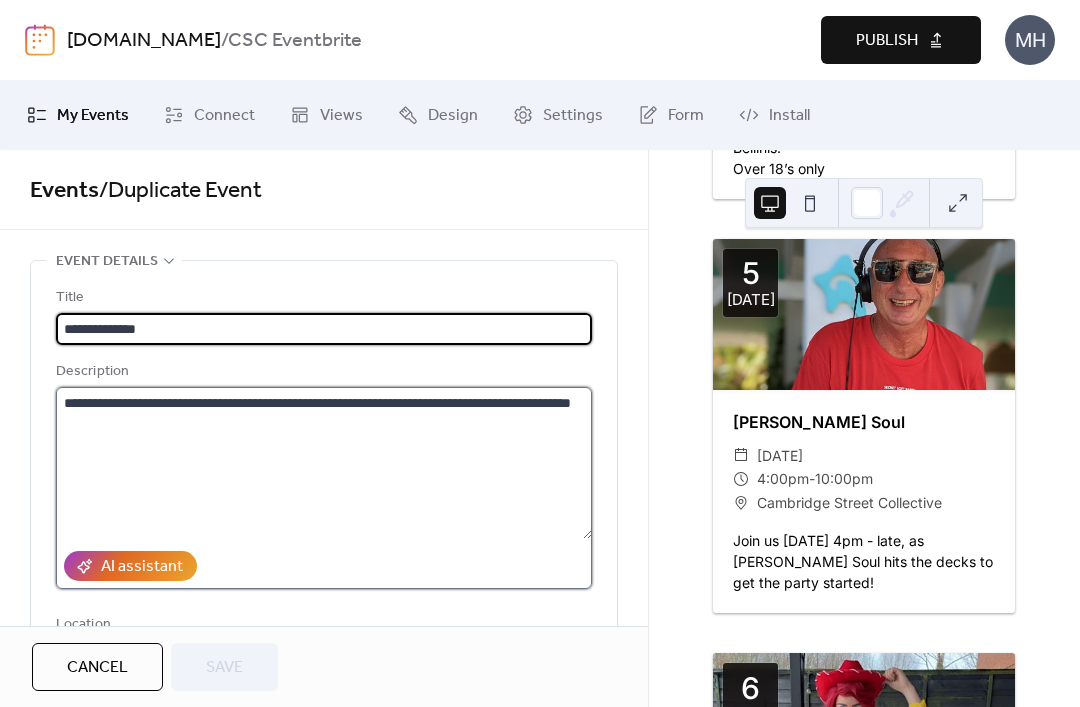 click on "**********" at bounding box center (324, 463) 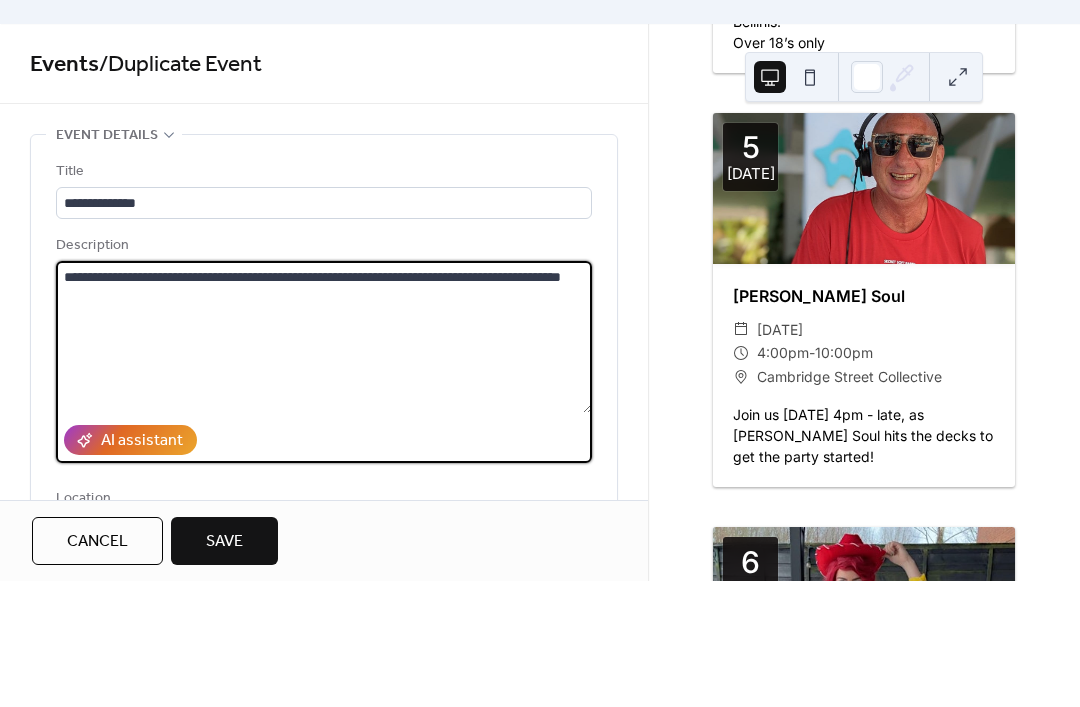 click on "**********" at bounding box center [324, 463] 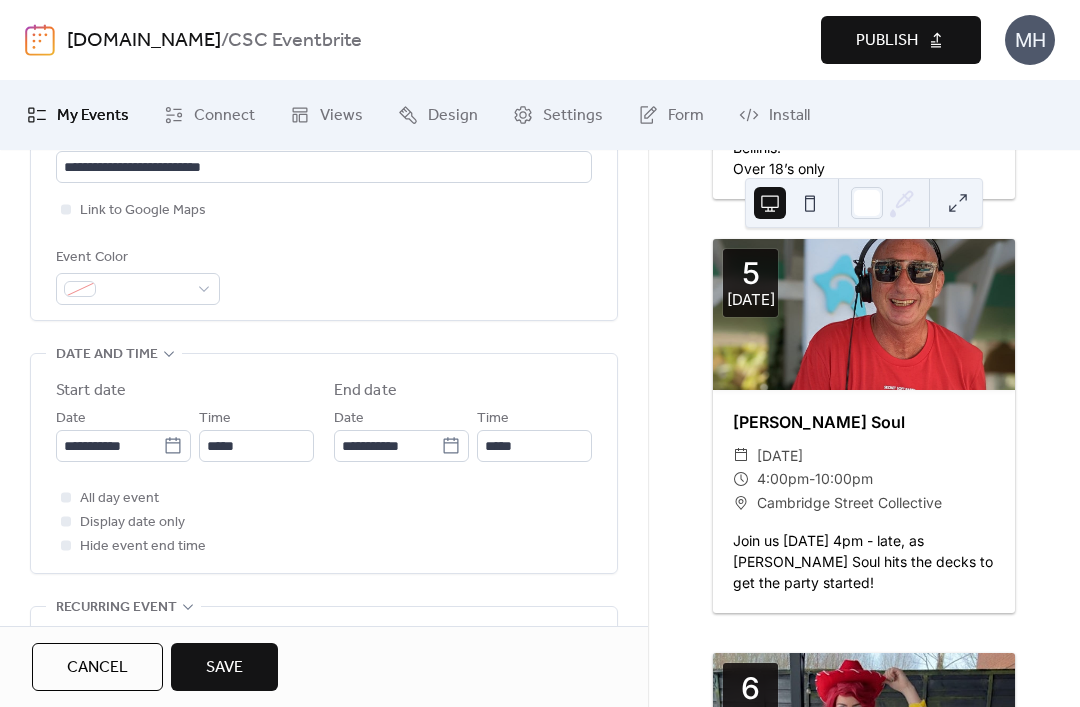 scroll, scrollTop: 487, scrollLeft: 0, axis: vertical 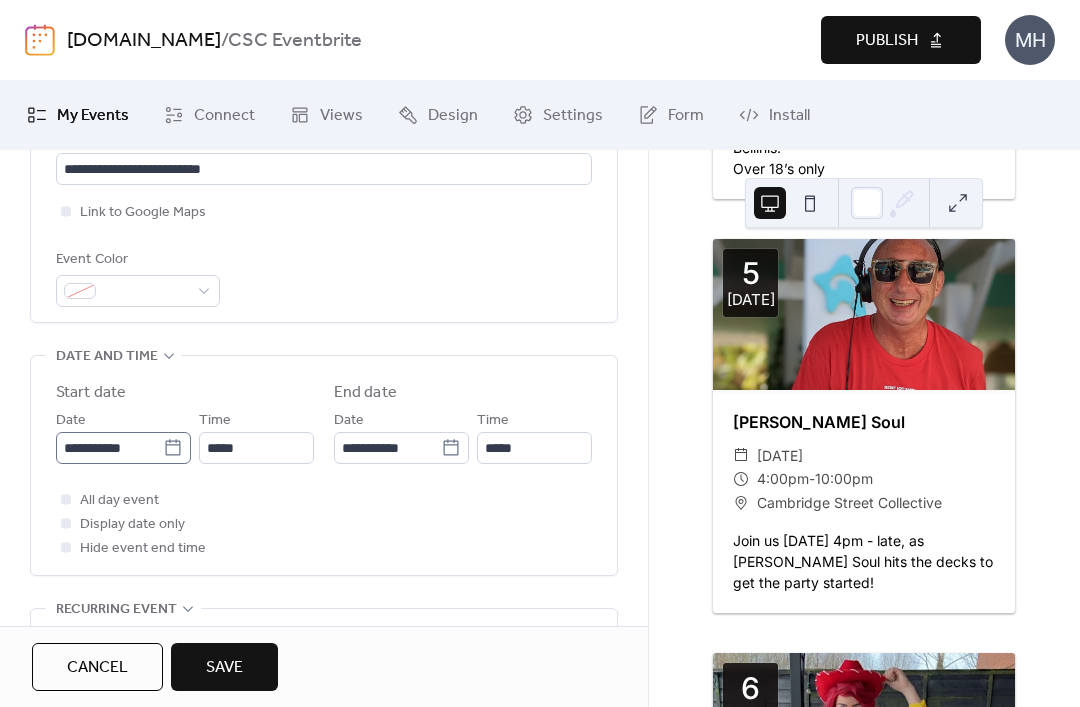 type on "**********" 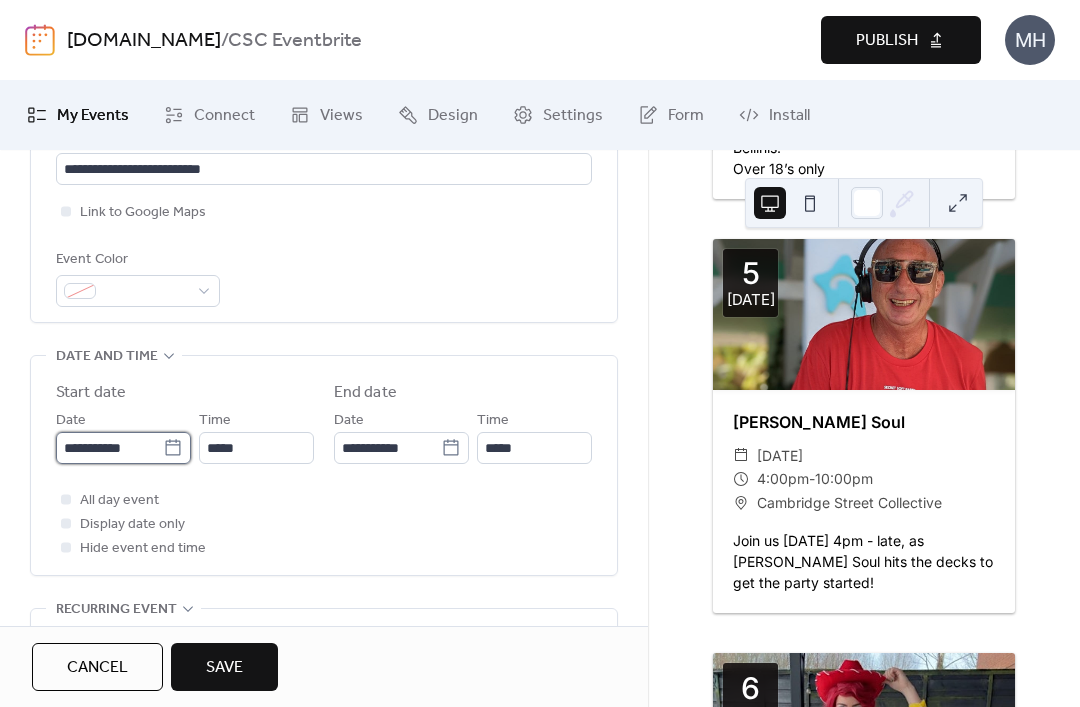 click on "**********" at bounding box center [109, 448] 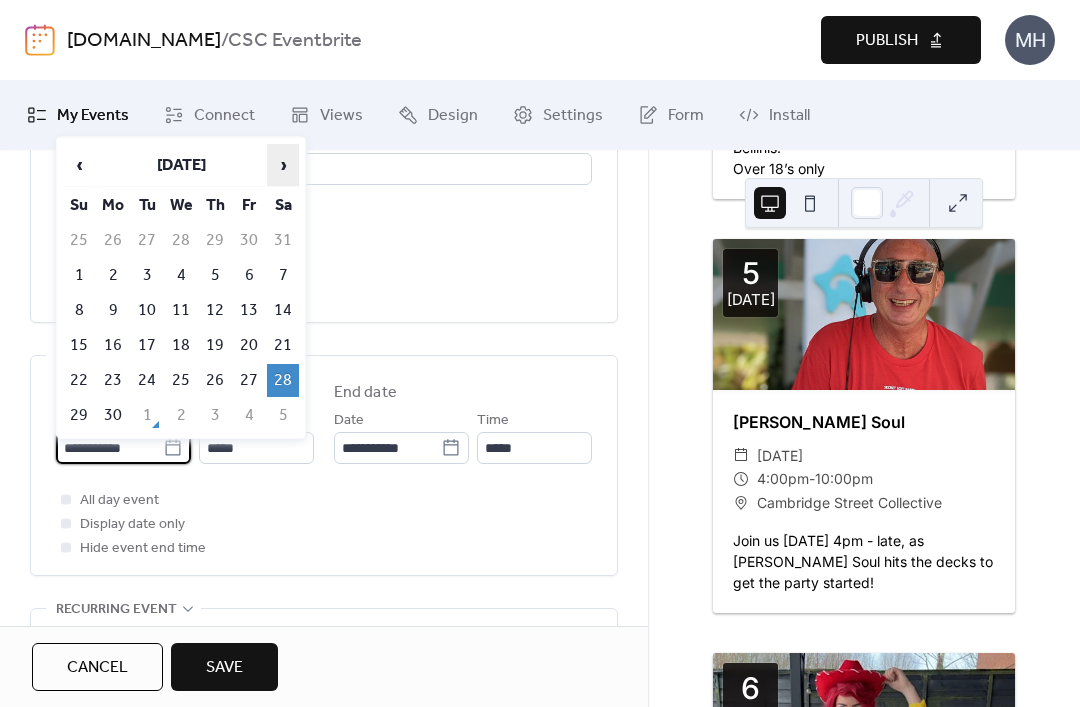 click on "›" at bounding box center (283, 165) 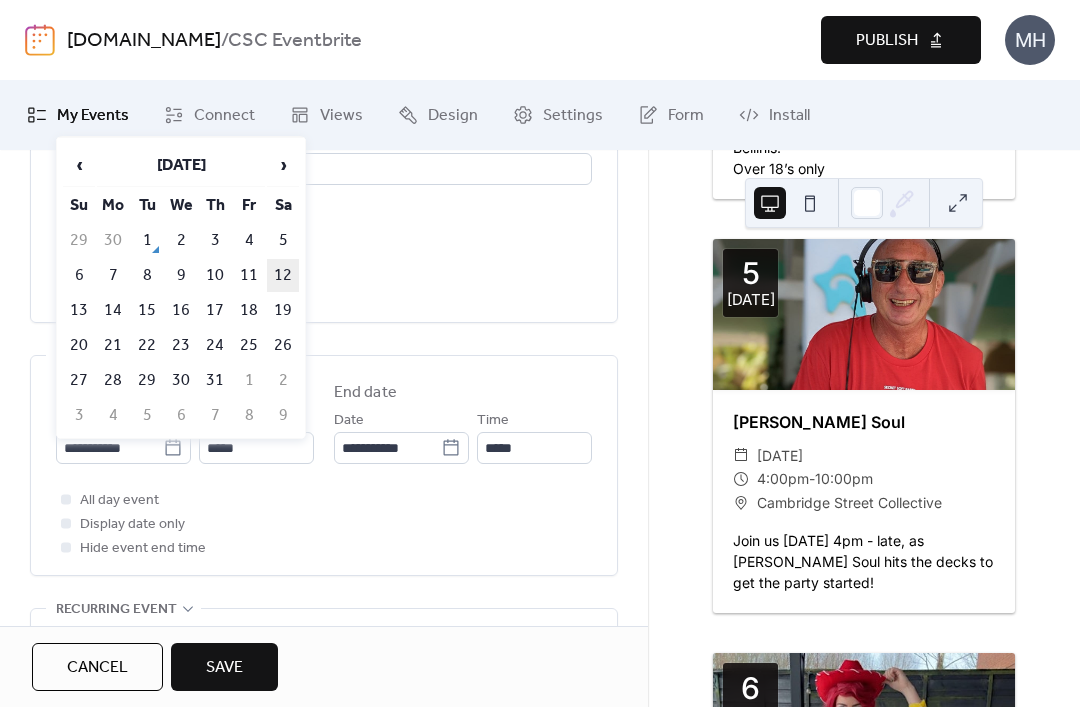 click on "12" at bounding box center (283, 275) 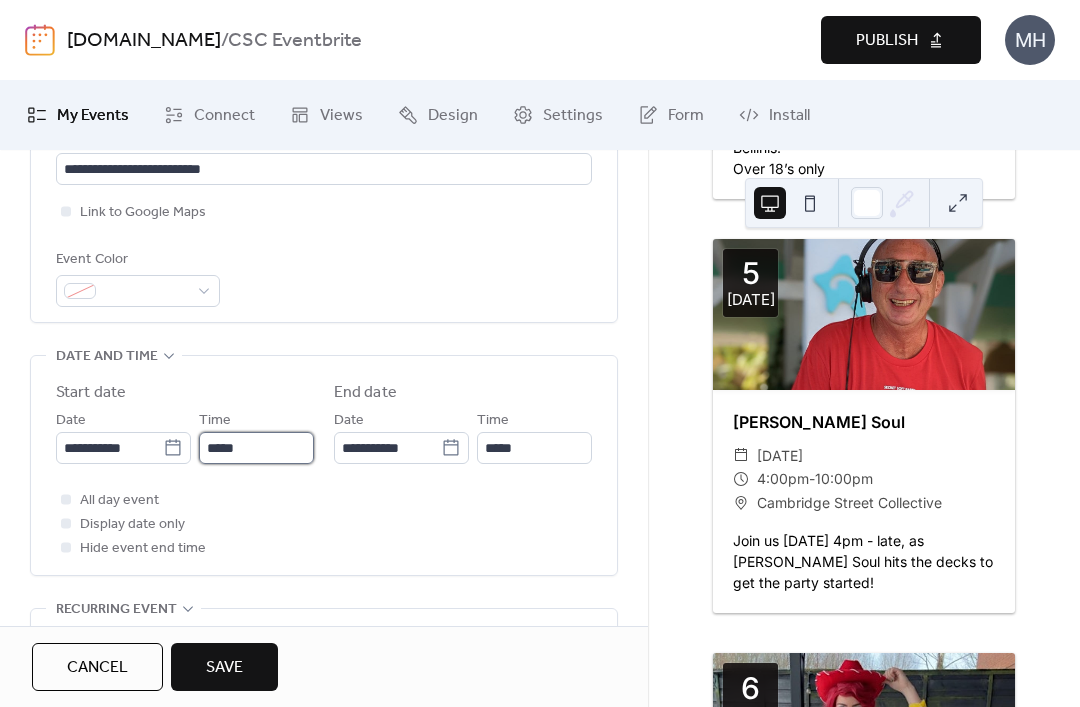click on "*****" at bounding box center (256, 448) 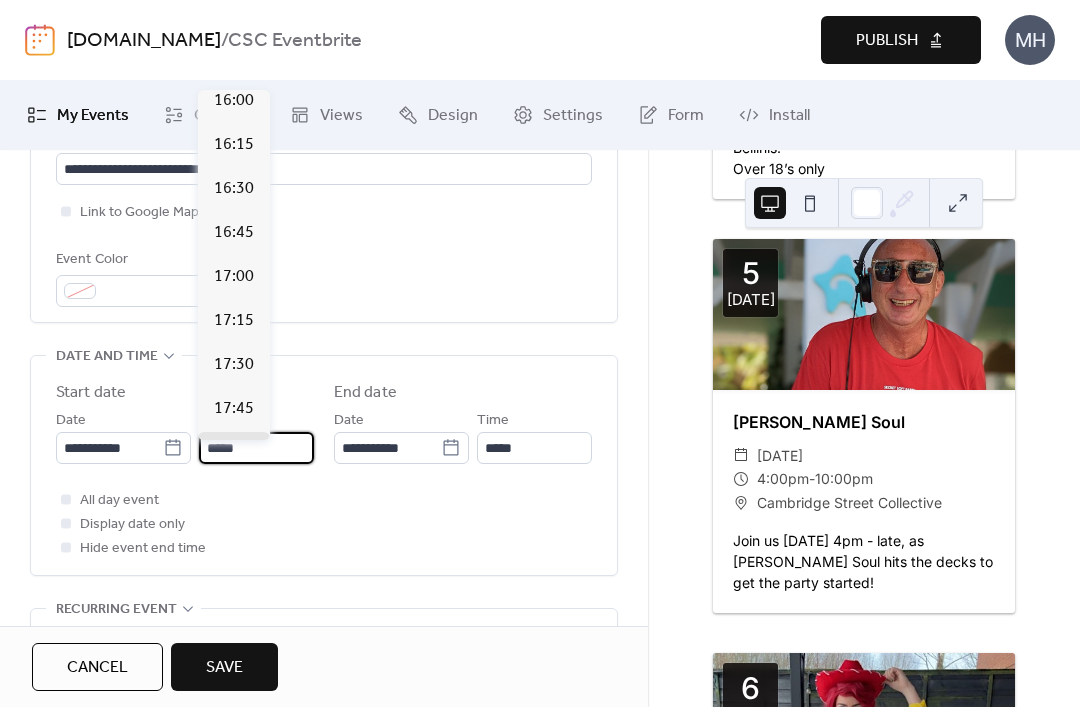 scroll, scrollTop: 2788, scrollLeft: 0, axis: vertical 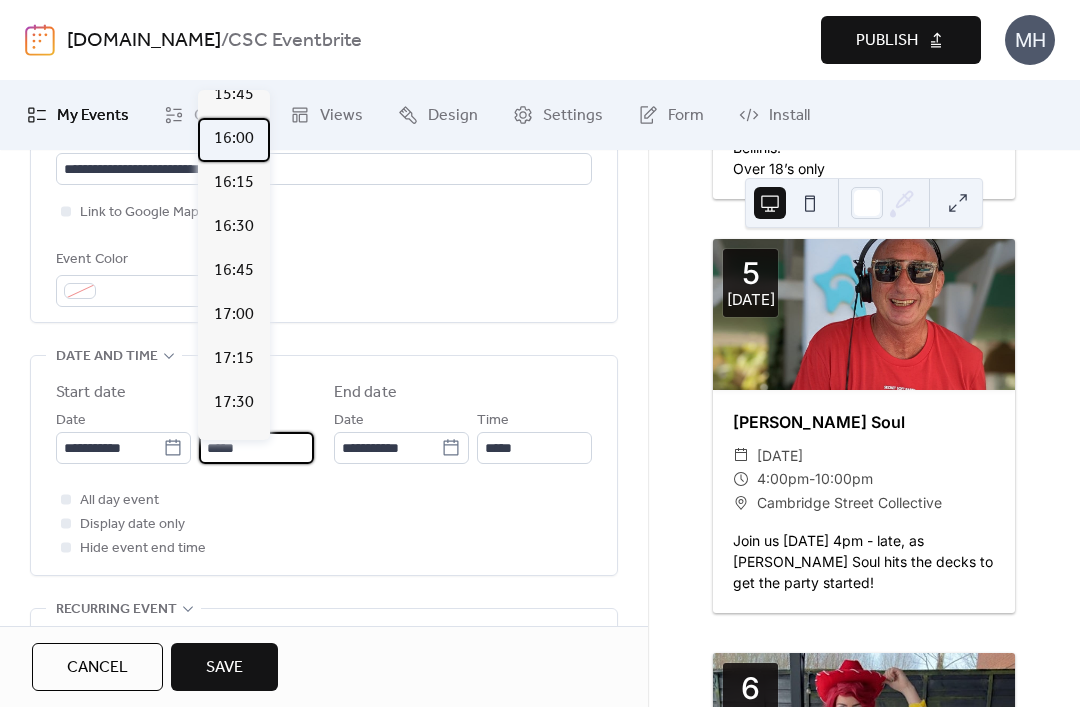 click on "16:00" at bounding box center [234, 139] 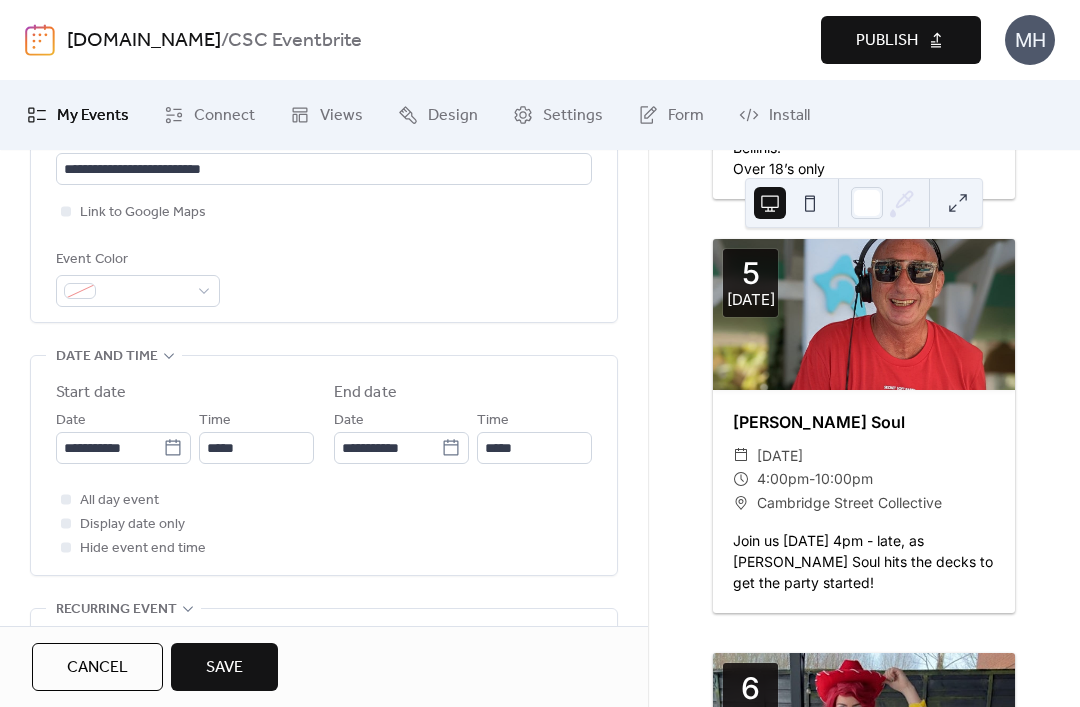 type on "*****" 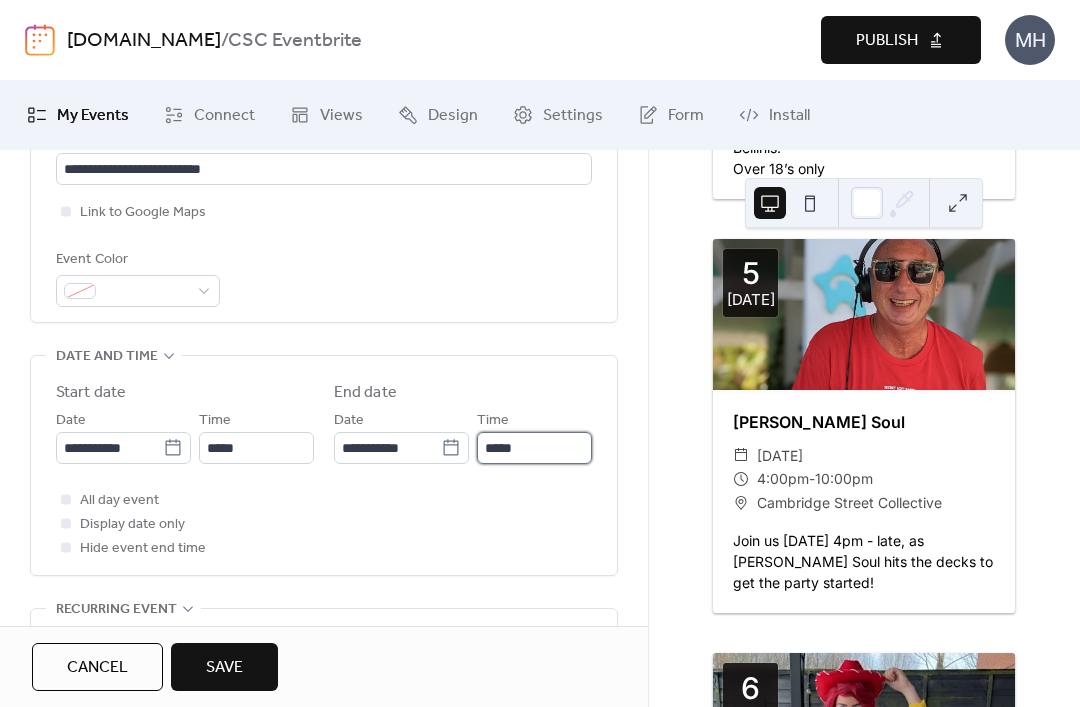 click on "*****" at bounding box center [534, 448] 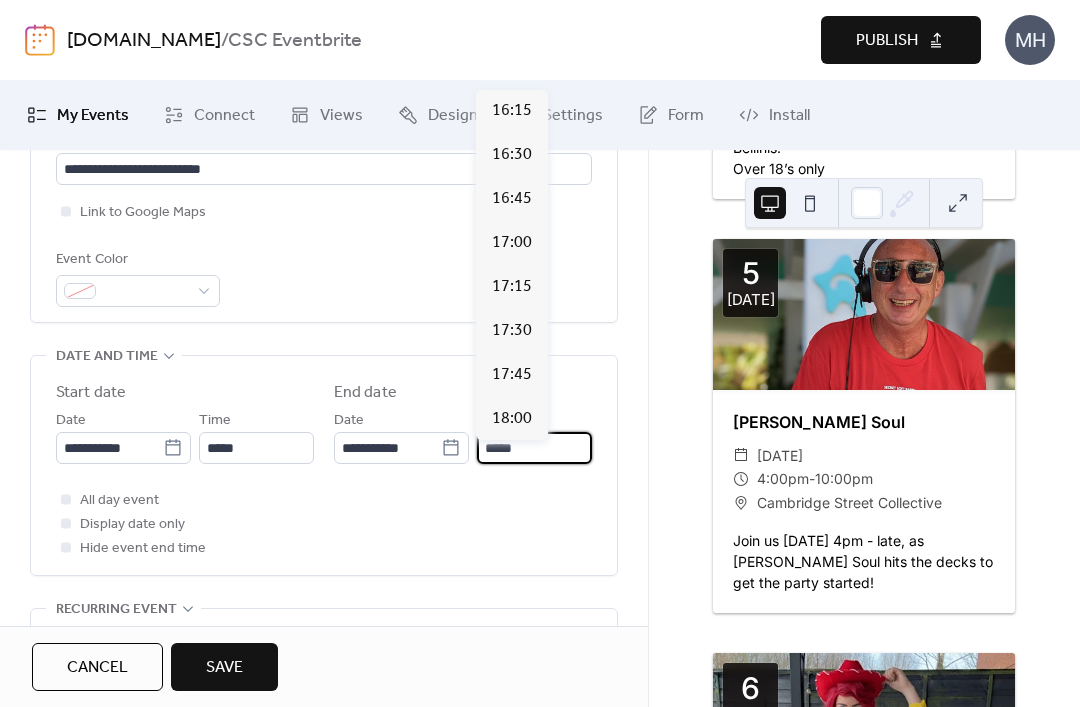 scroll, scrollTop: 968, scrollLeft: 0, axis: vertical 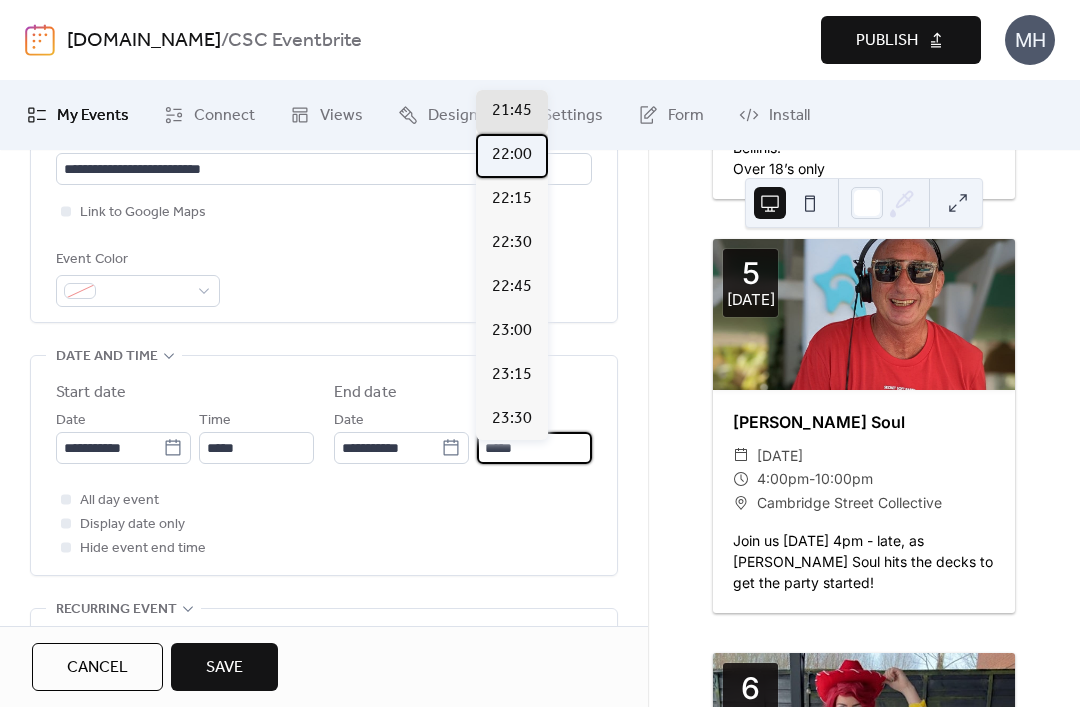 click on "22:00" at bounding box center (512, 155) 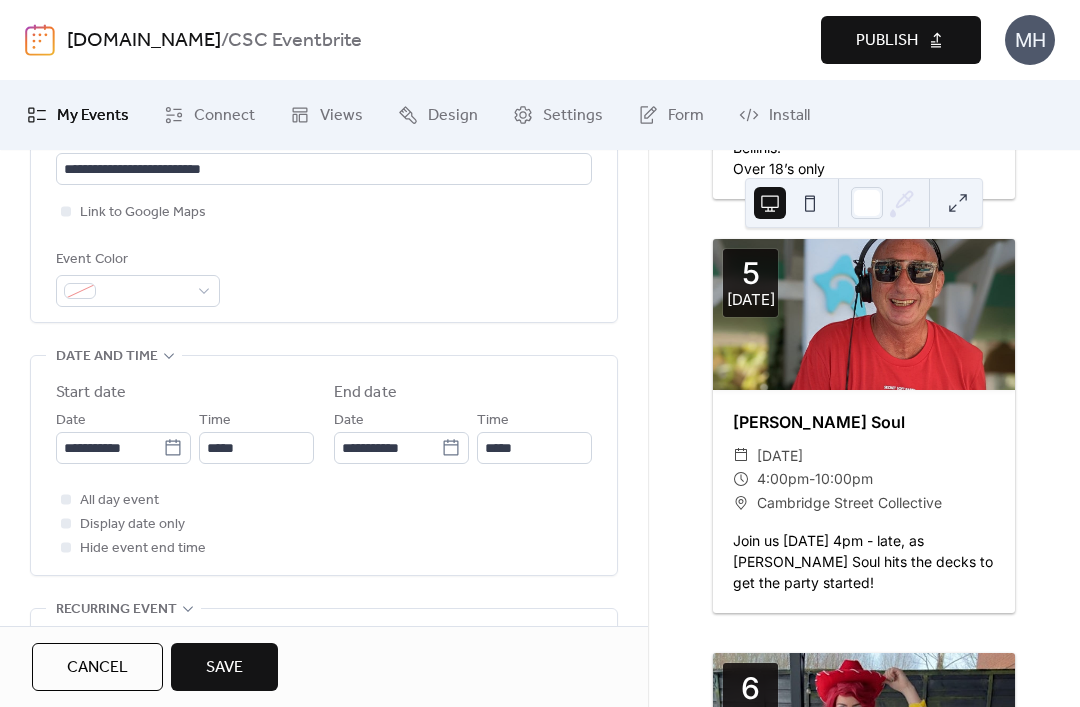 click on "Save" at bounding box center [224, 667] 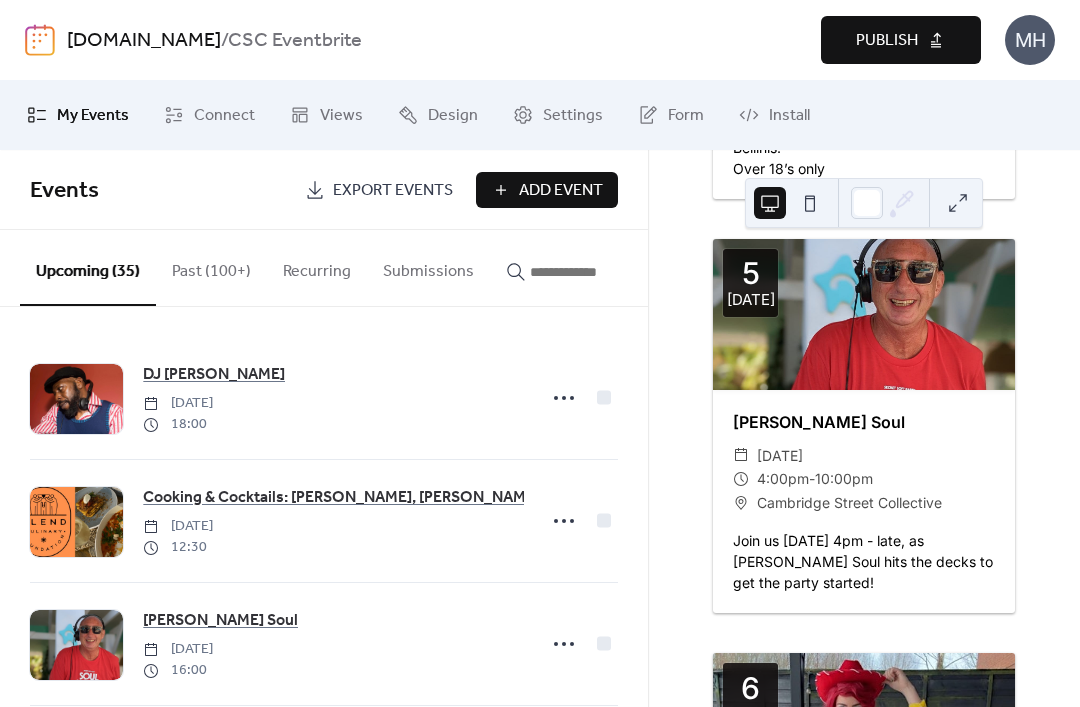 click on "Publish" at bounding box center [901, 40] 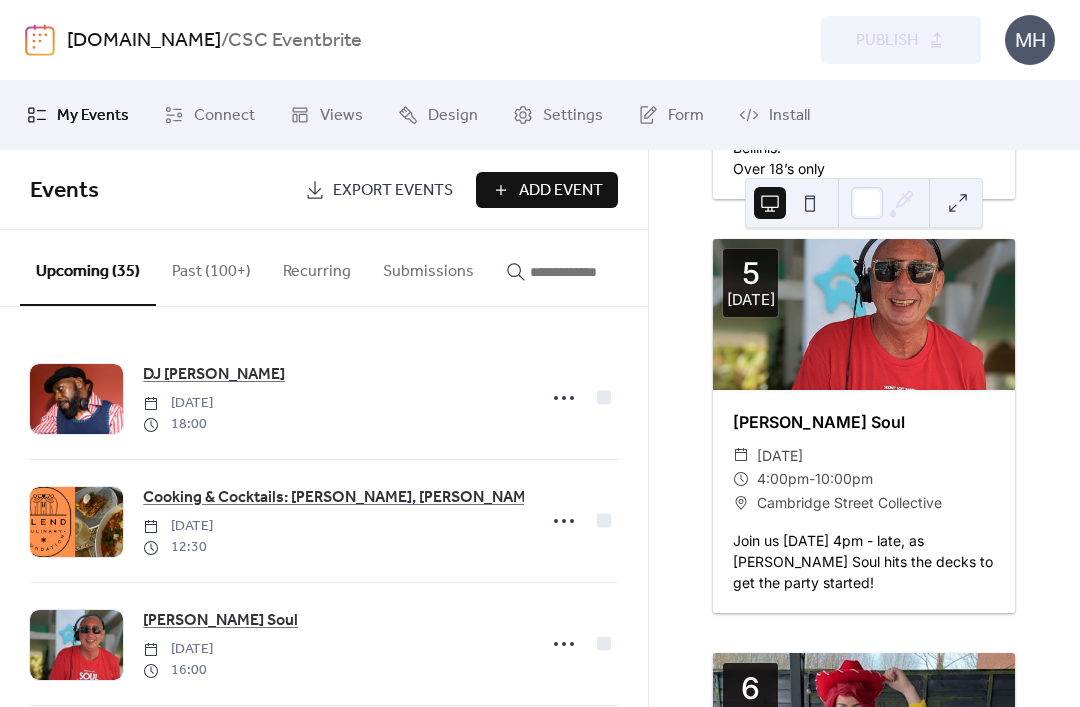 click at bounding box center [580, 272] 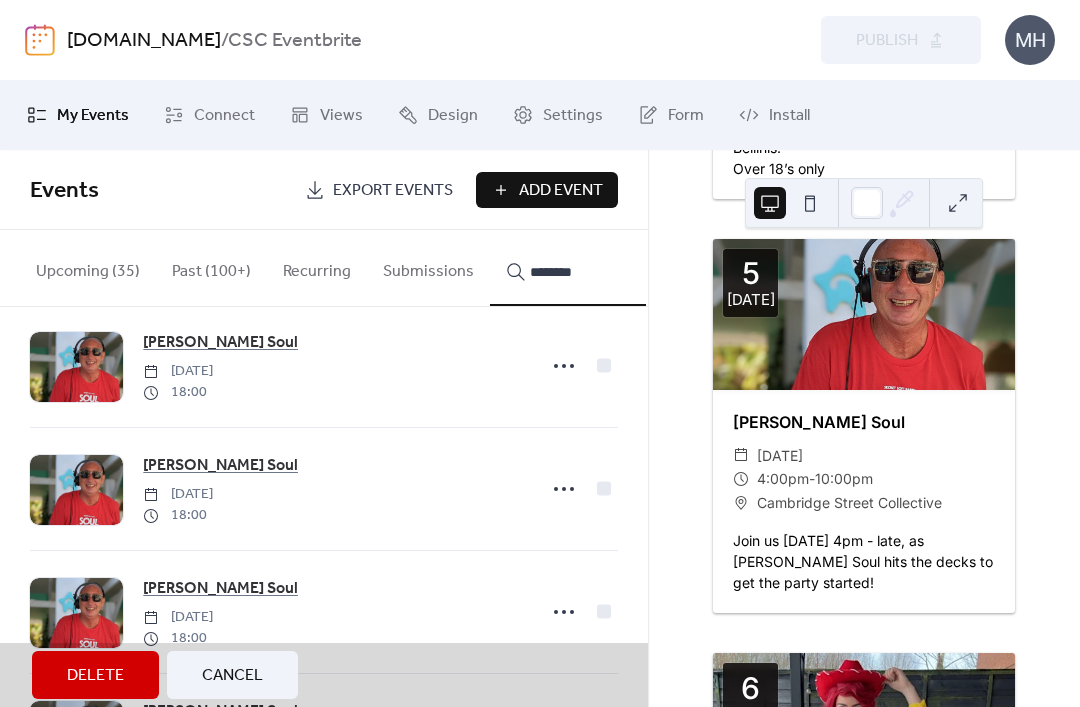 scroll, scrollTop: 892, scrollLeft: 0, axis: vertical 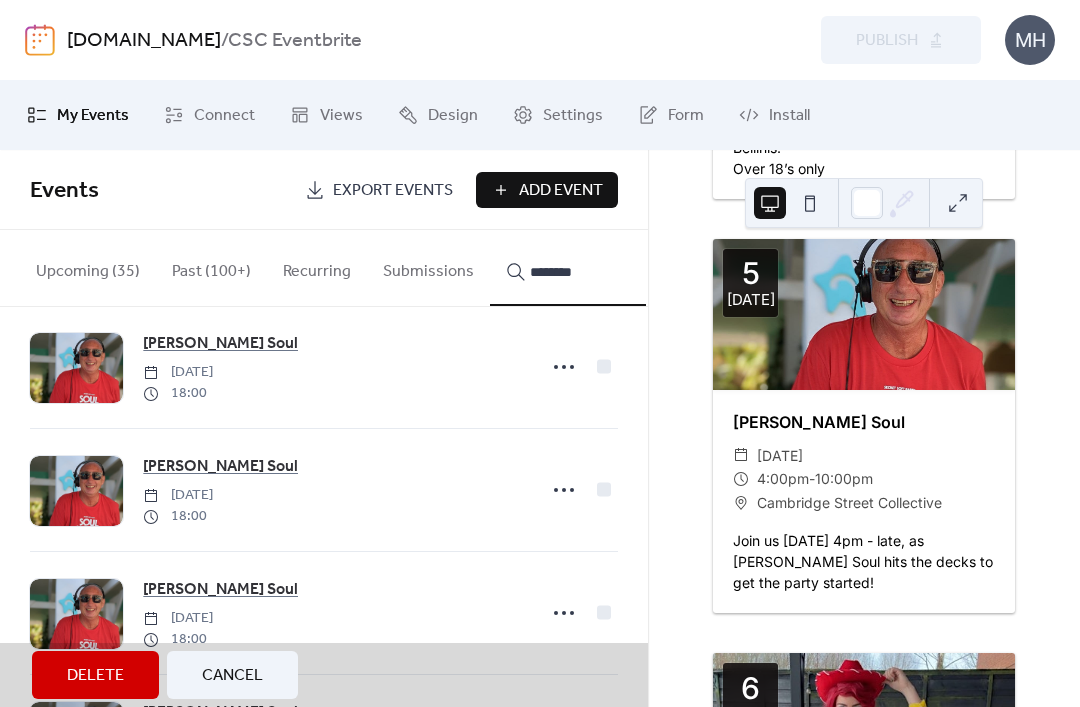 type on "*******" 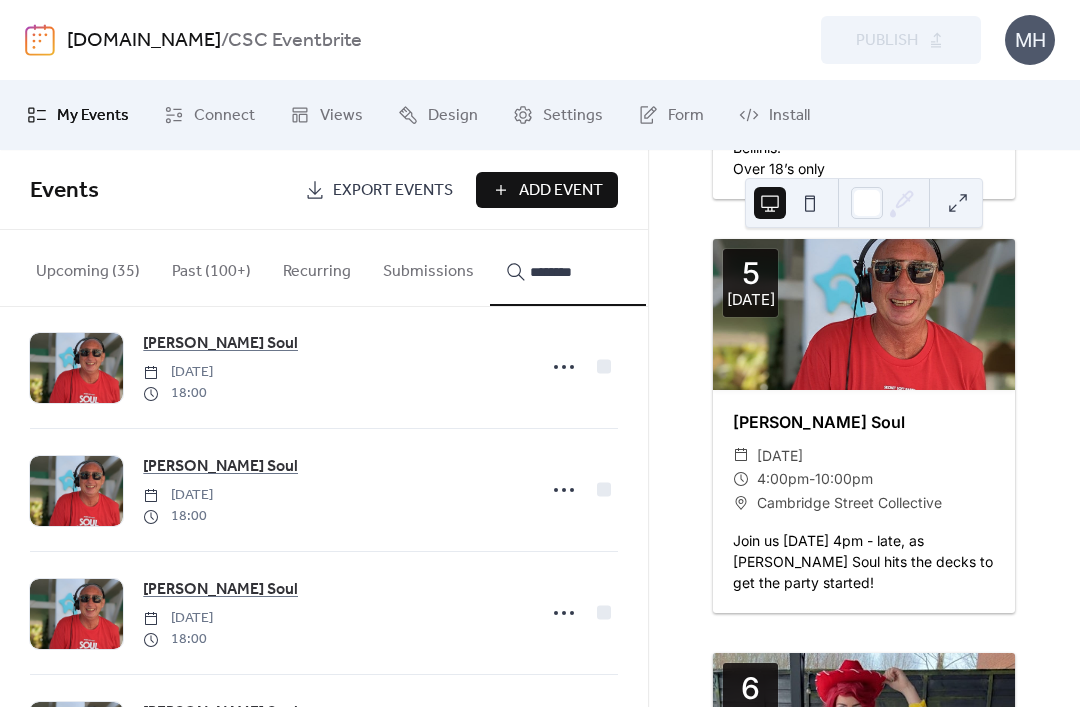 click 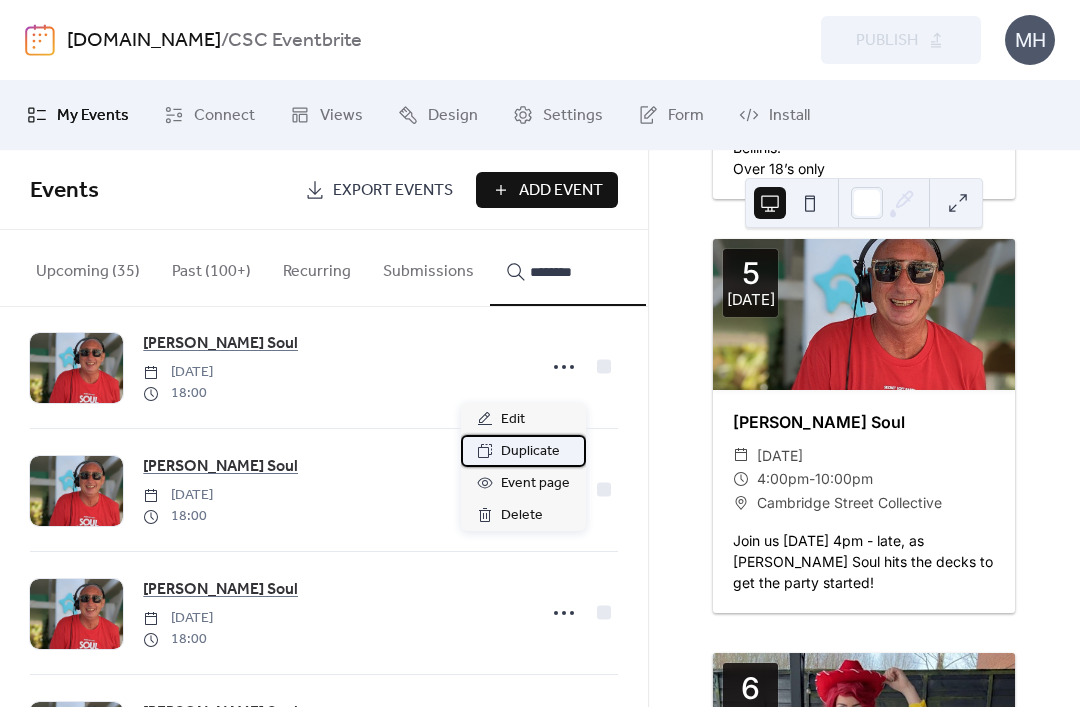 click on "Duplicate" at bounding box center [530, 452] 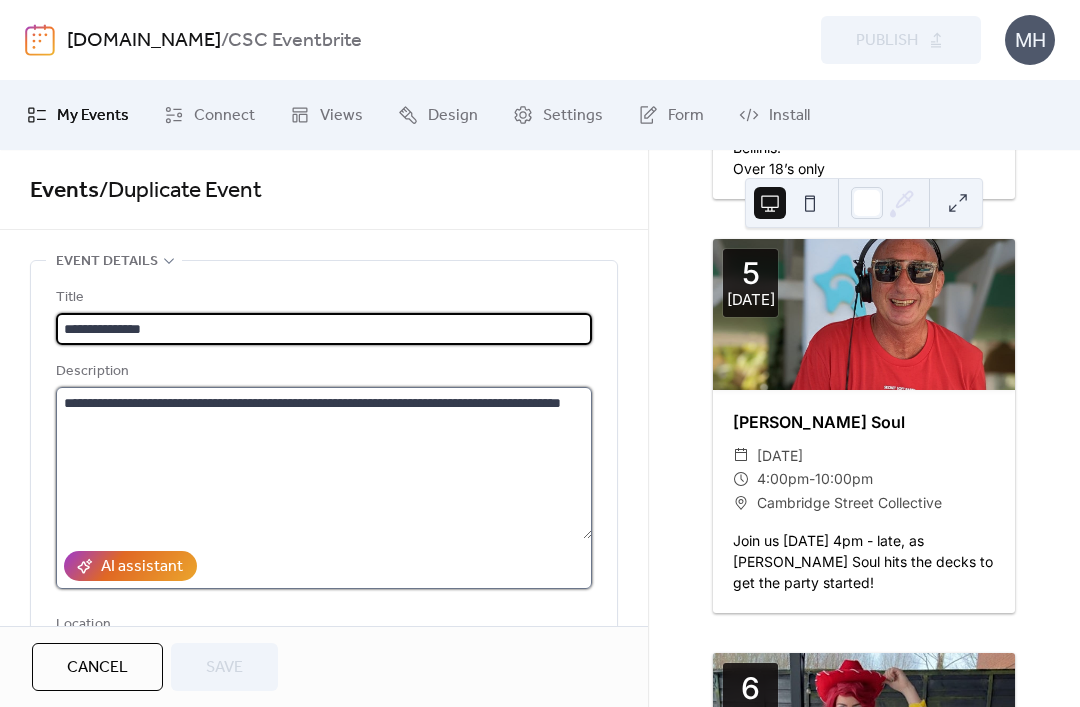 click on "**********" at bounding box center (324, 463) 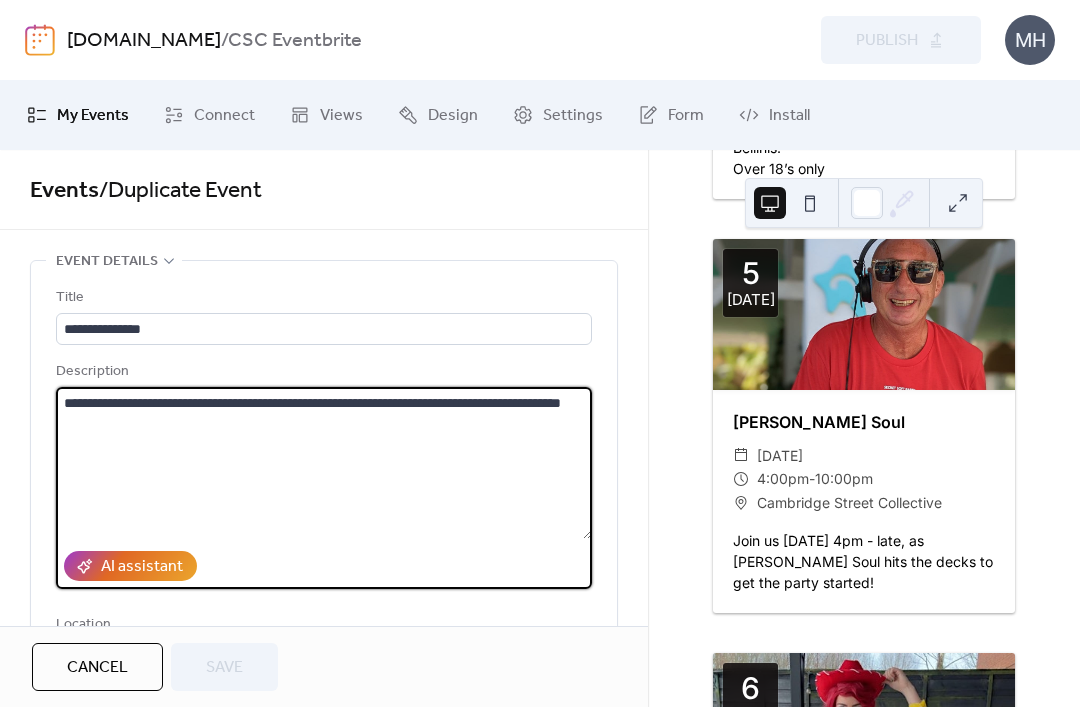 click on "**********" at bounding box center [324, 463] 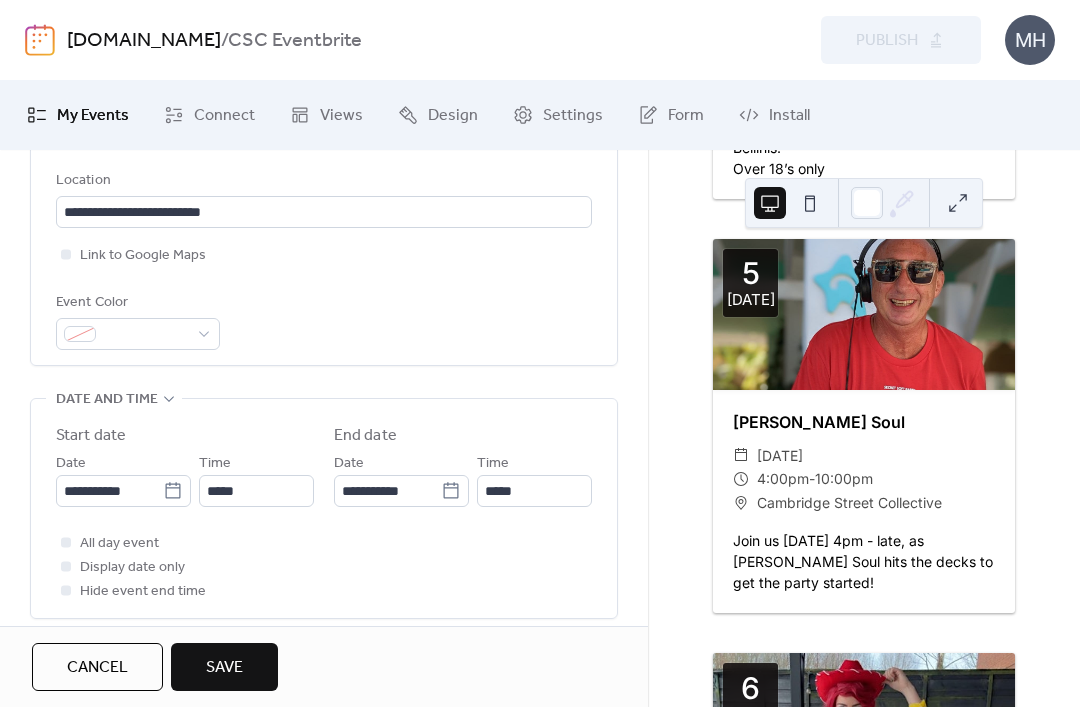 scroll, scrollTop: 458, scrollLeft: 0, axis: vertical 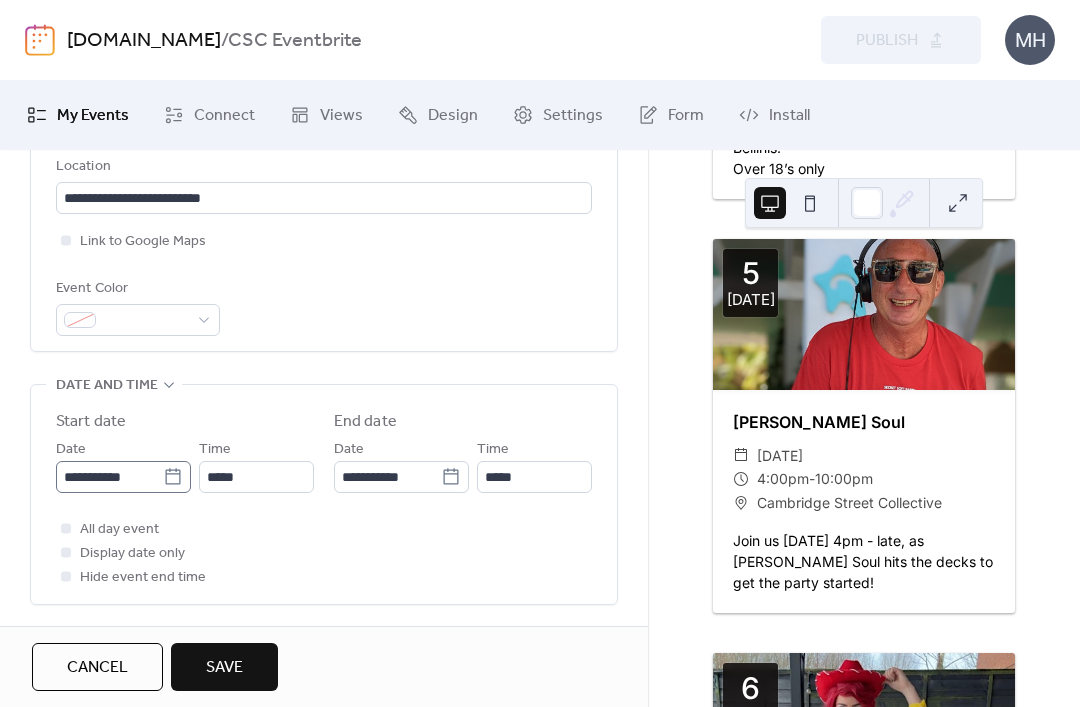 type on "**********" 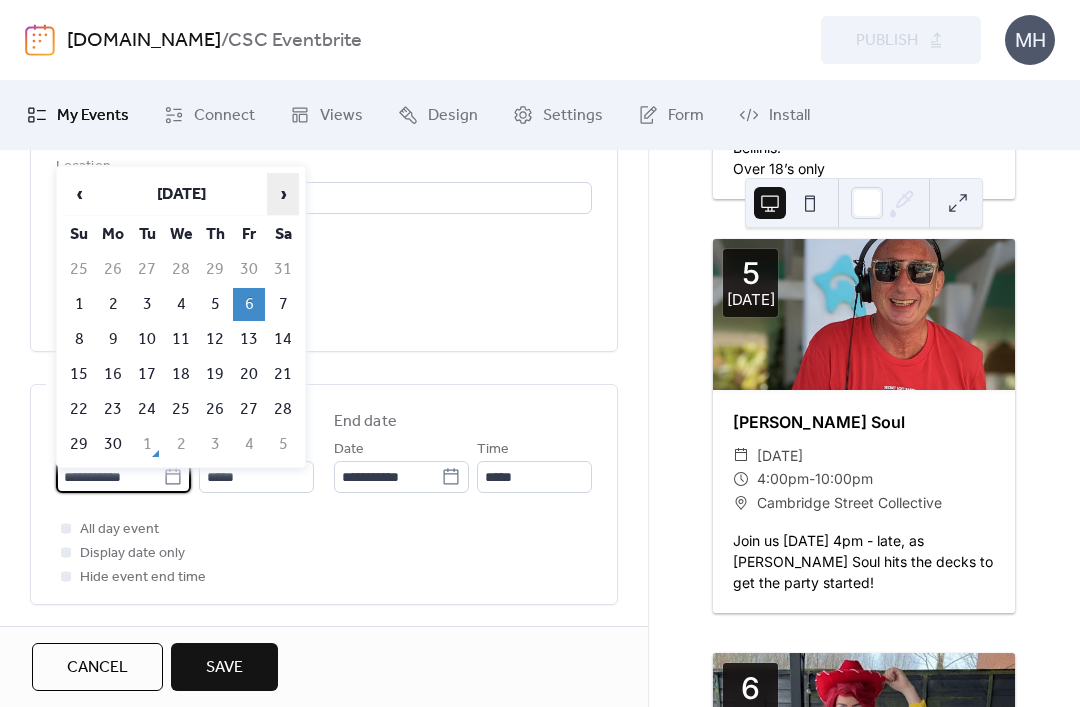click on "›" at bounding box center (283, 194) 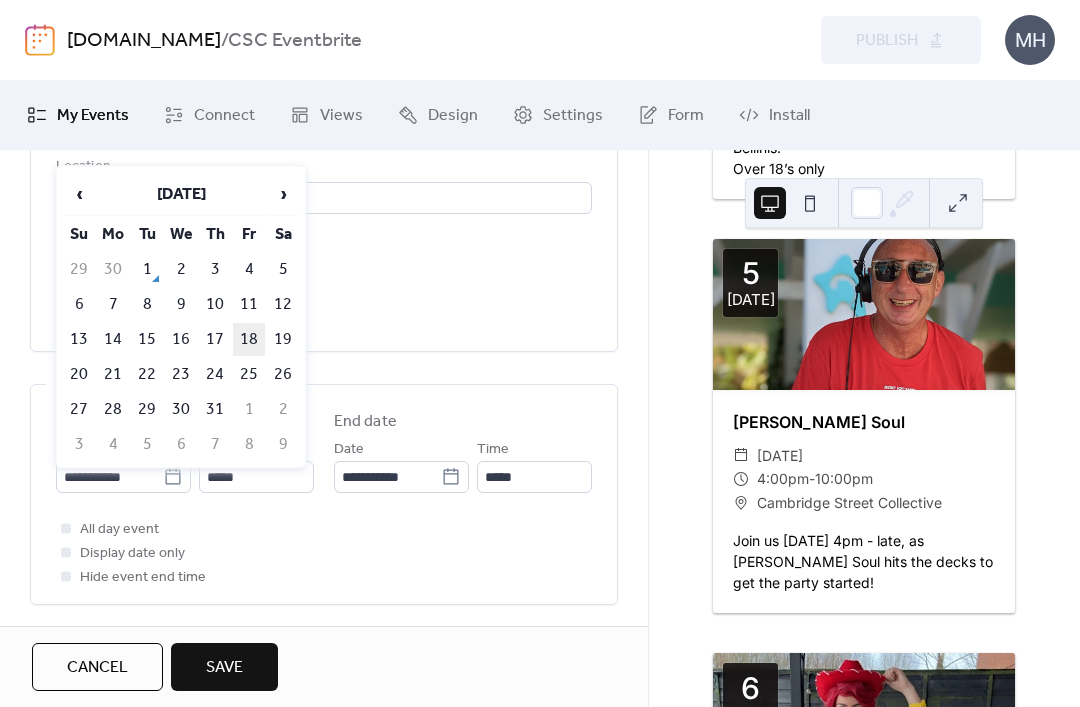 click on "18" at bounding box center [249, 339] 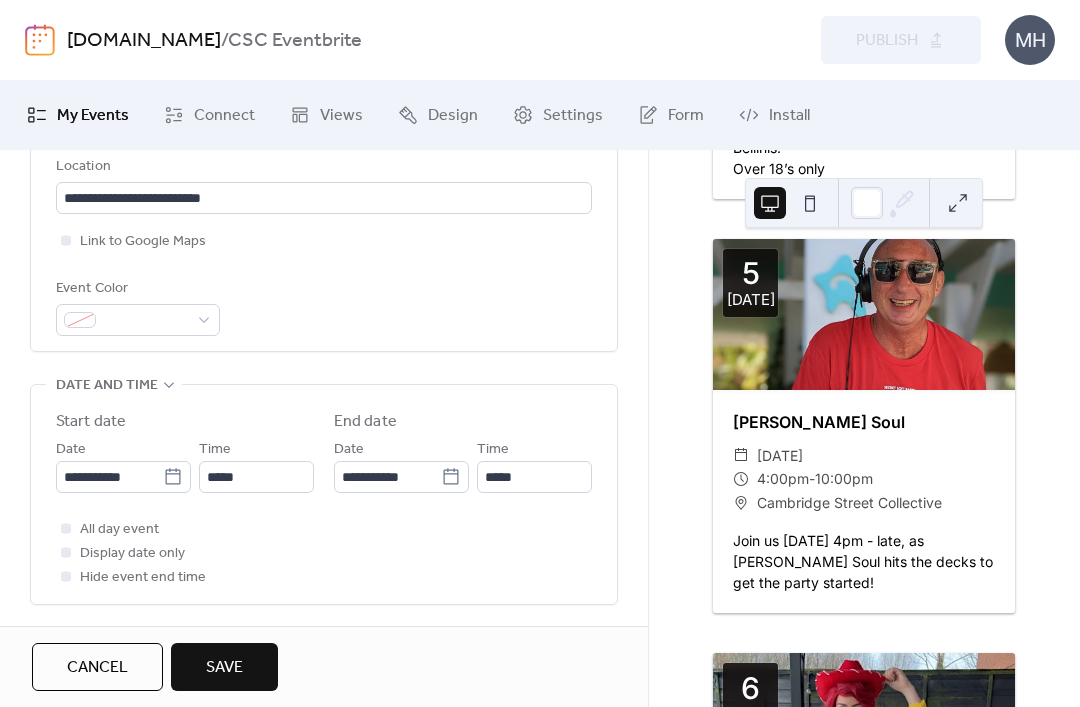 click on "Save" at bounding box center (224, 668) 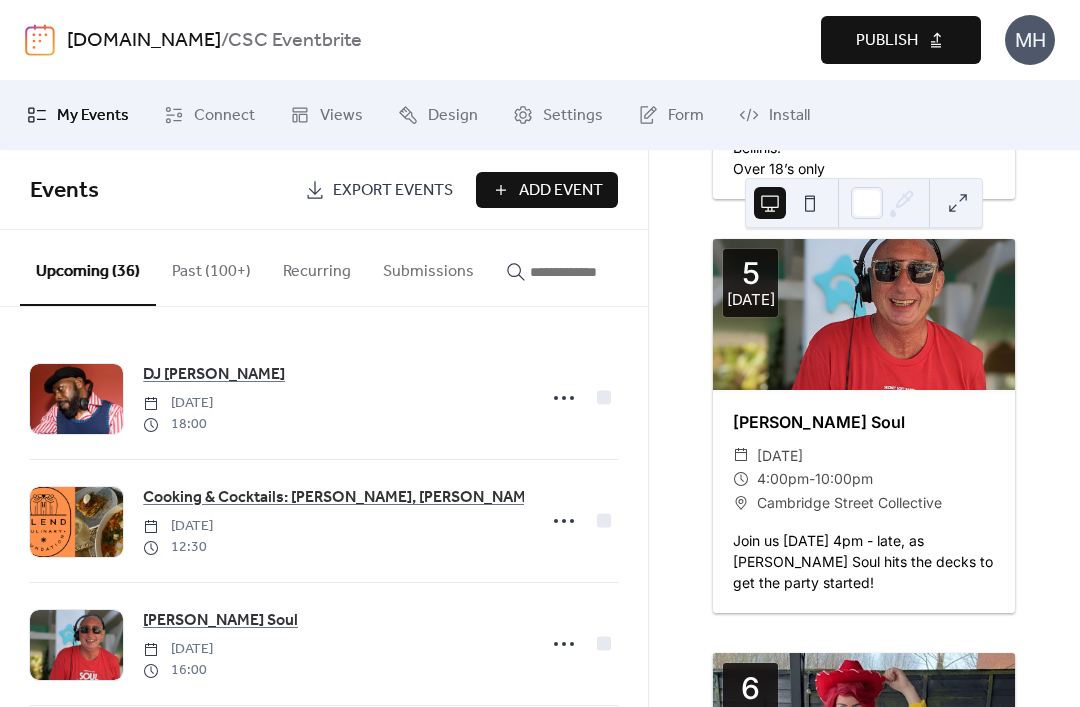 click at bounding box center [580, 272] 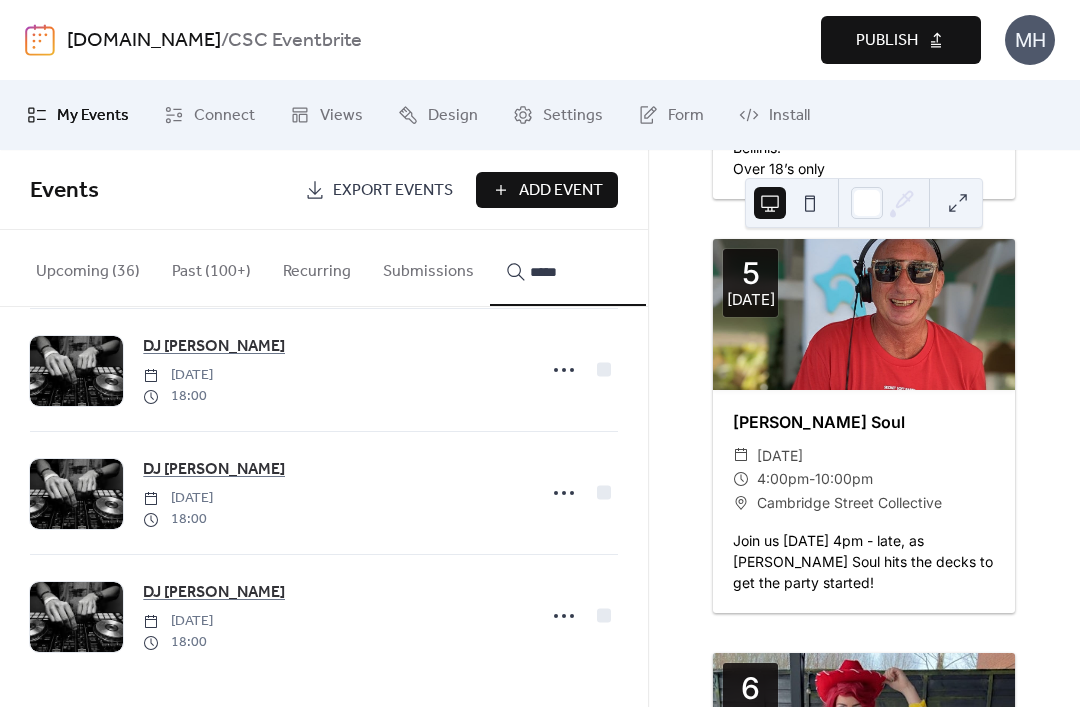scroll, scrollTop: 283, scrollLeft: 0, axis: vertical 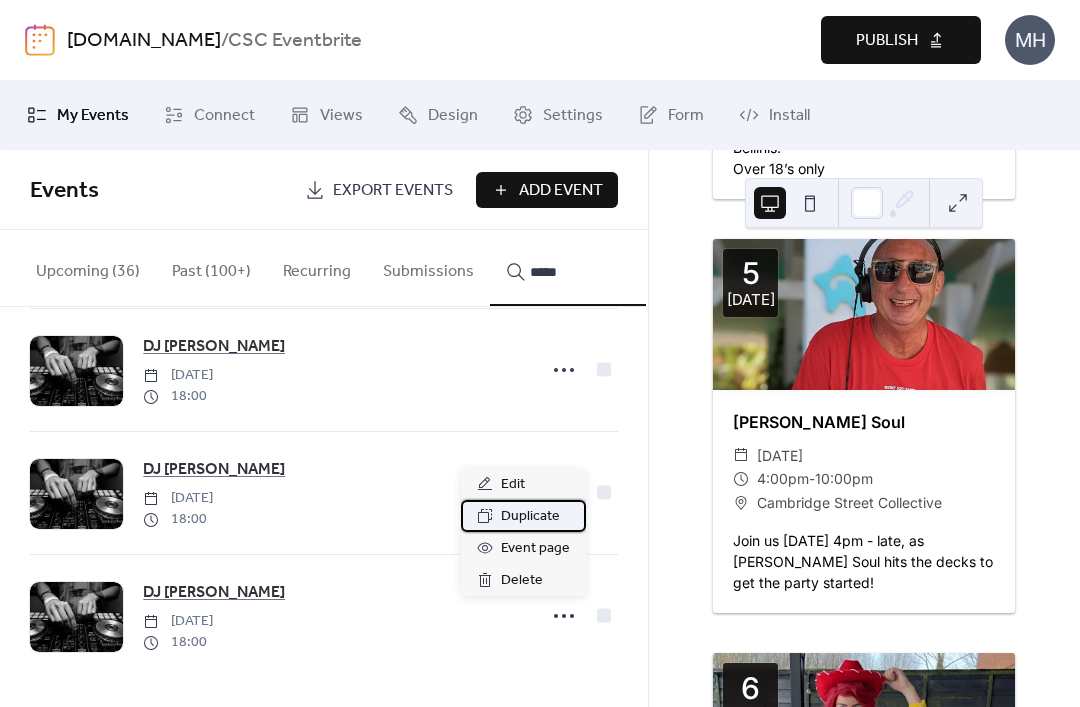 click on "Duplicate" at bounding box center [530, 517] 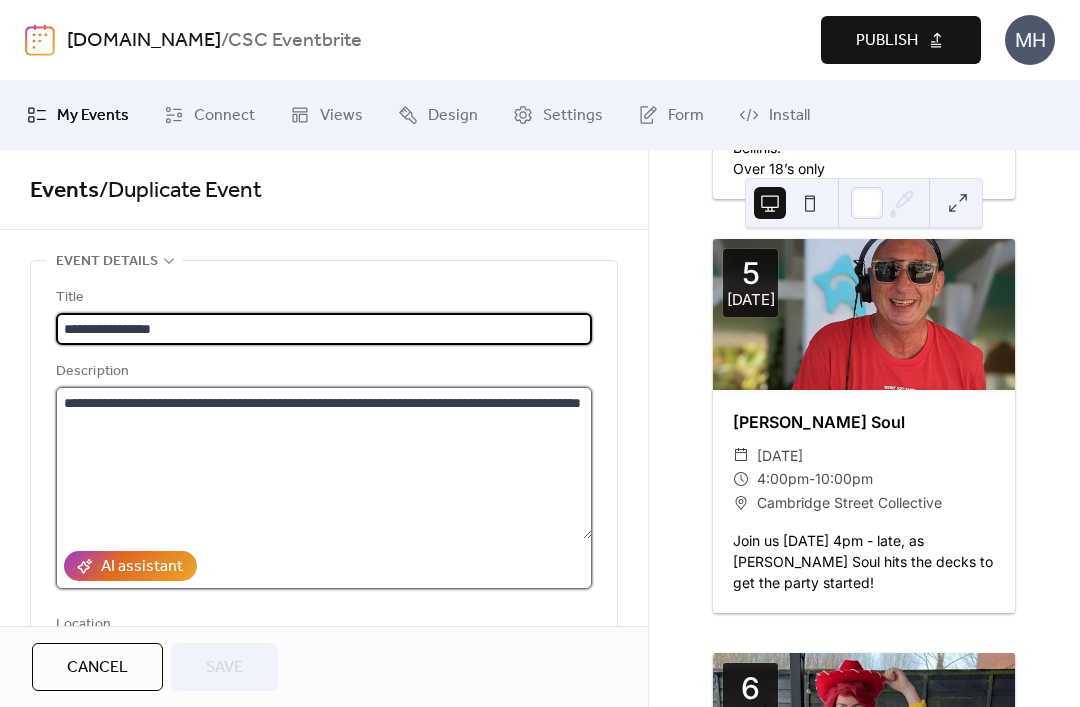 click on "**********" at bounding box center (324, 463) 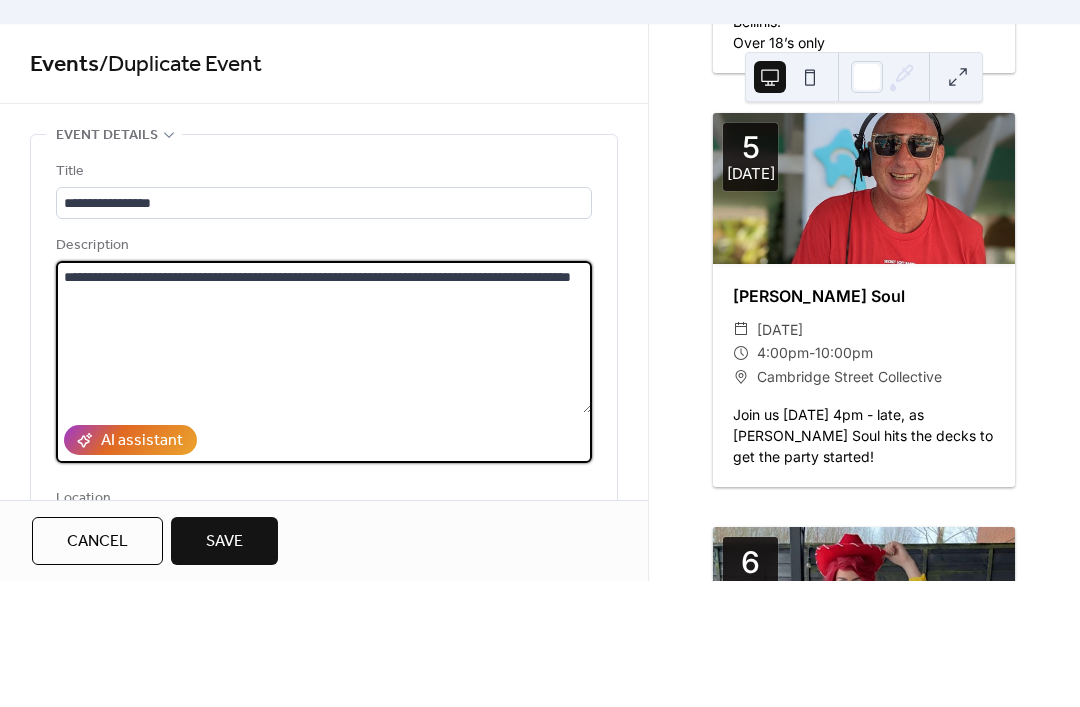 click on "**********" at bounding box center (324, 463) 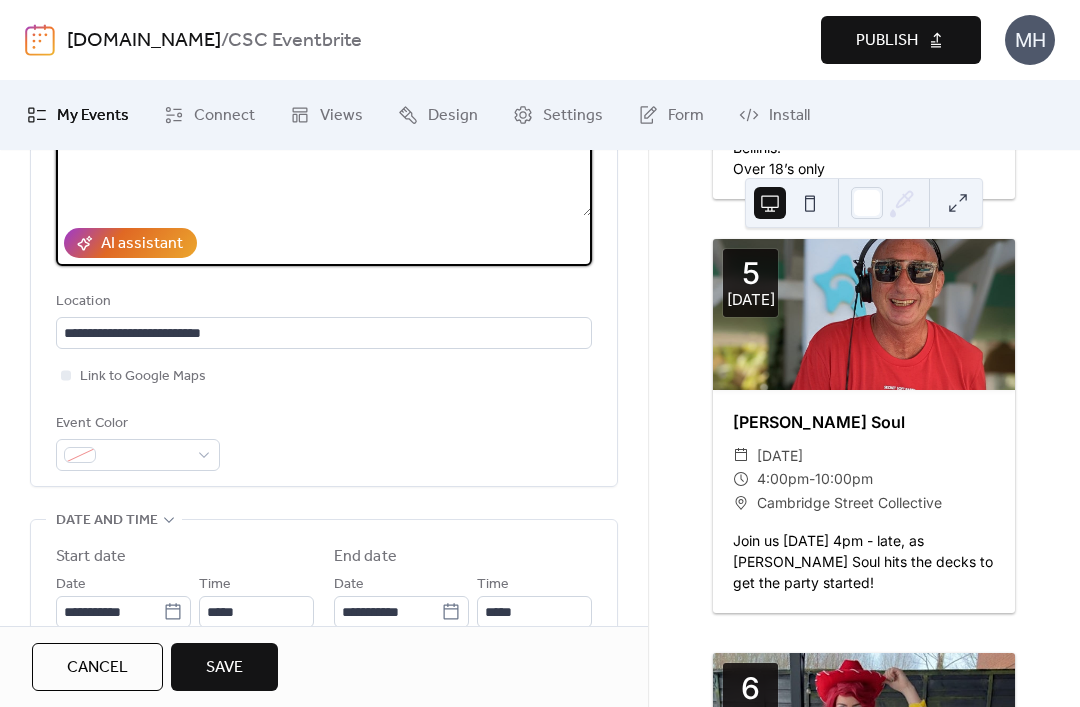 scroll, scrollTop: 401, scrollLeft: 0, axis: vertical 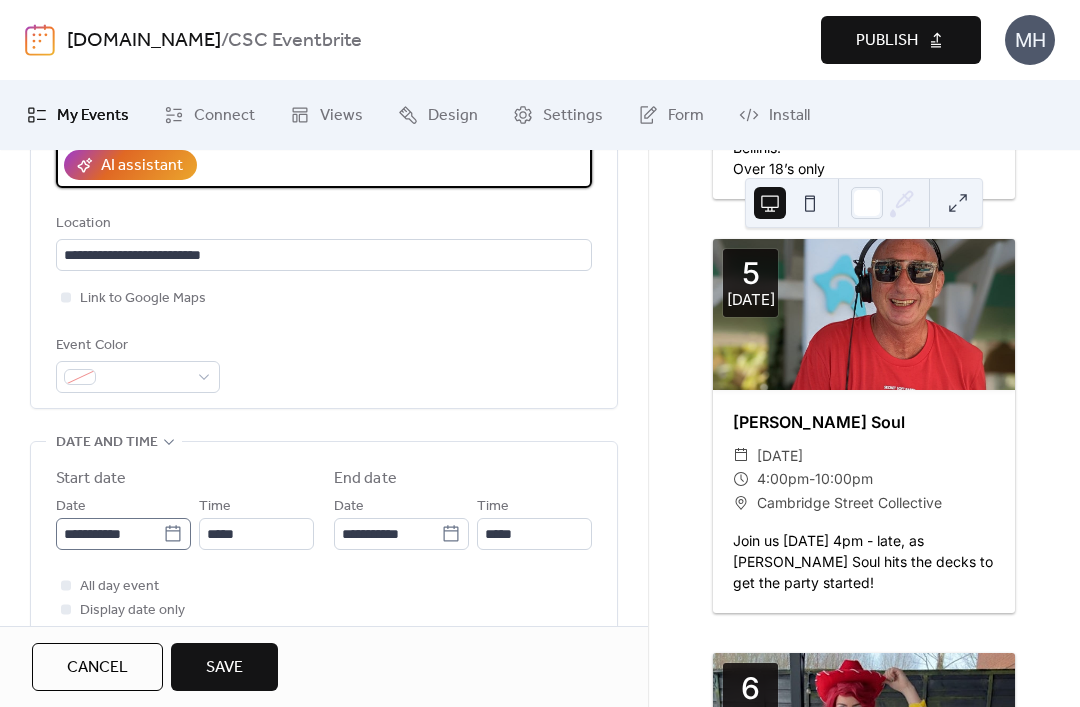type on "**********" 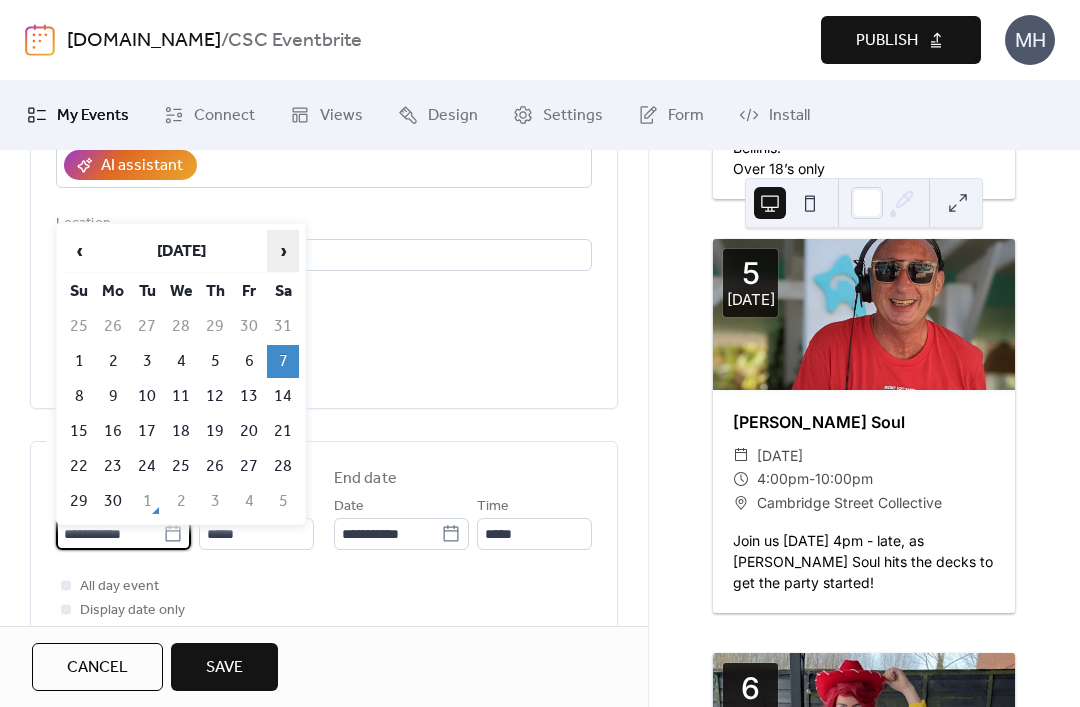 click on "›" at bounding box center [283, 251] 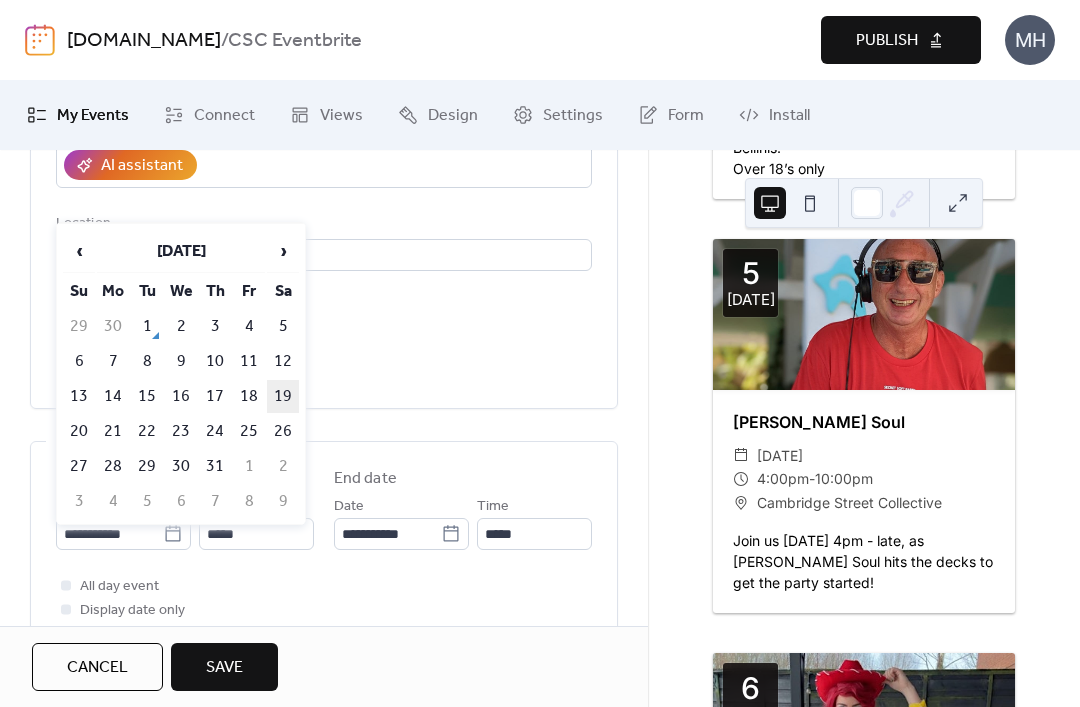 click on "19" at bounding box center (283, 396) 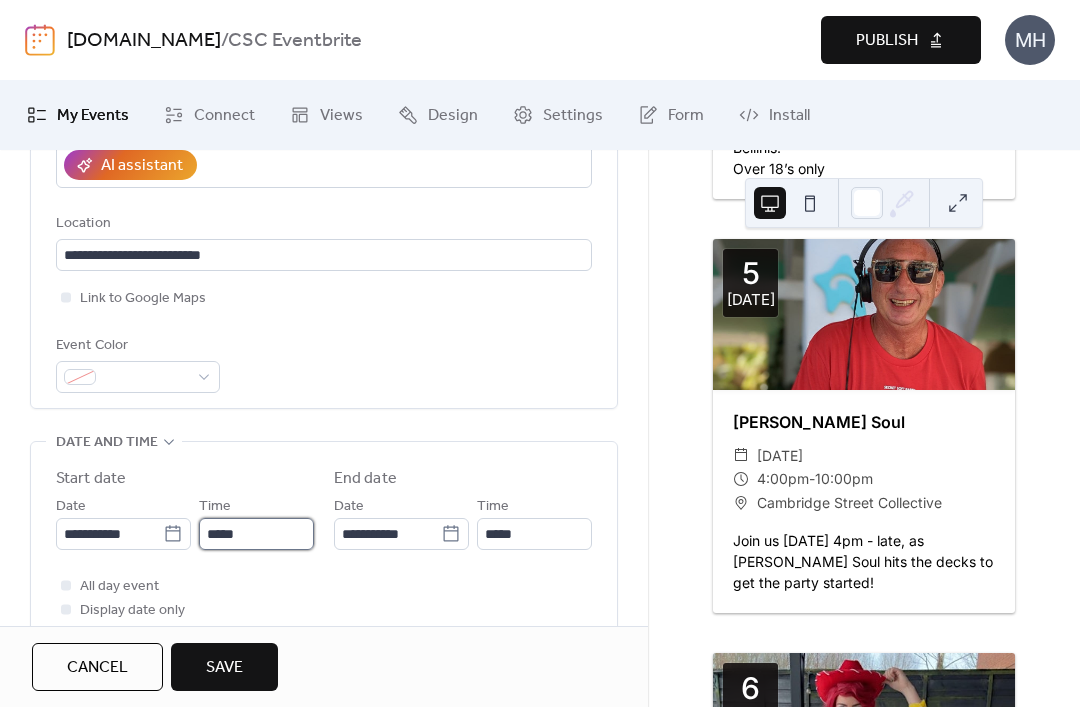 click on "*****" at bounding box center [256, 534] 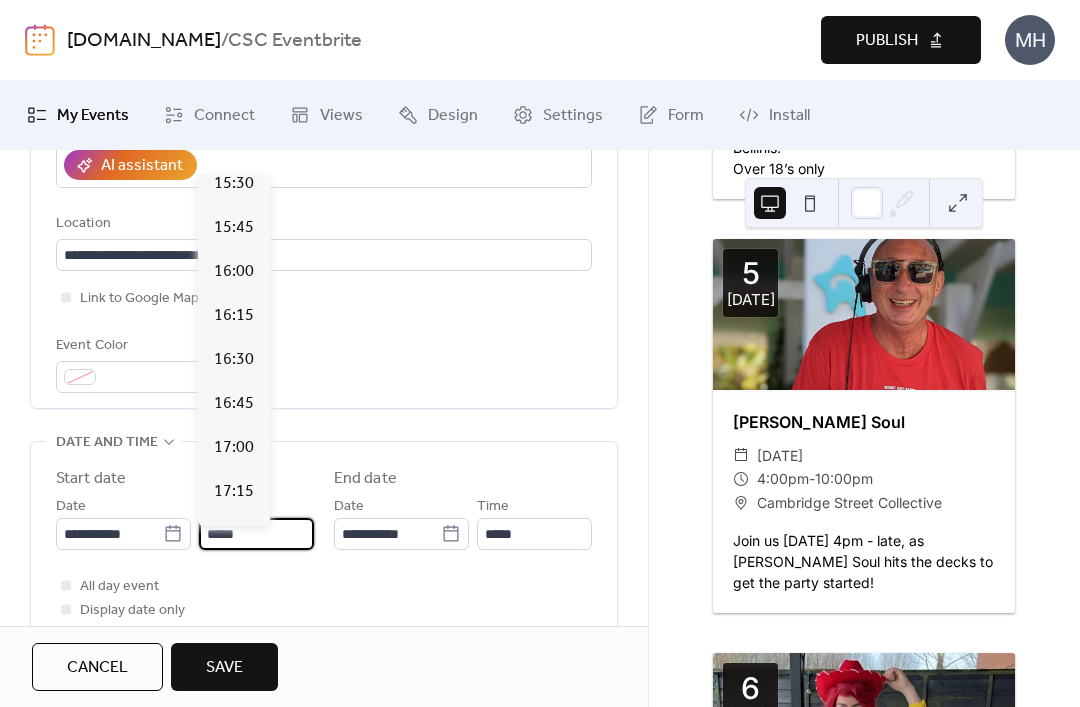 scroll, scrollTop: 2743, scrollLeft: 0, axis: vertical 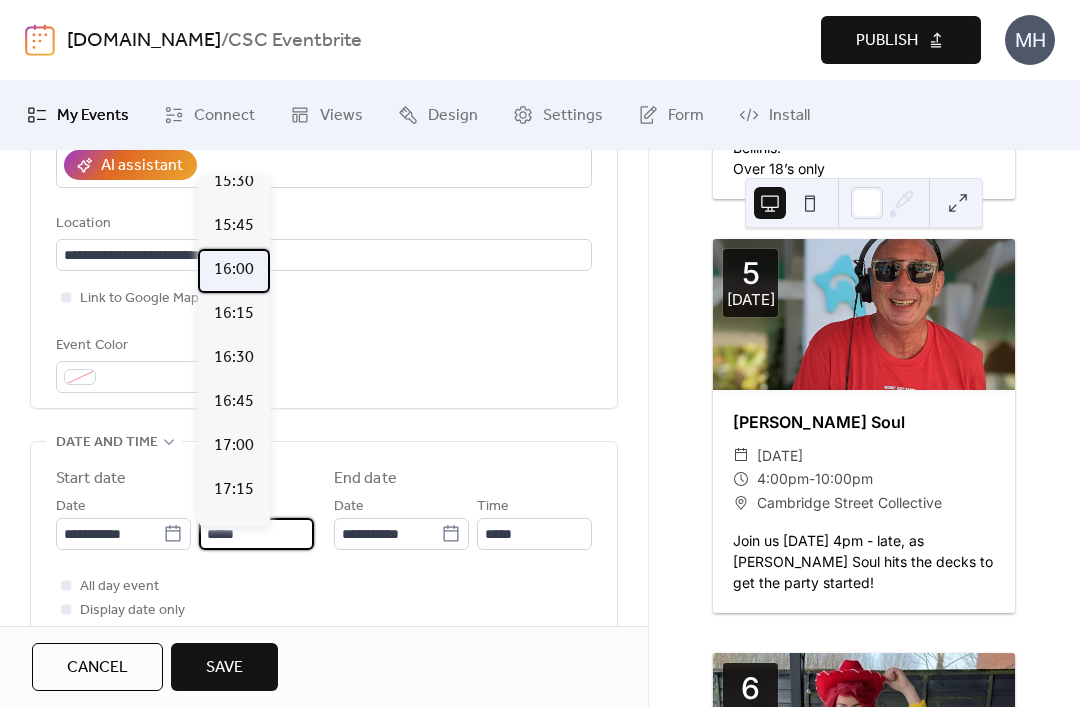 click on "16:00" at bounding box center [234, 270] 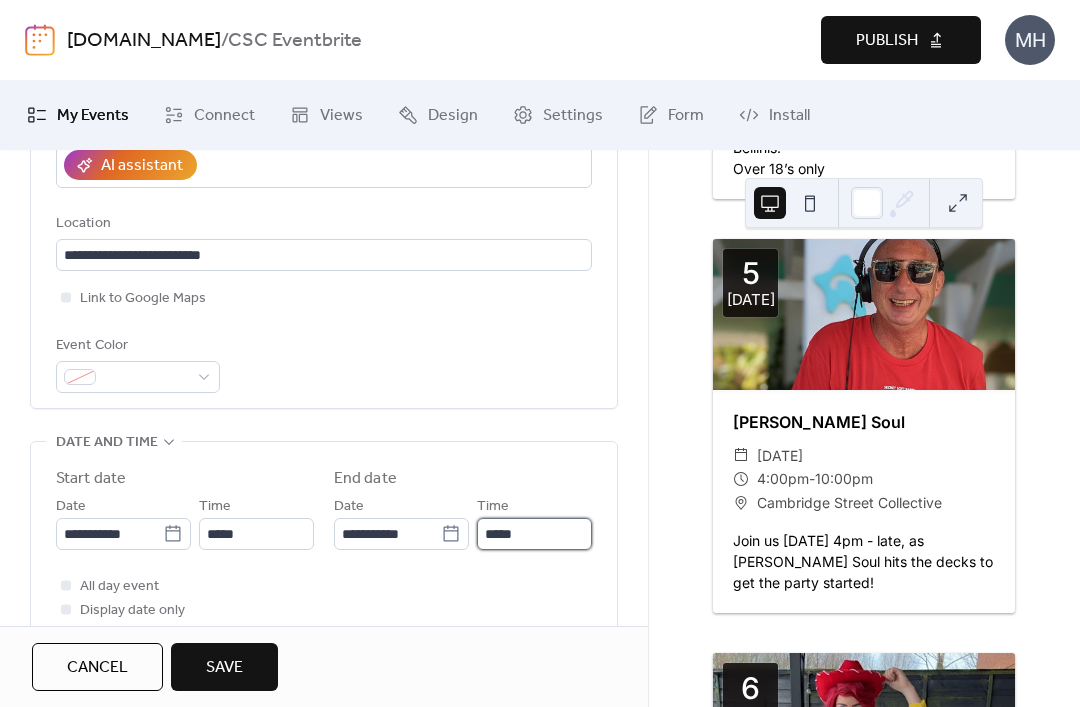 click on "*****" at bounding box center (534, 534) 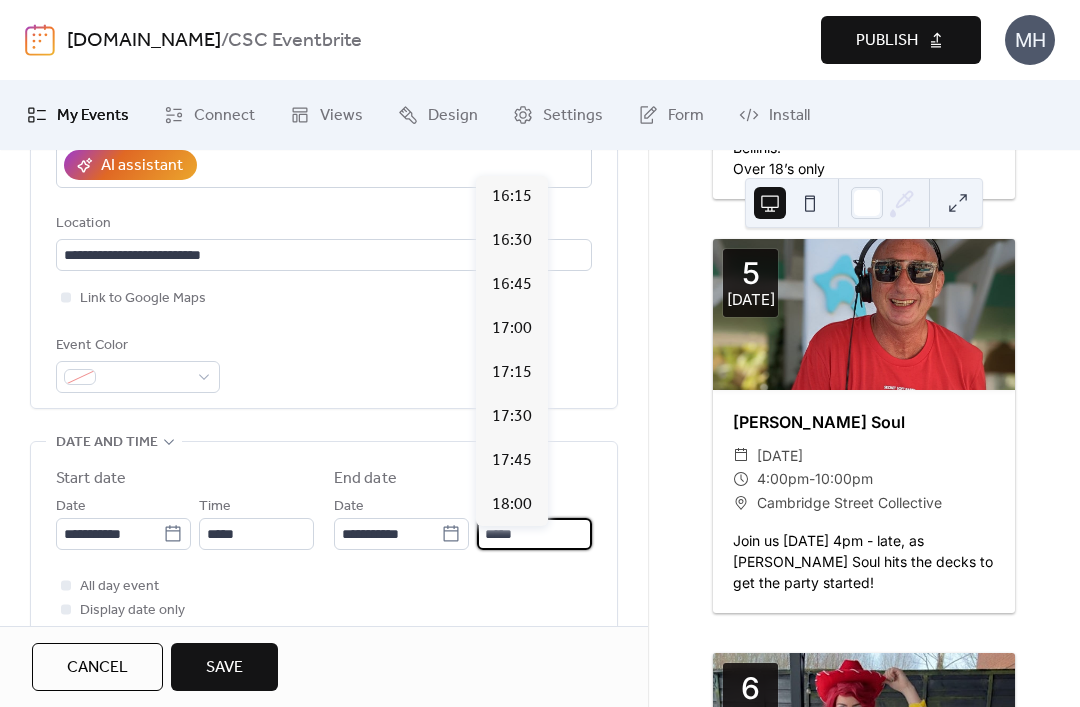 scroll, scrollTop: 968, scrollLeft: 0, axis: vertical 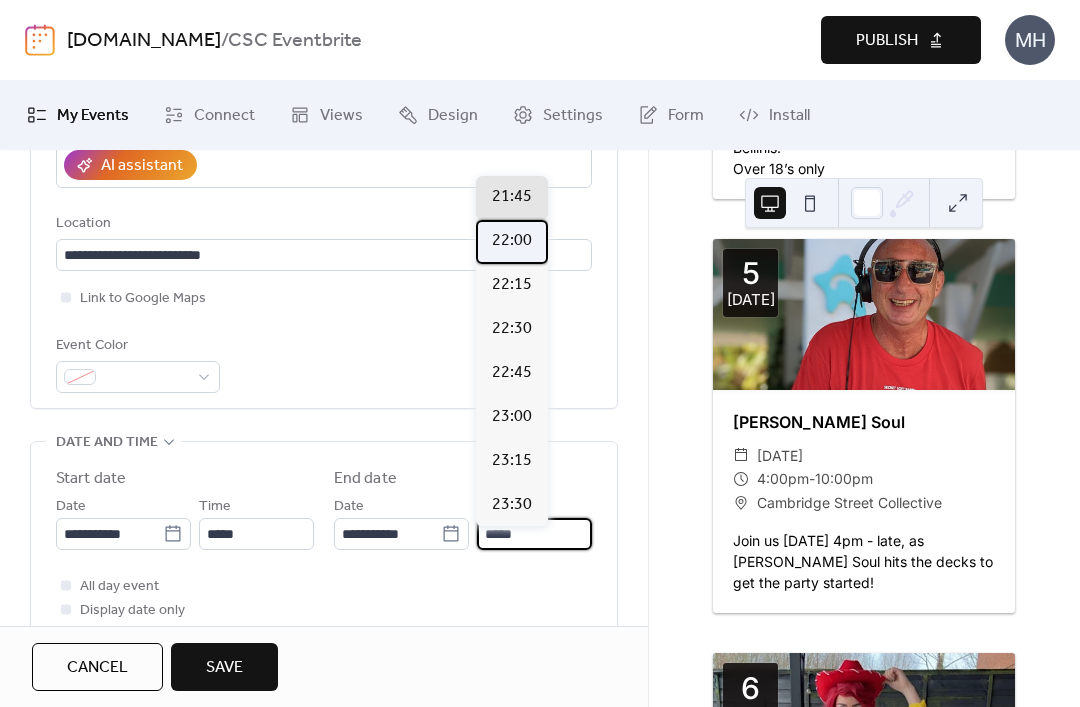 click on "22:00" at bounding box center (512, 241) 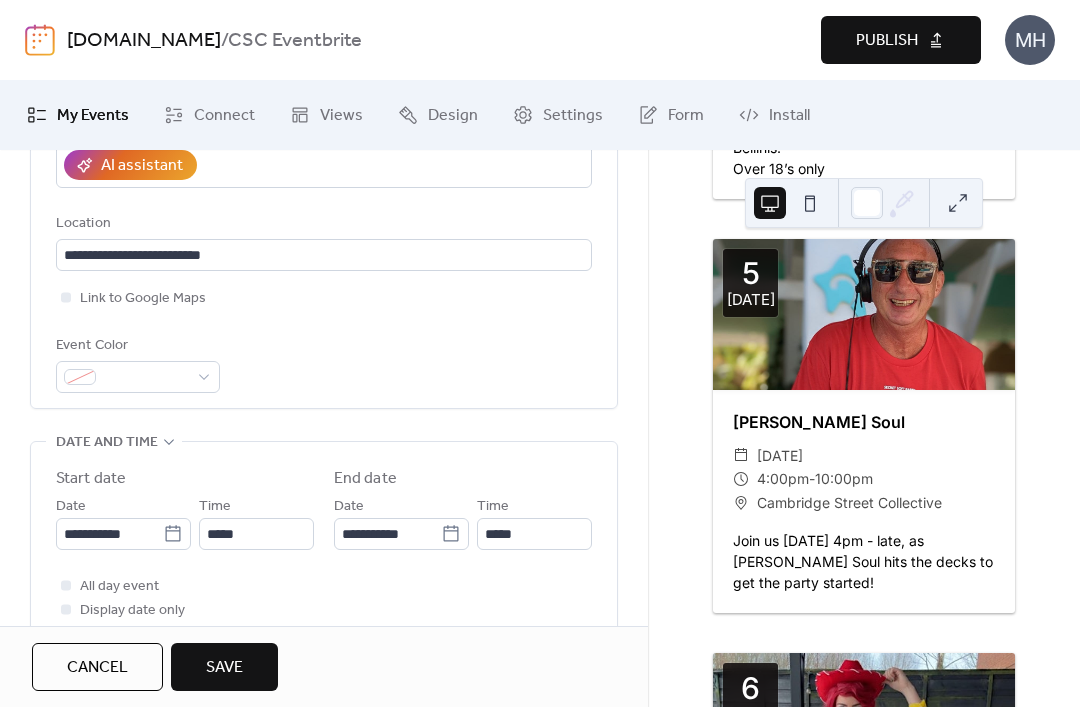 type on "*****" 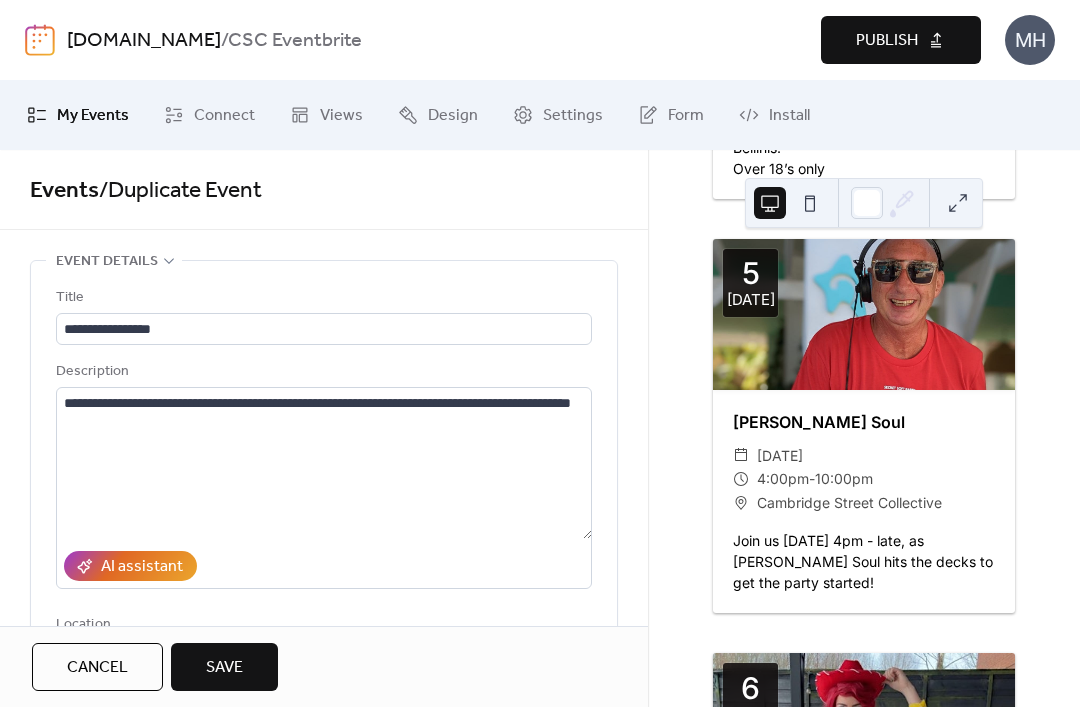 scroll, scrollTop: 0, scrollLeft: 0, axis: both 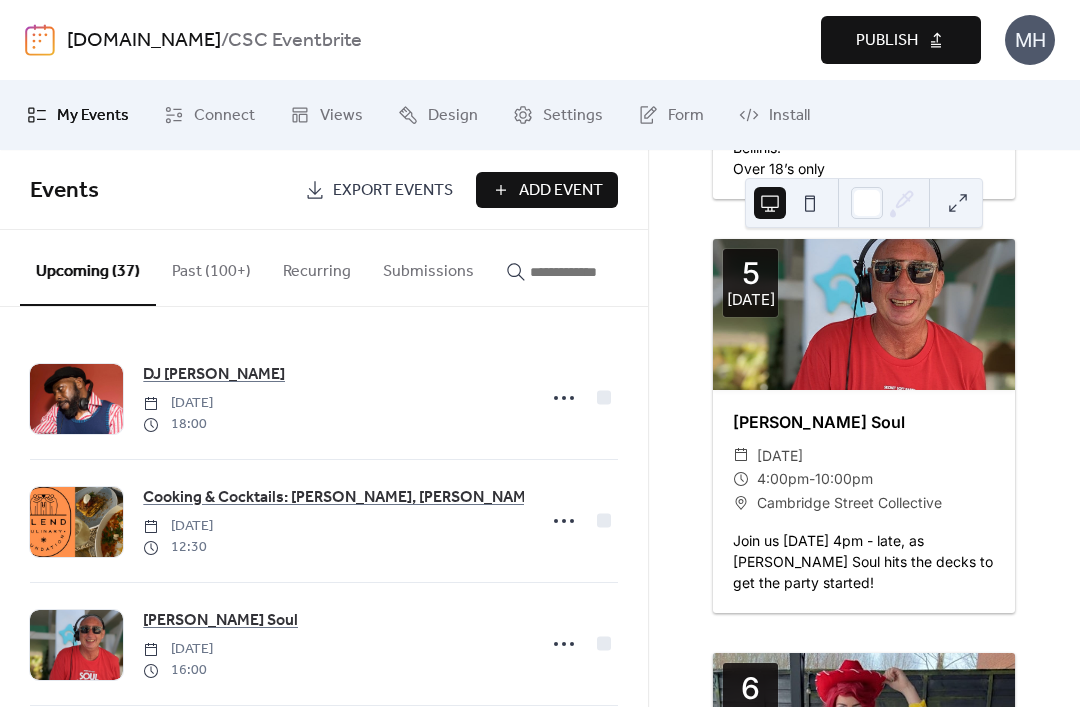 click on "Publish" at bounding box center (887, 41) 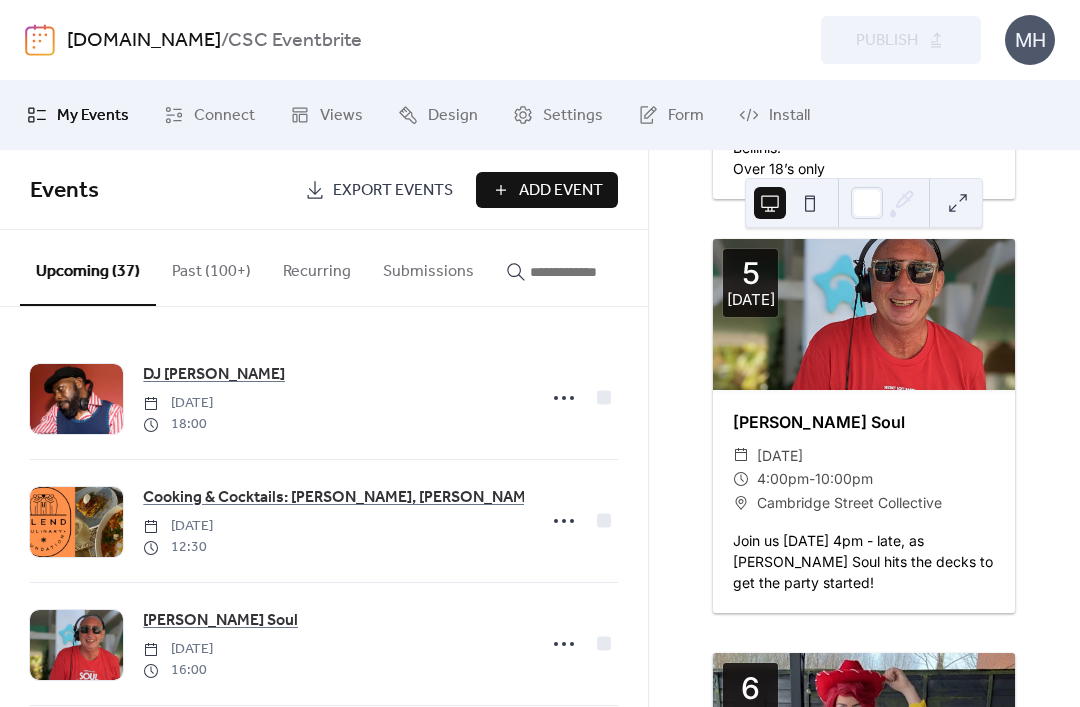 click at bounding box center [580, 272] 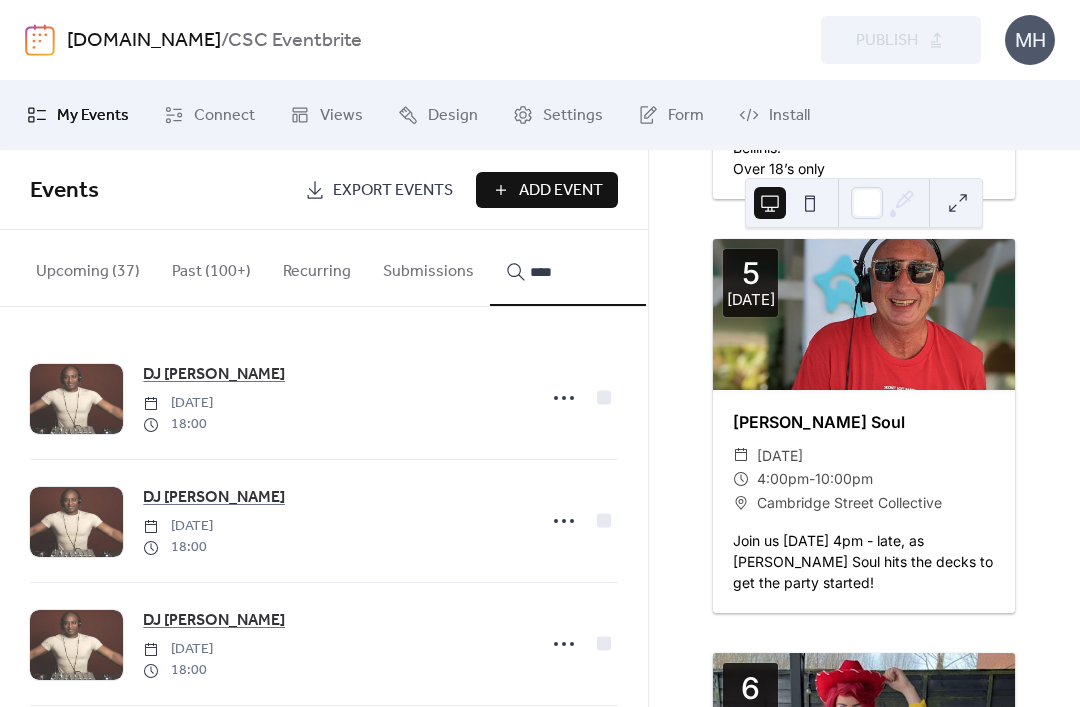 click on "****" at bounding box center [568, 268] 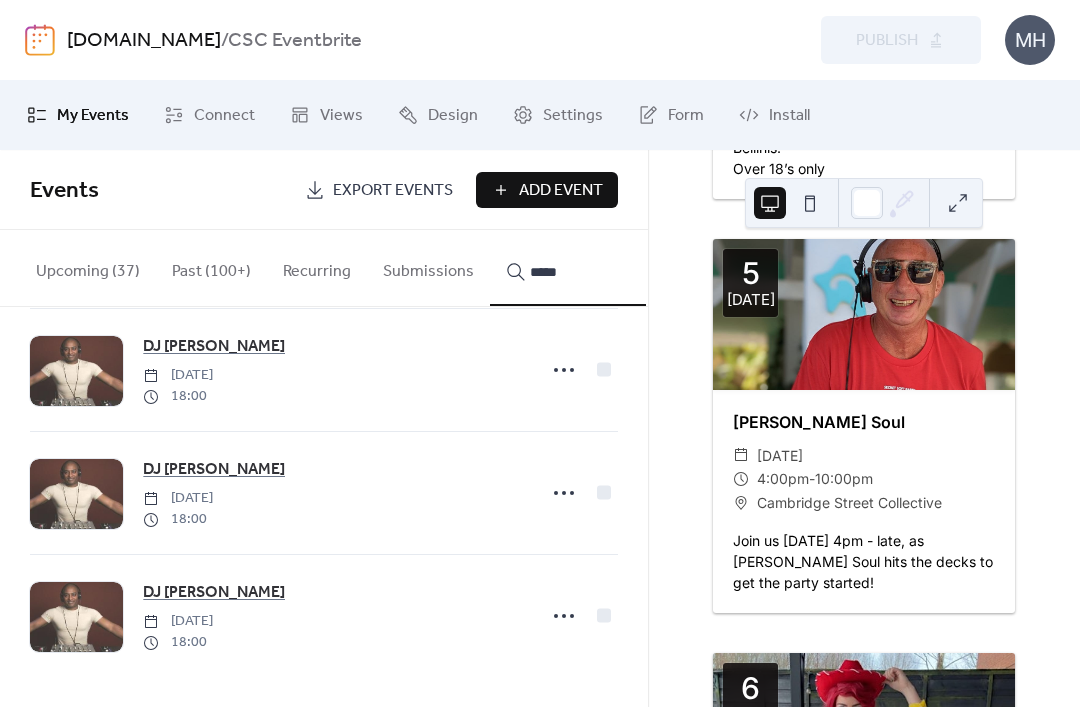 scroll, scrollTop: 779, scrollLeft: 0, axis: vertical 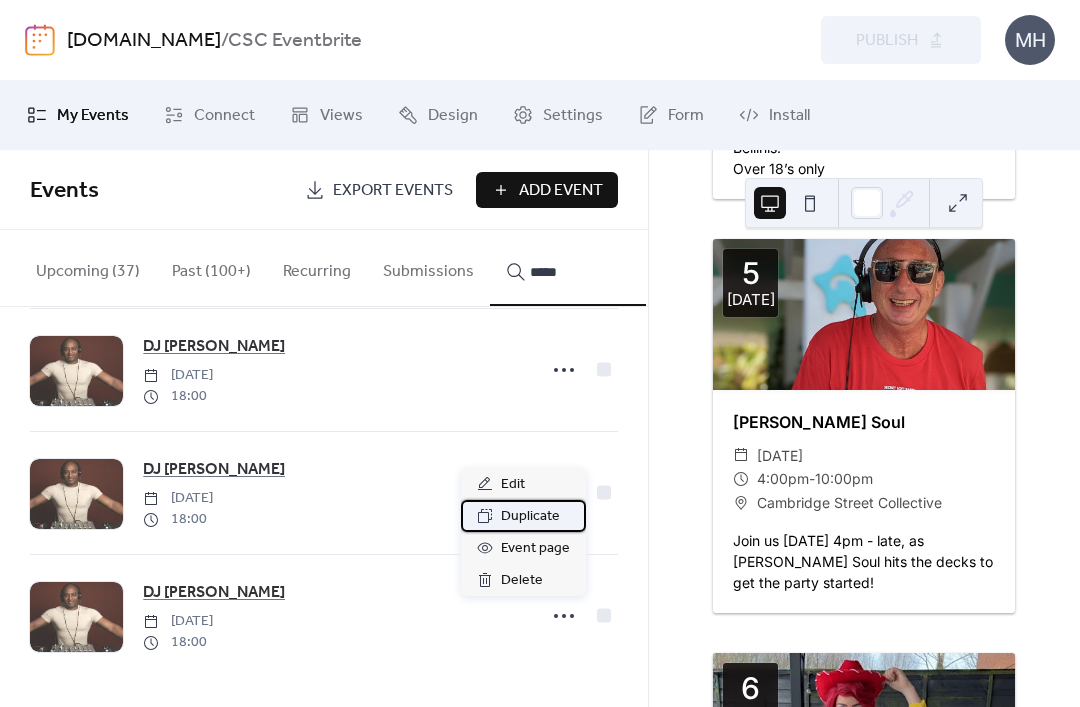 click on "Duplicate" at bounding box center (530, 517) 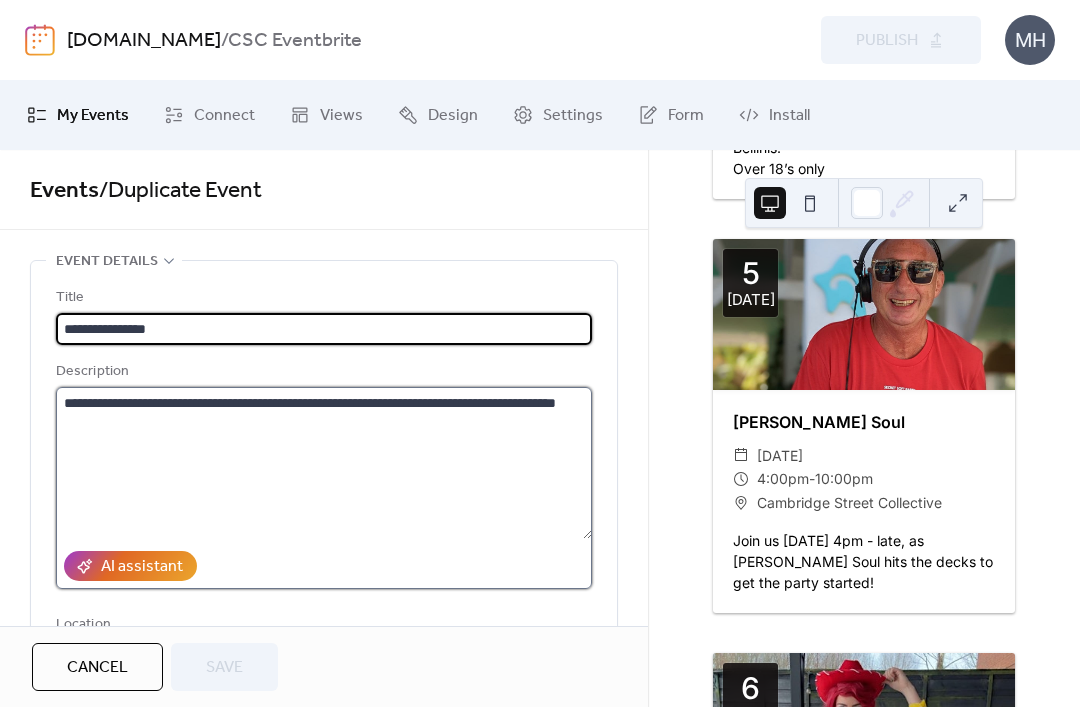 click on "**********" at bounding box center [324, 463] 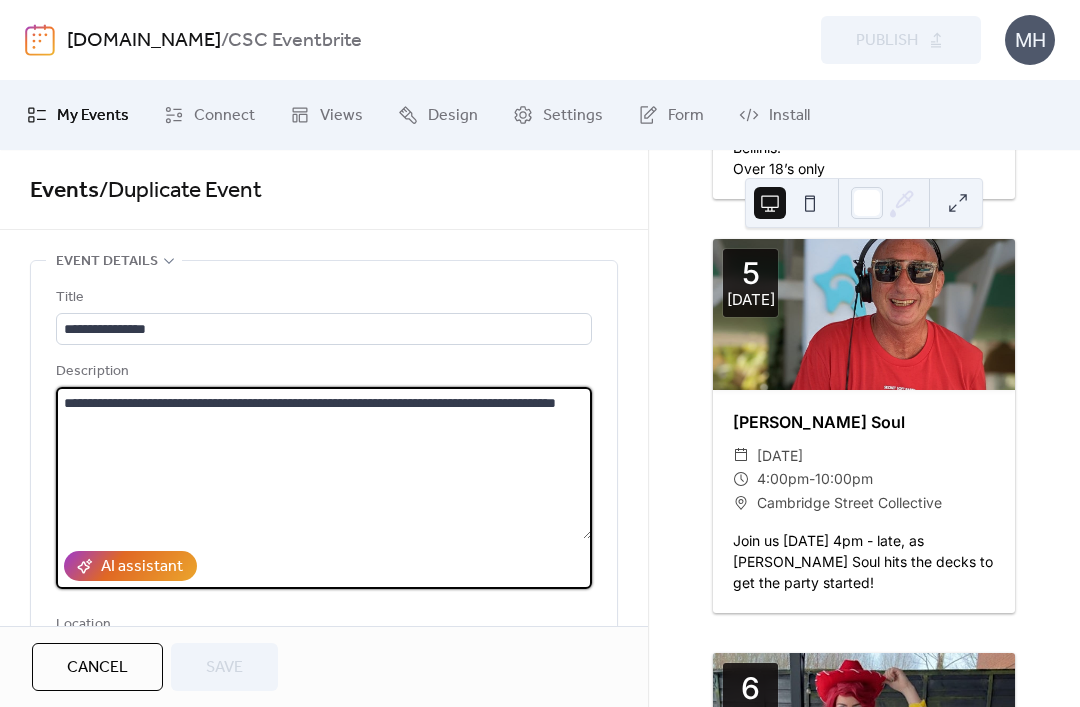 click on "**********" at bounding box center (324, 463) 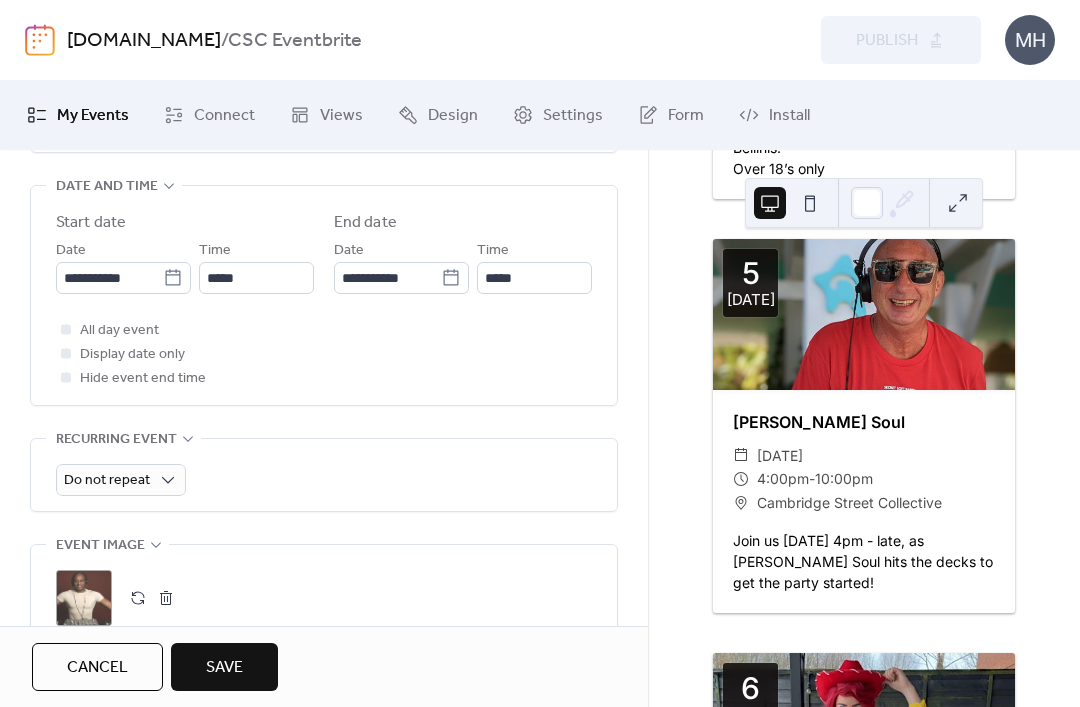 scroll, scrollTop: 659, scrollLeft: 0, axis: vertical 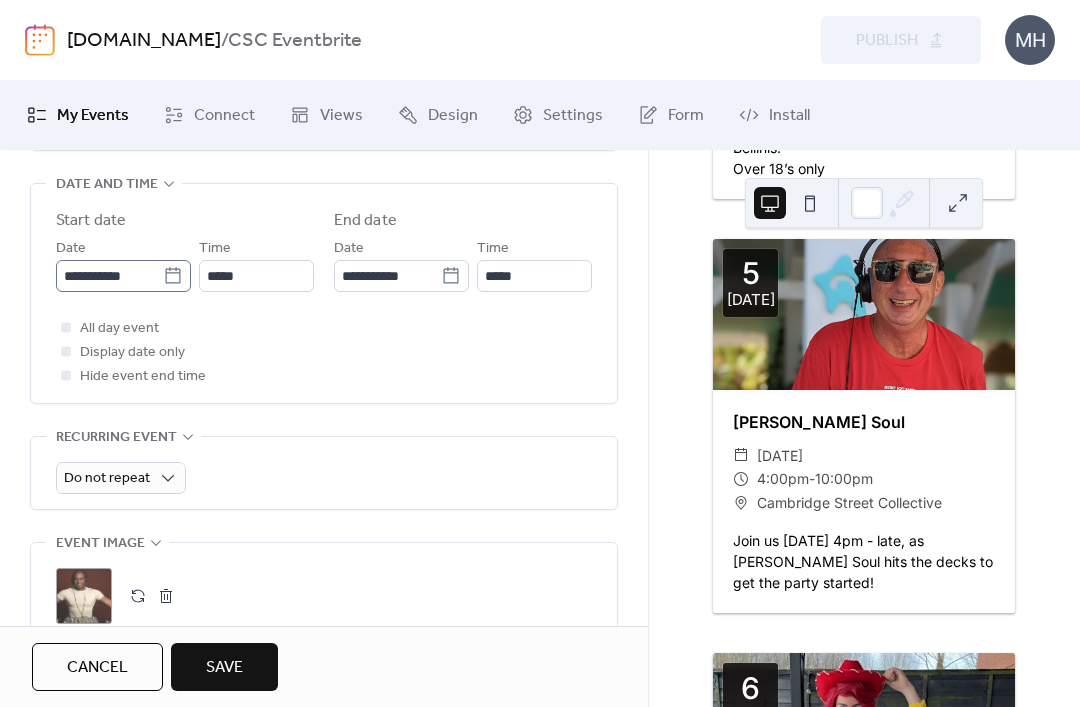type on "**********" 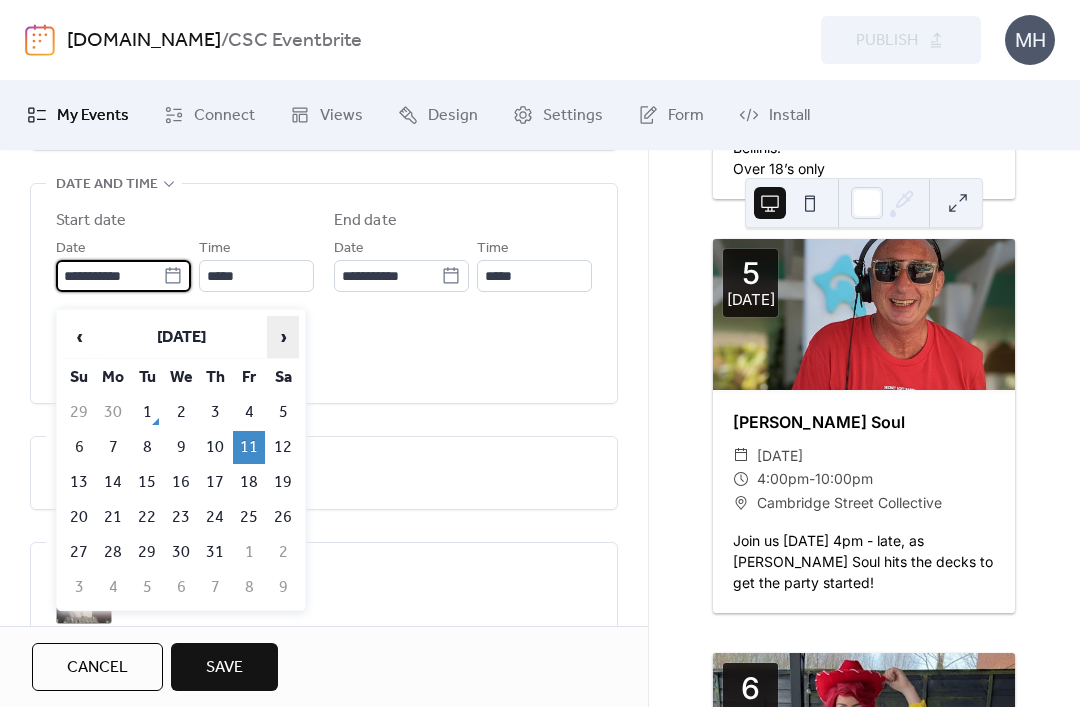 click on "›" at bounding box center (283, 337) 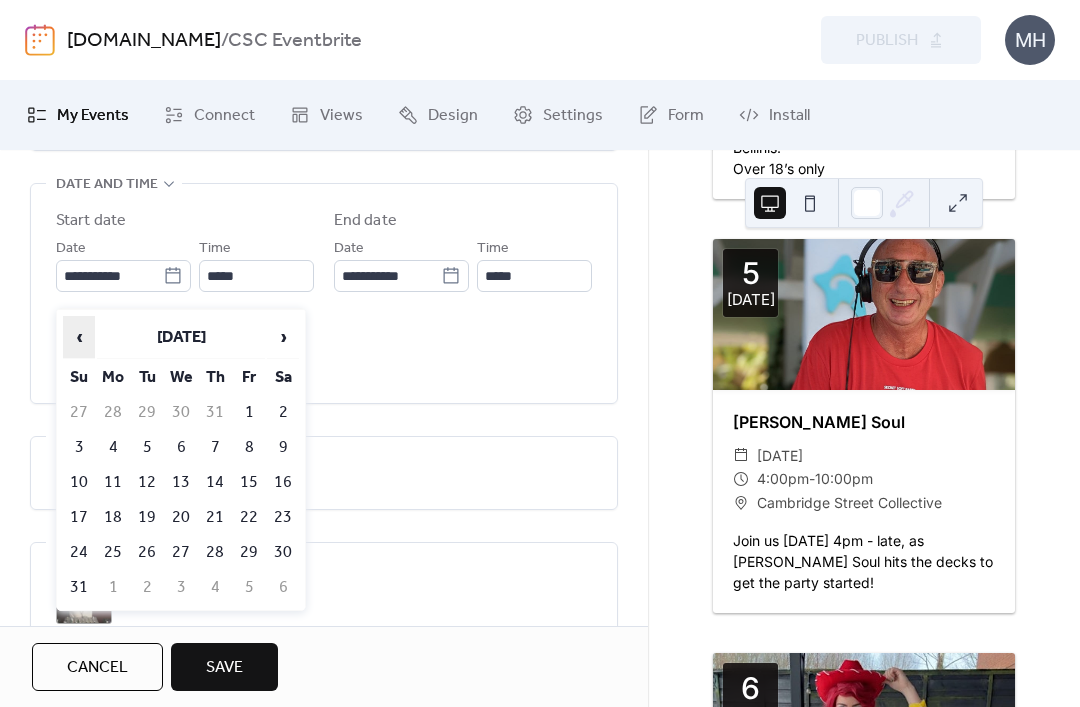 click on "‹" at bounding box center (79, 337) 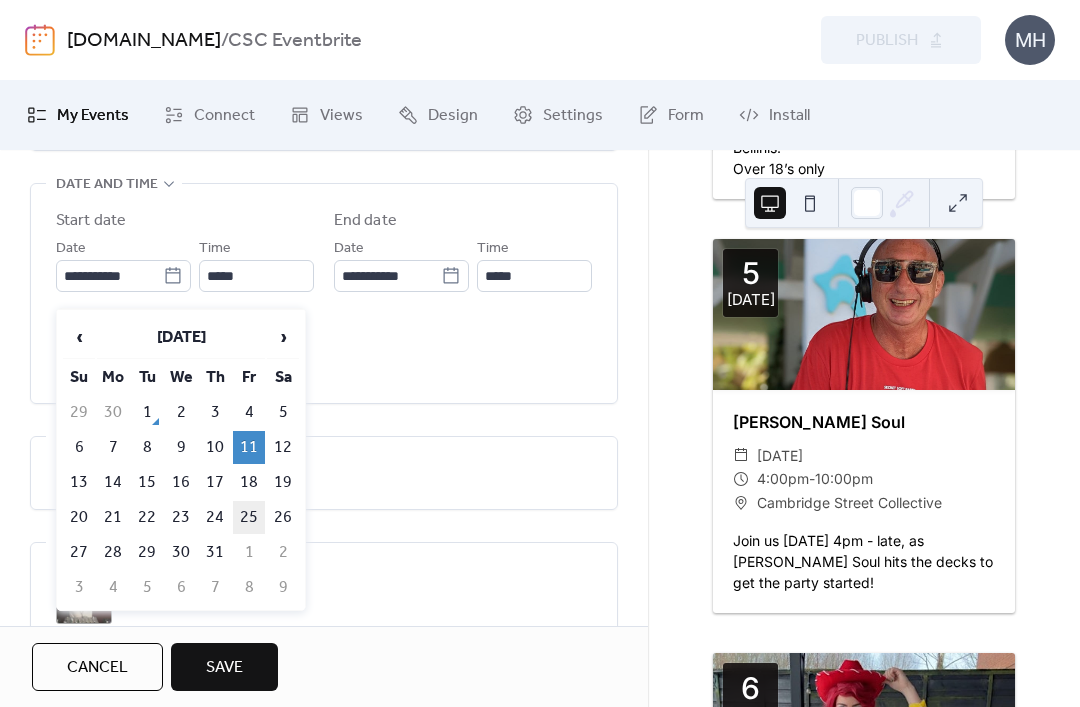 click on "25" at bounding box center (249, 517) 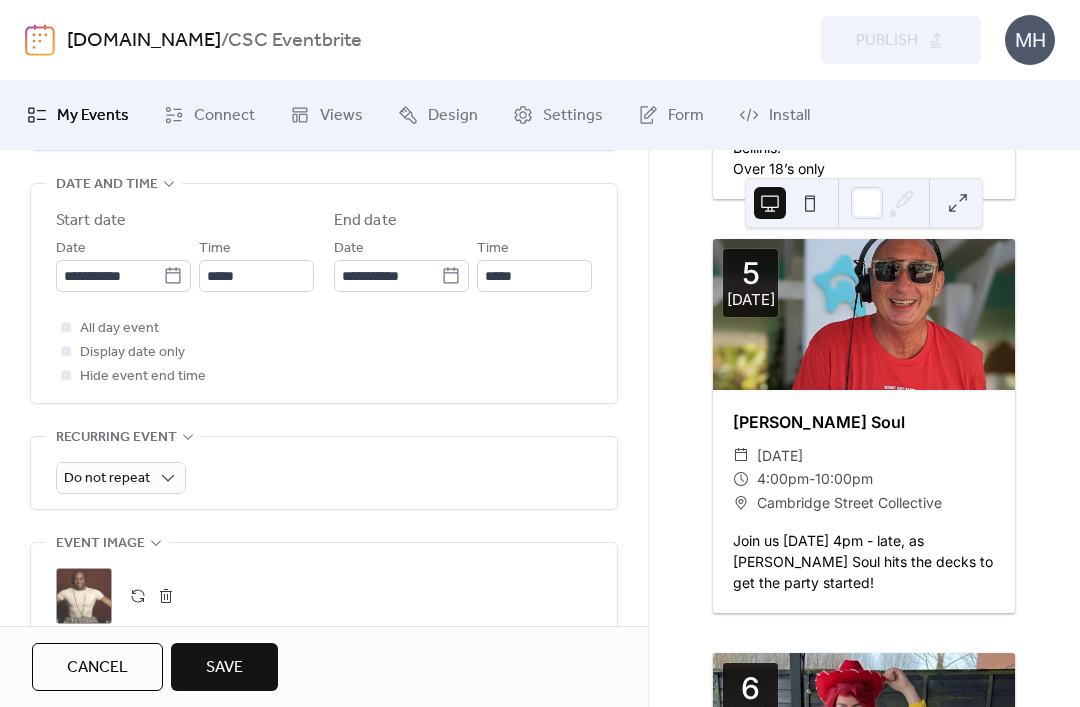 type on "**********" 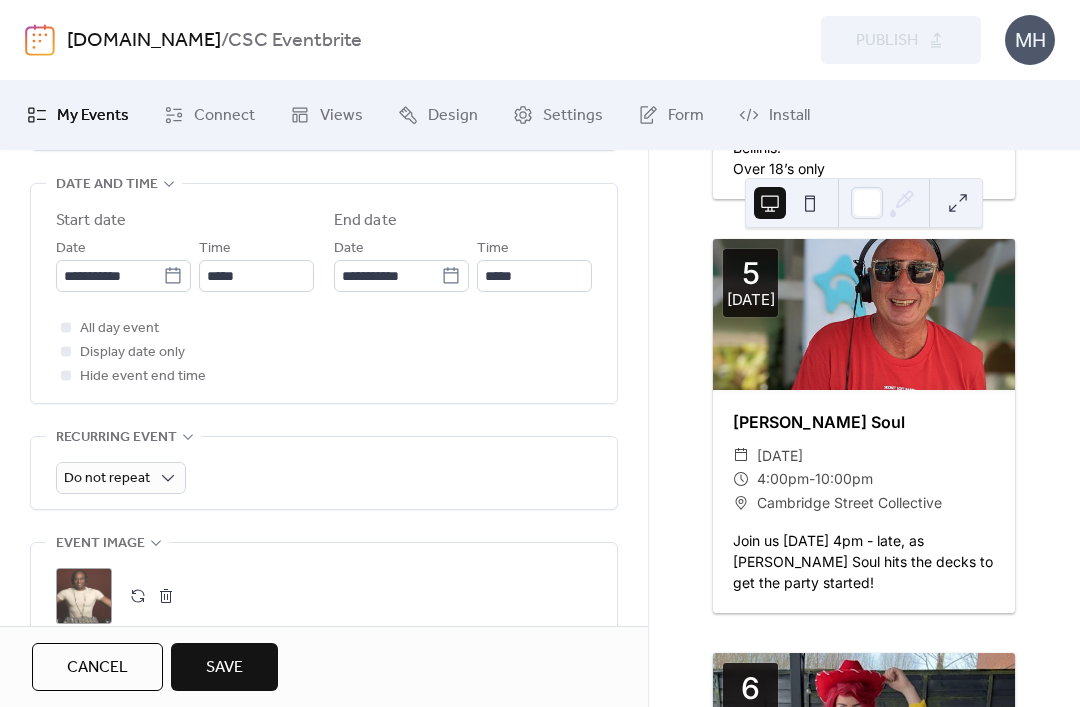 type on "**********" 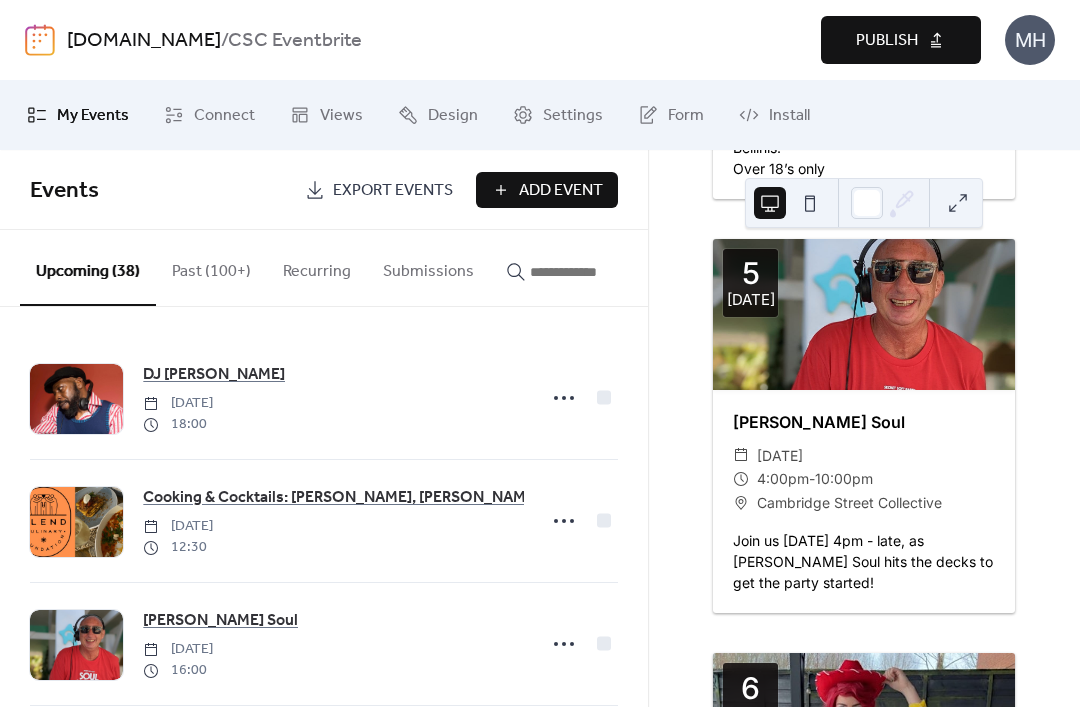 click at bounding box center (580, 272) 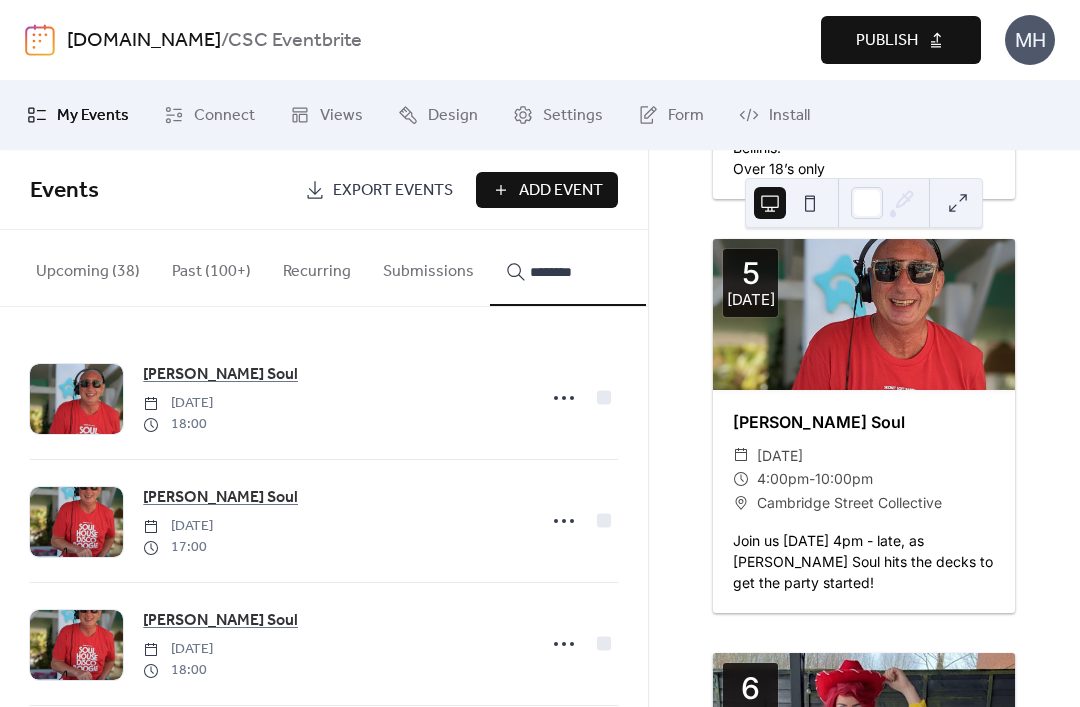 click on "*******" at bounding box center [568, 268] 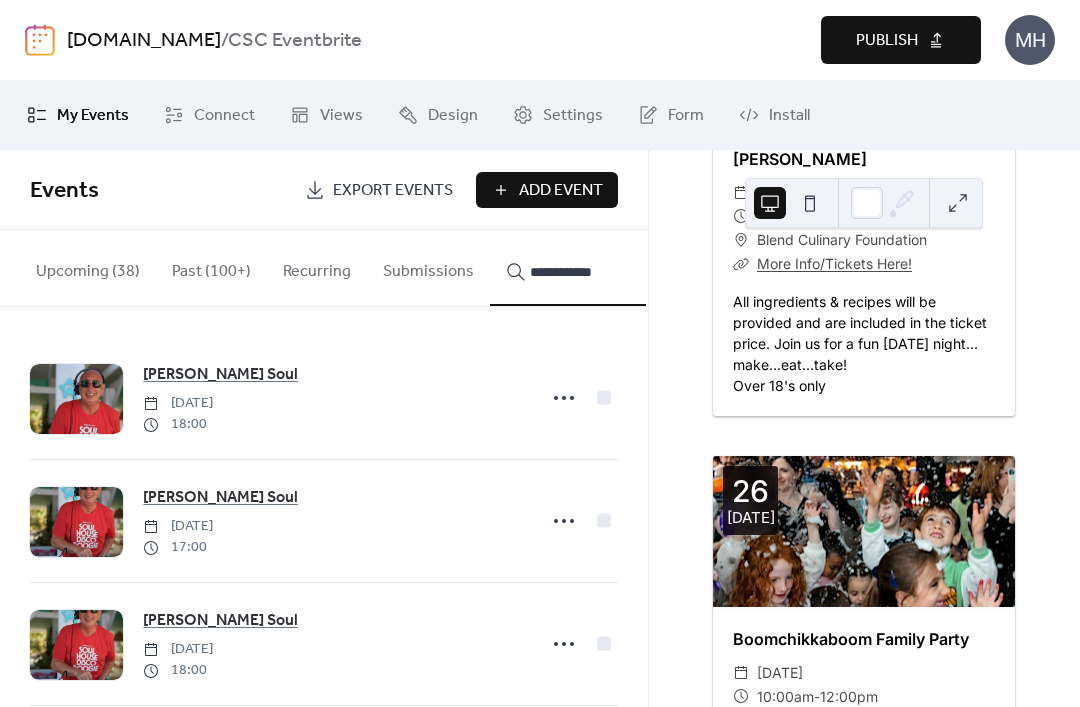 scroll, scrollTop: 8586, scrollLeft: 0, axis: vertical 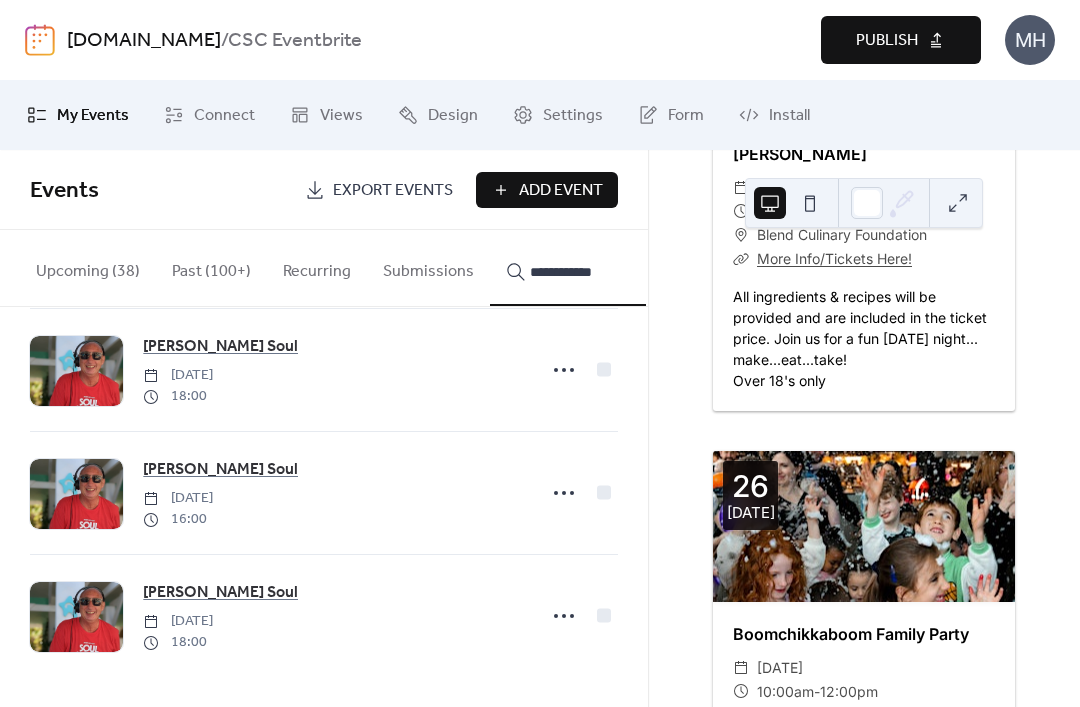 type on "**********" 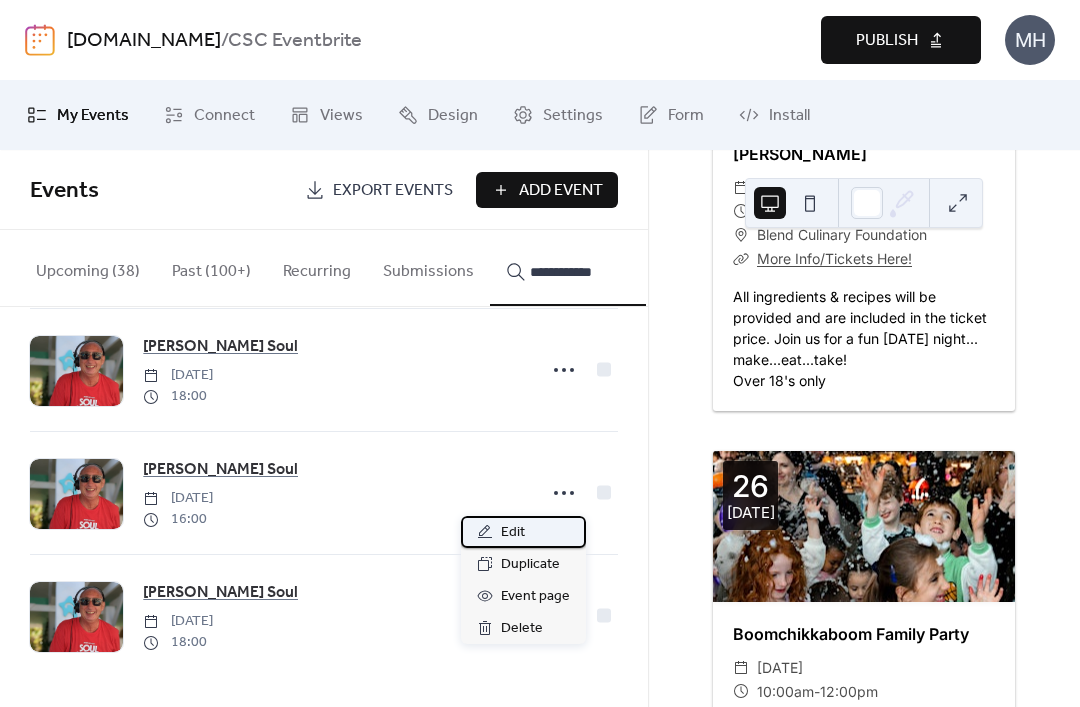 click on "Edit" at bounding box center [523, 532] 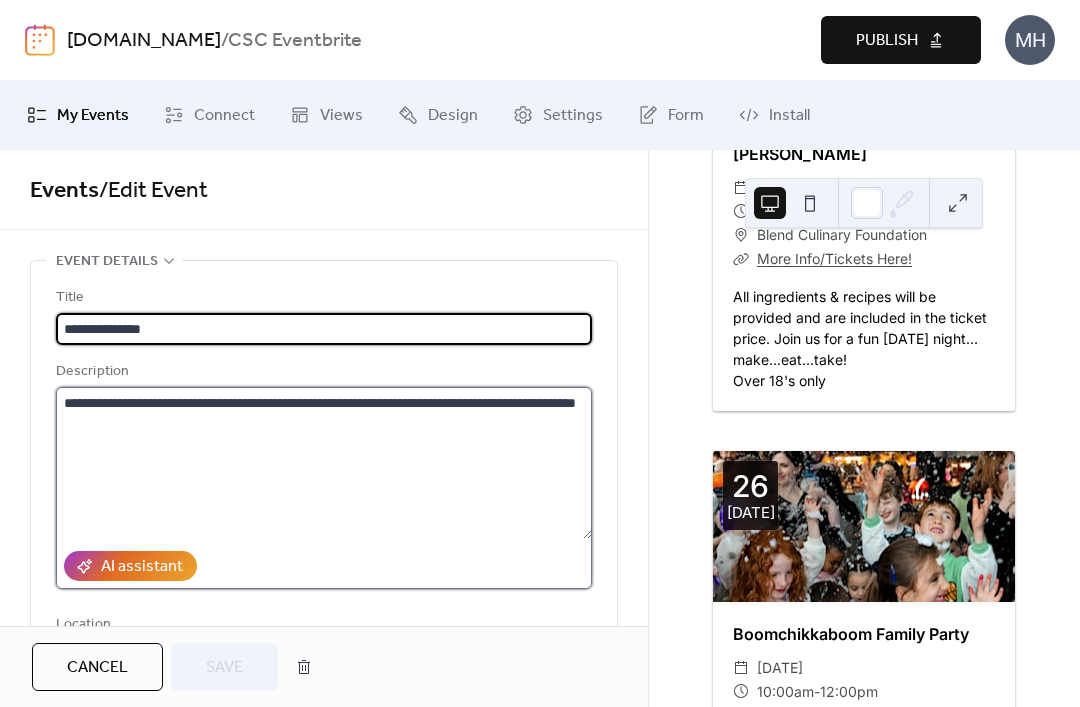 click on "**********" at bounding box center (324, 463) 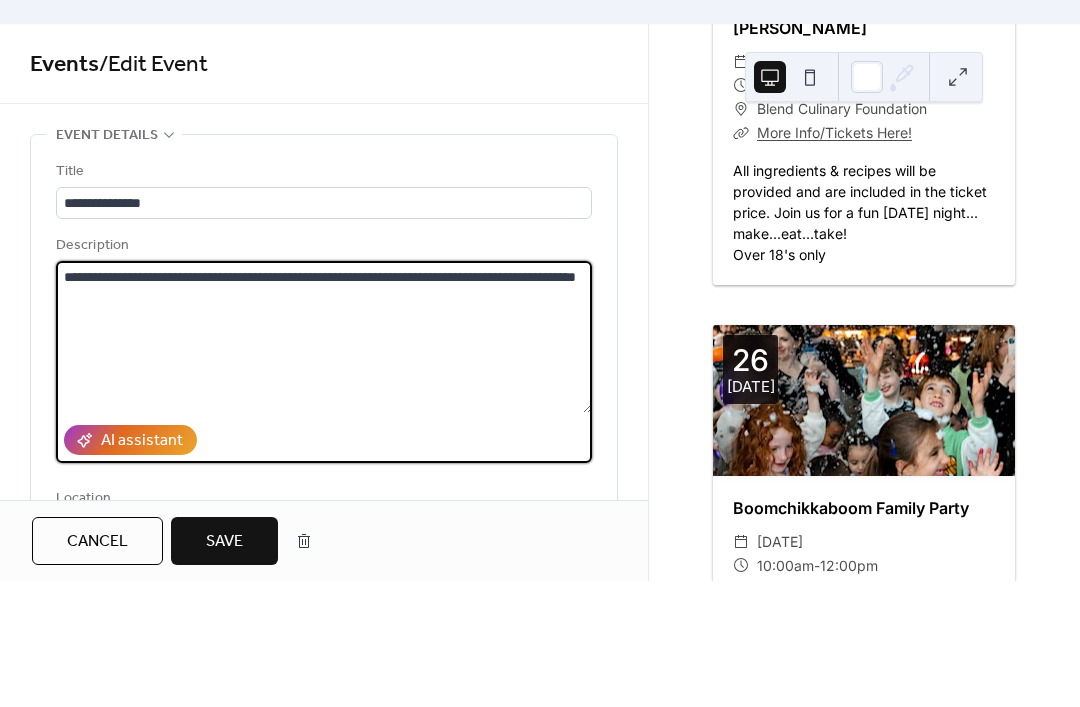 click on "**********" at bounding box center (324, 463) 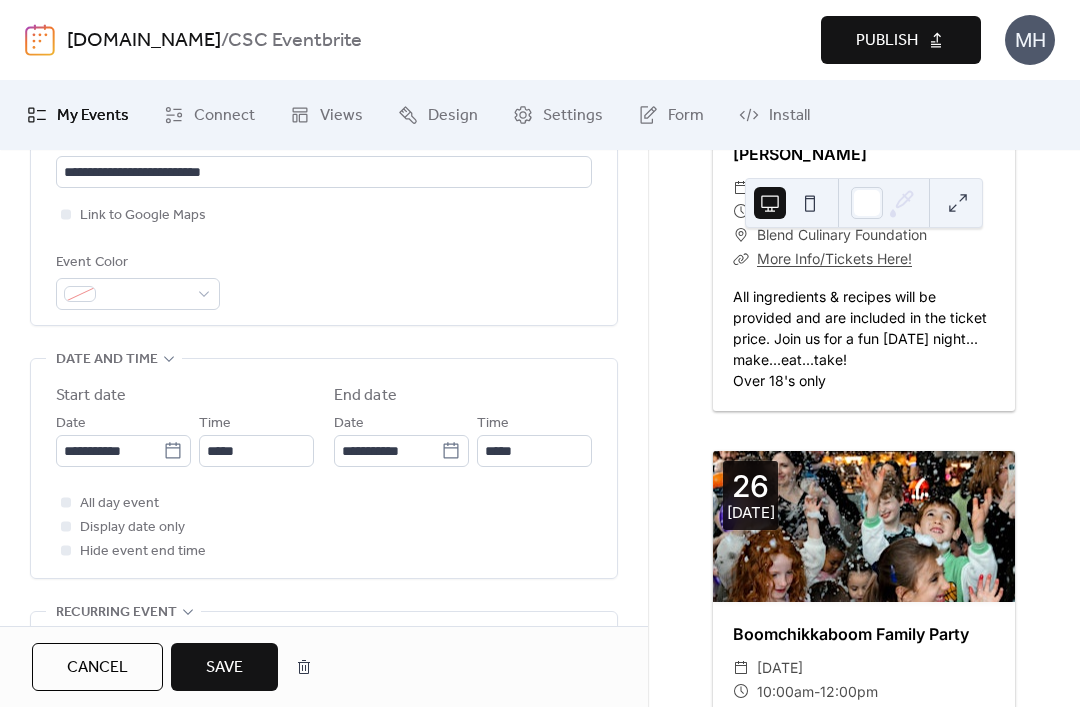 scroll, scrollTop: 537, scrollLeft: 0, axis: vertical 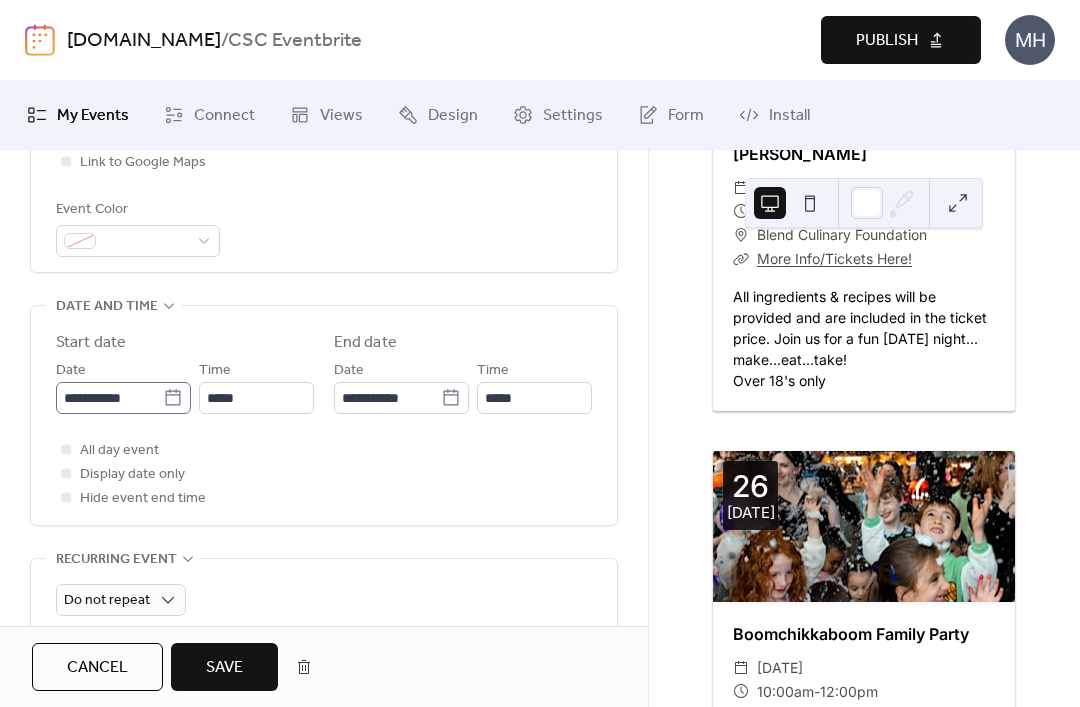 type on "**********" 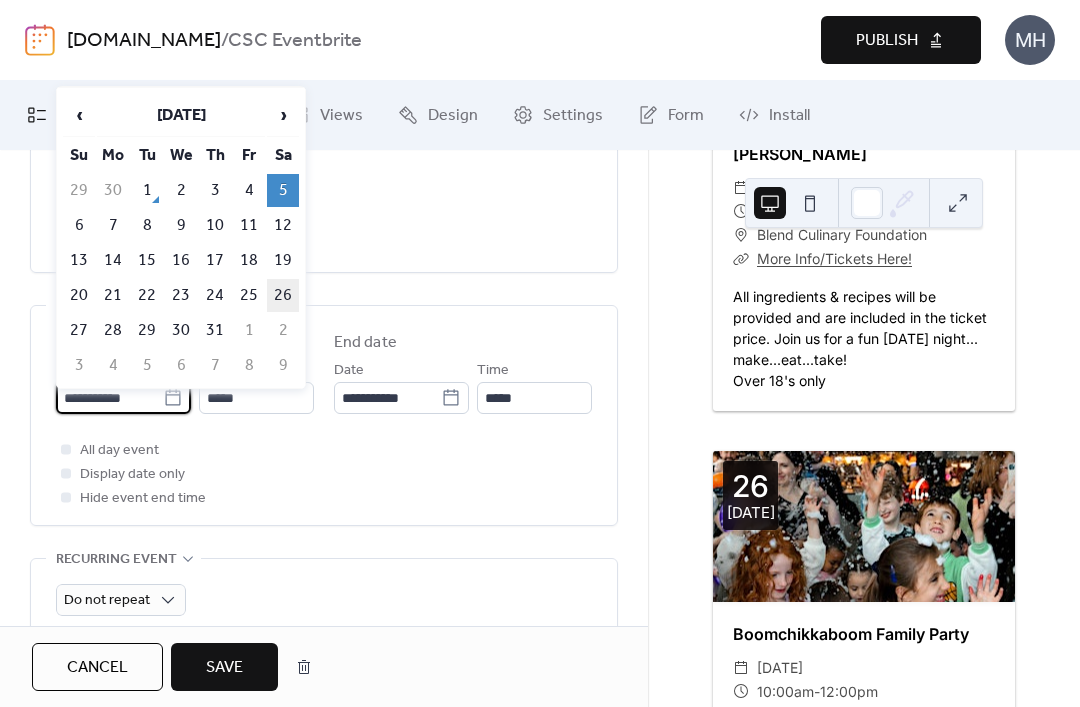 click on "26" at bounding box center (283, 295) 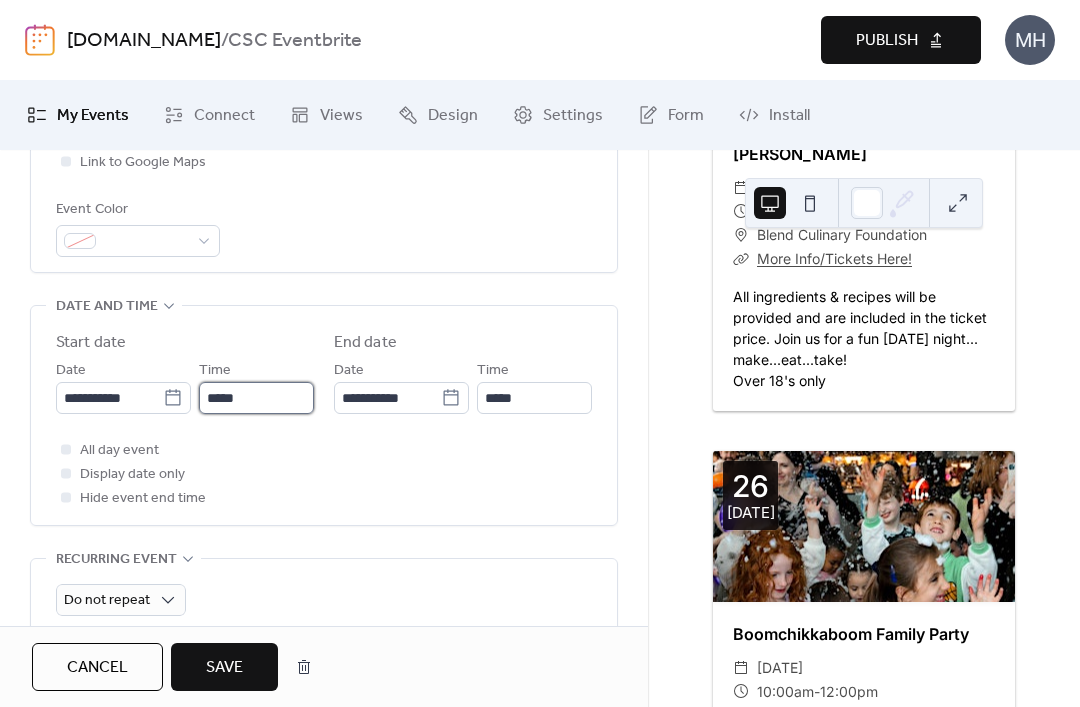 click on "*****" at bounding box center (256, 398) 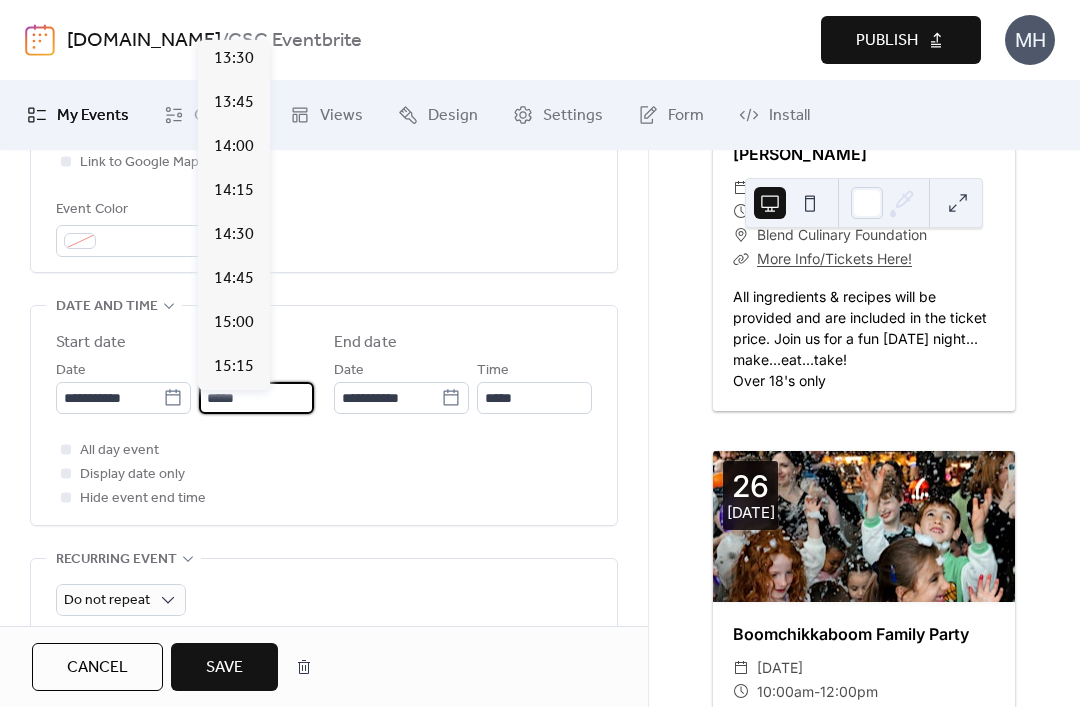 scroll, scrollTop: 2377, scrollLeft: 0, axis: vertical 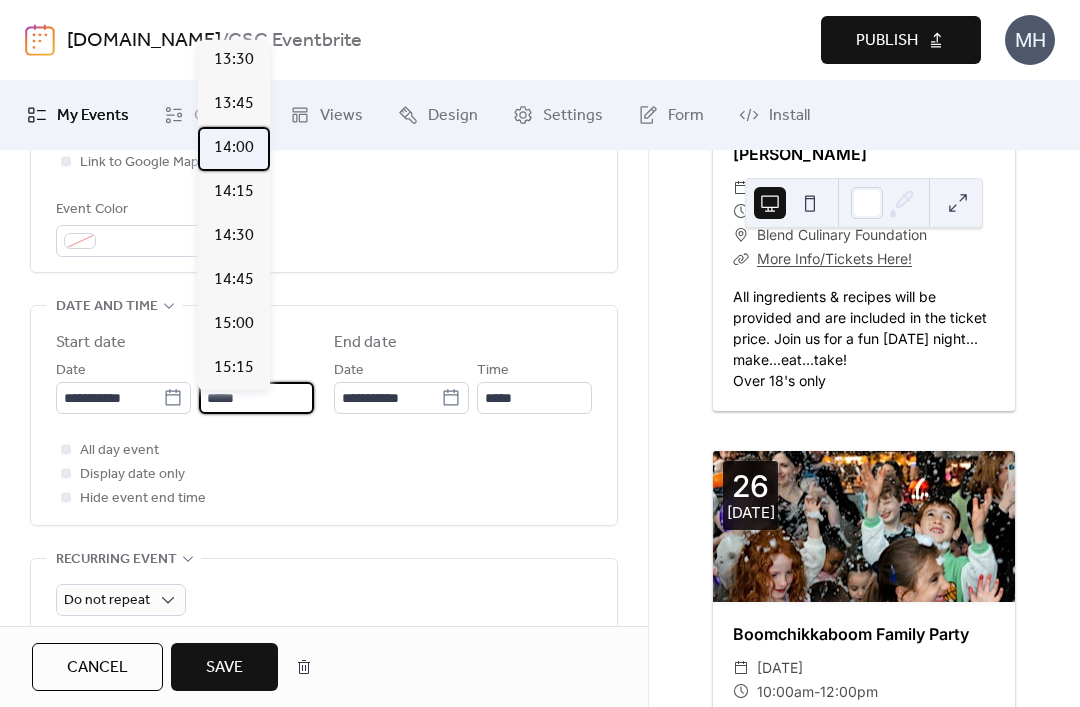 click on "14:00" at bounding box center [234, 149] 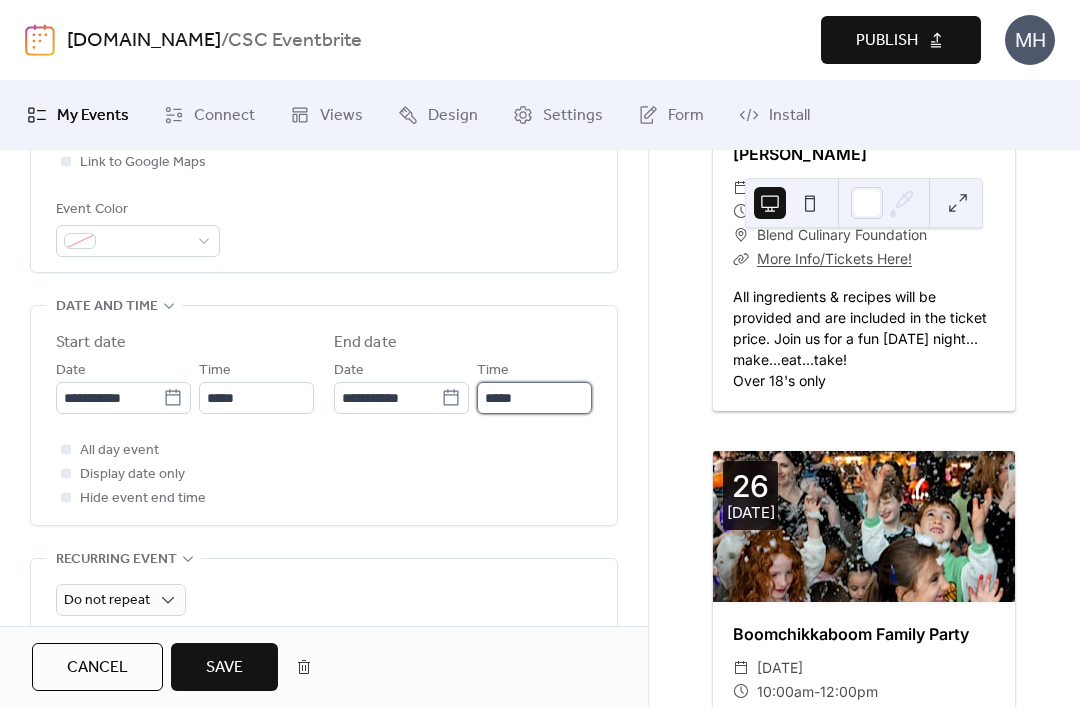 click on "*****" at bounding box center (534, 398) 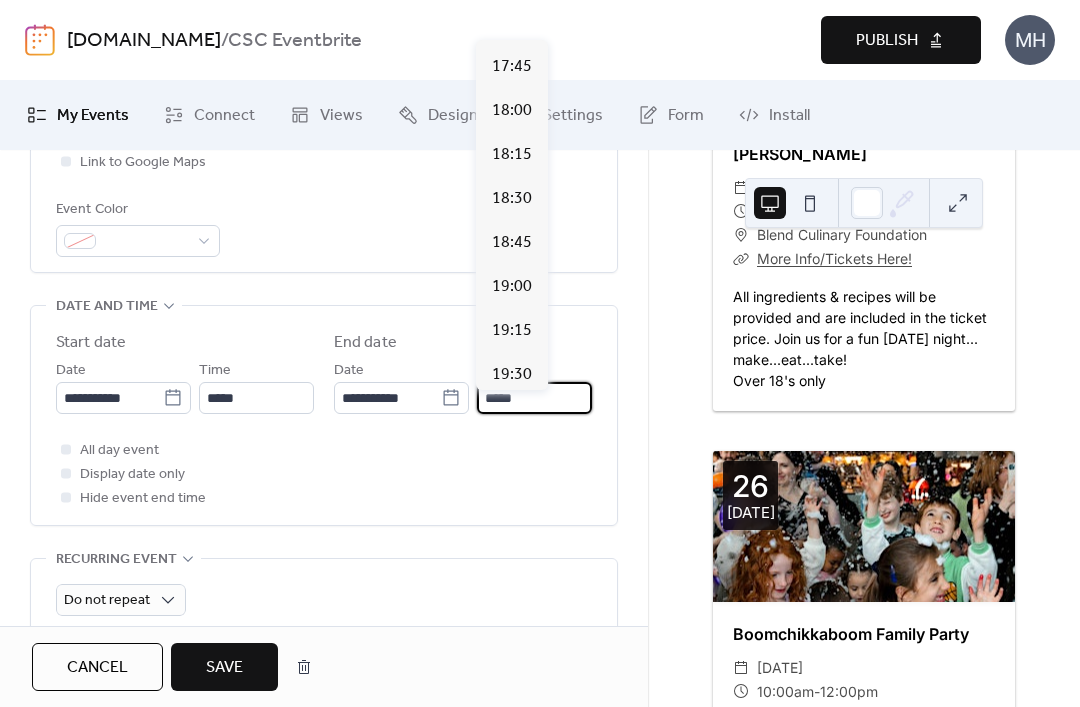 scroll, scrollTop: 597, scrollLeft: 0, axis: vertical 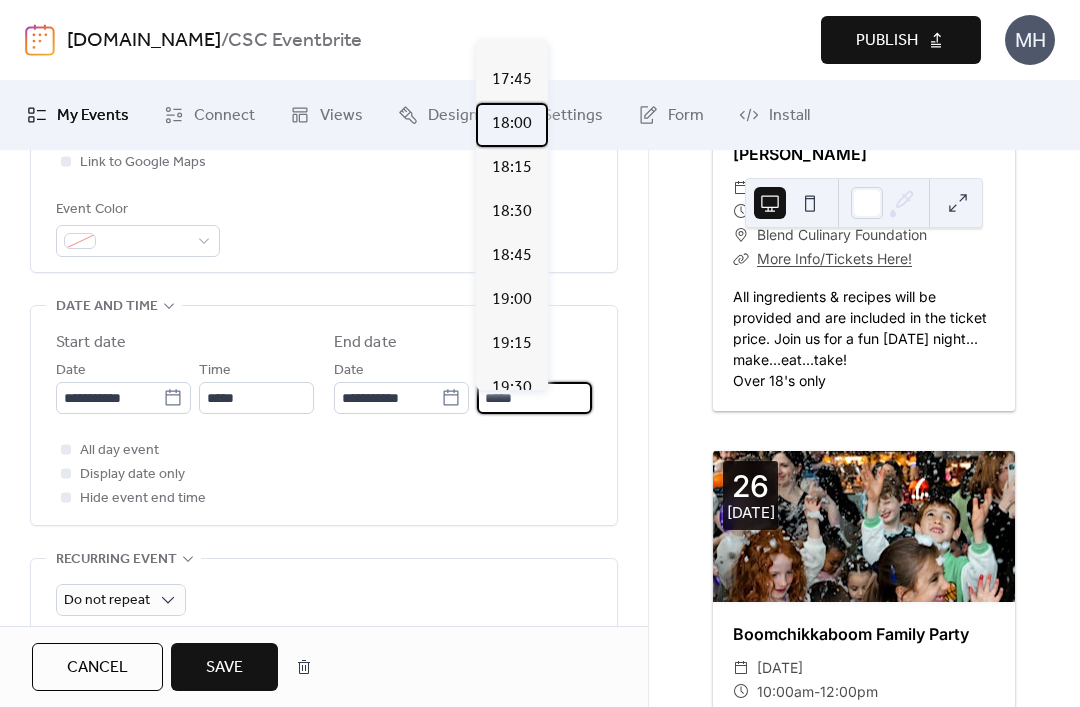 click on "18:00" at bounding box center [512, 124] 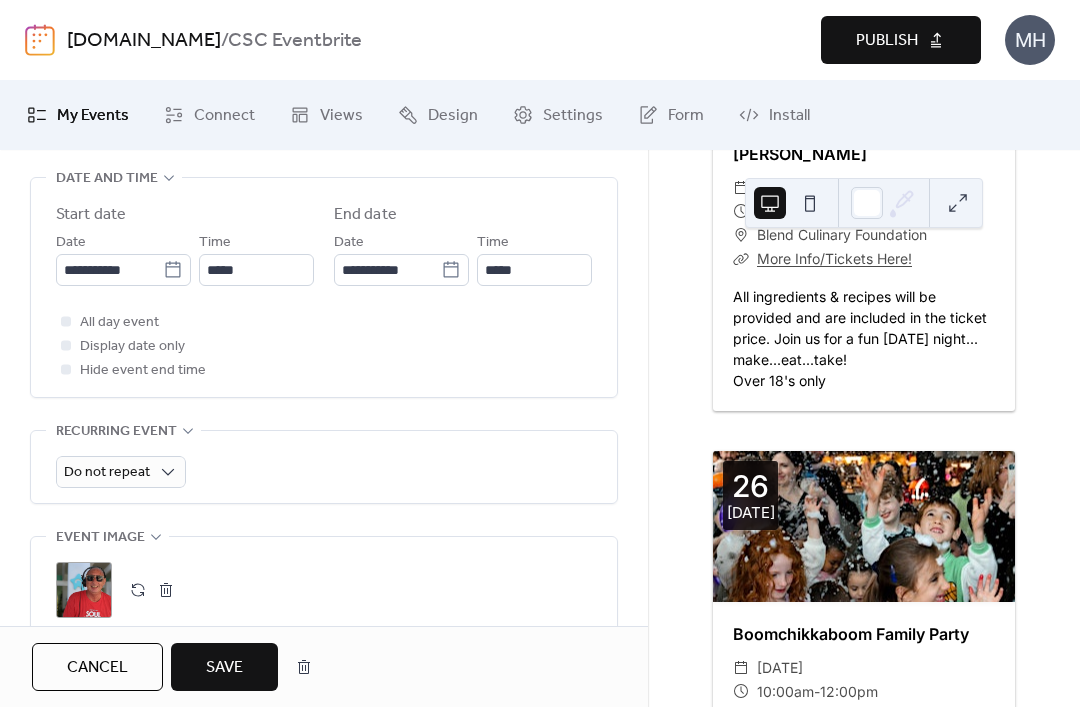 scroll, scrollTop: 665, scrollLeft: 0, axis: vertical 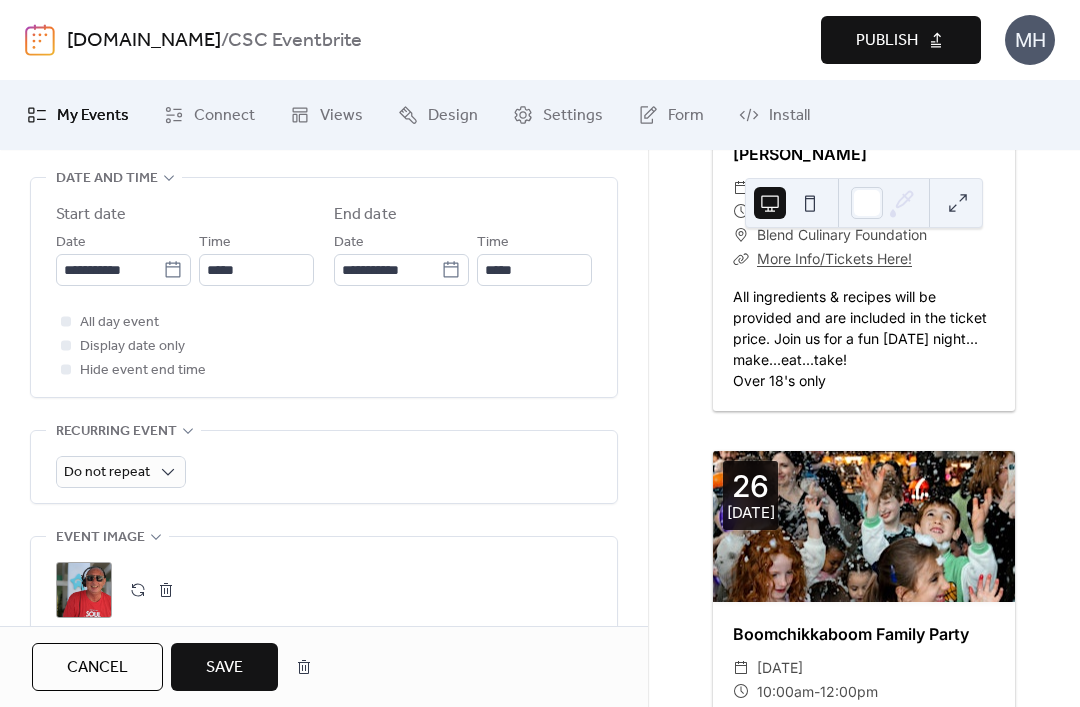 click on "Save" at bounding box center [224, 668] 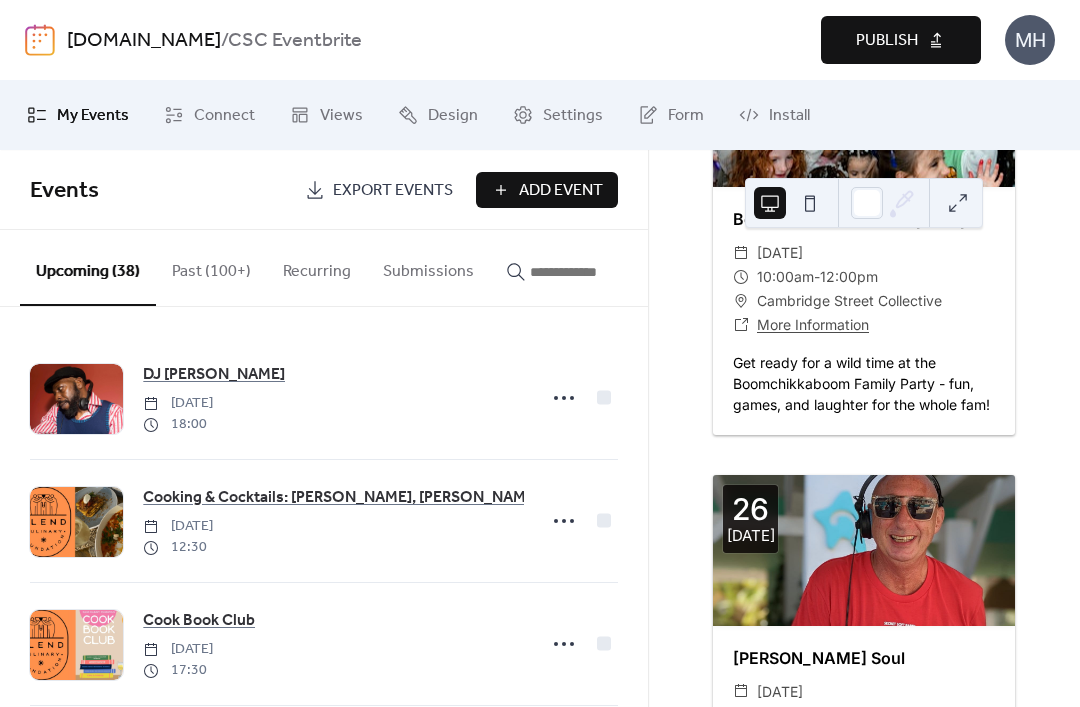 click at bounding box center [580, 272] 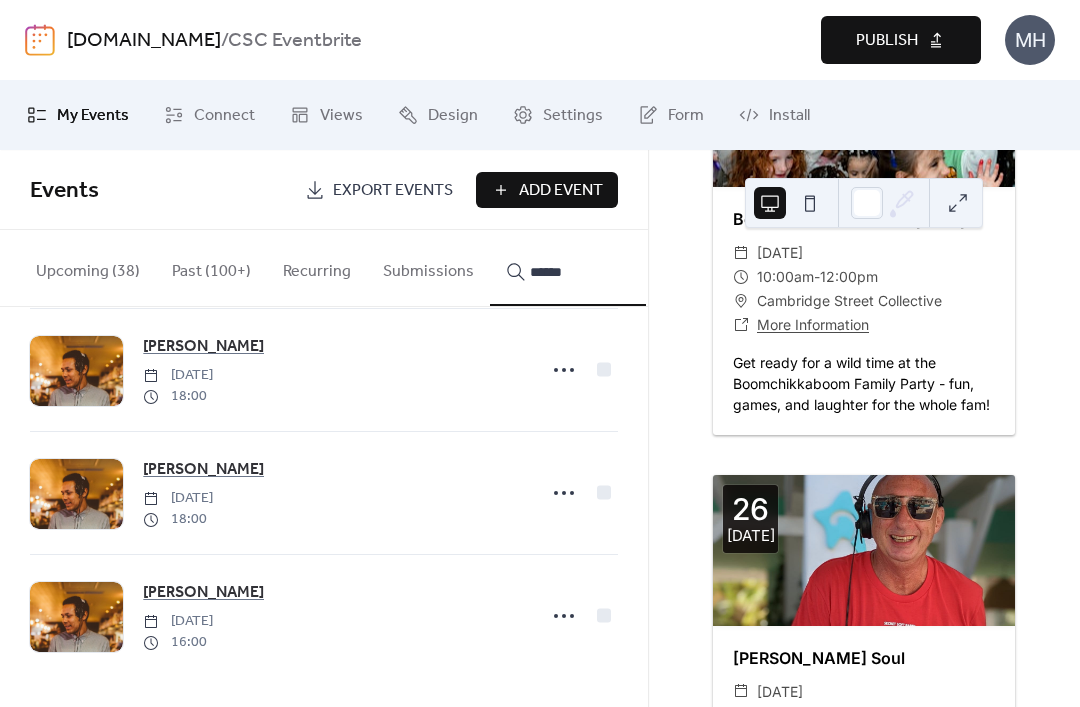scroll, scrollTop: 1275, scrollLeft: 0, axis: vertical 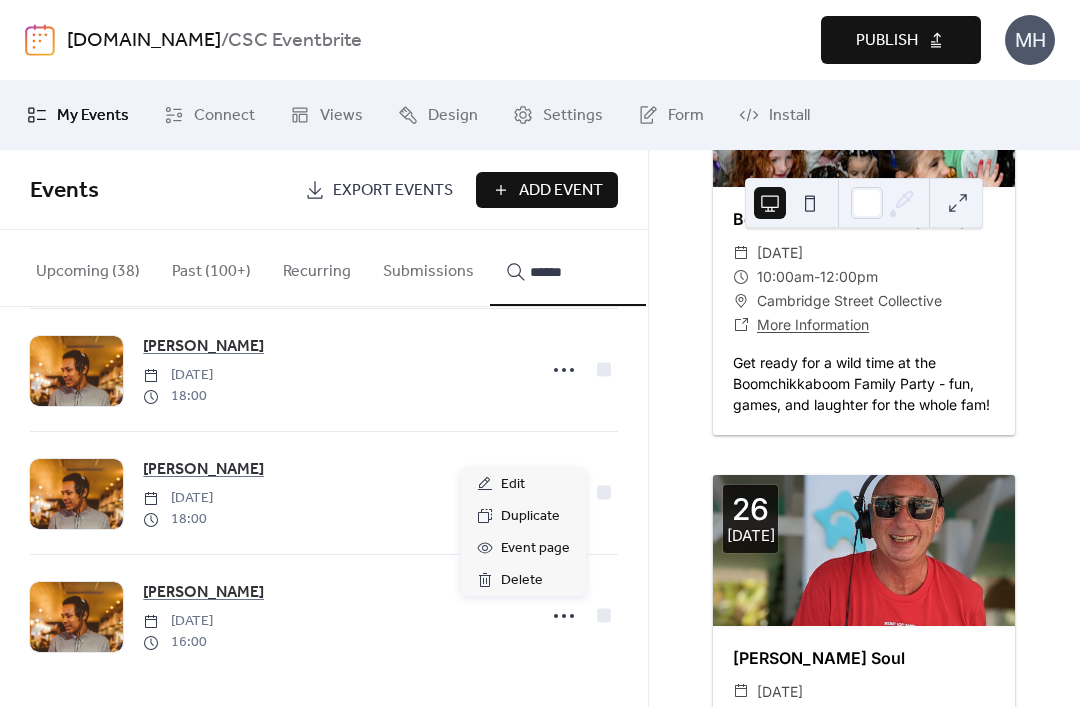 click on "DJ Wesley DMK  Saturday, July 12, 2025 16:00" at bounding box center (333, 616) 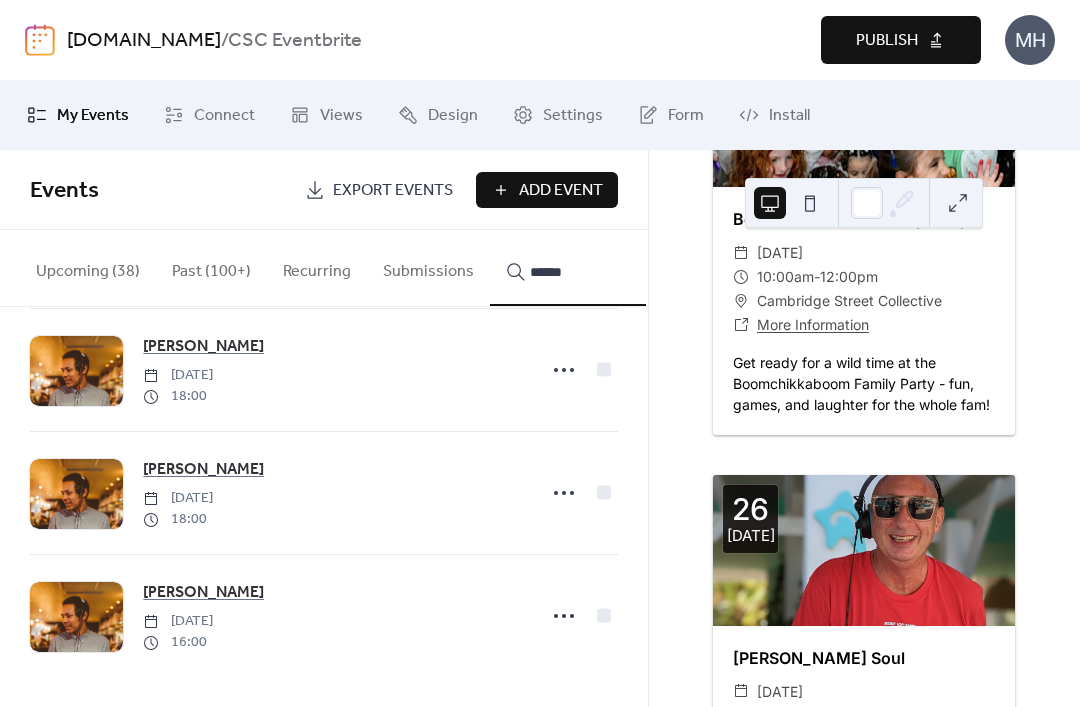 click 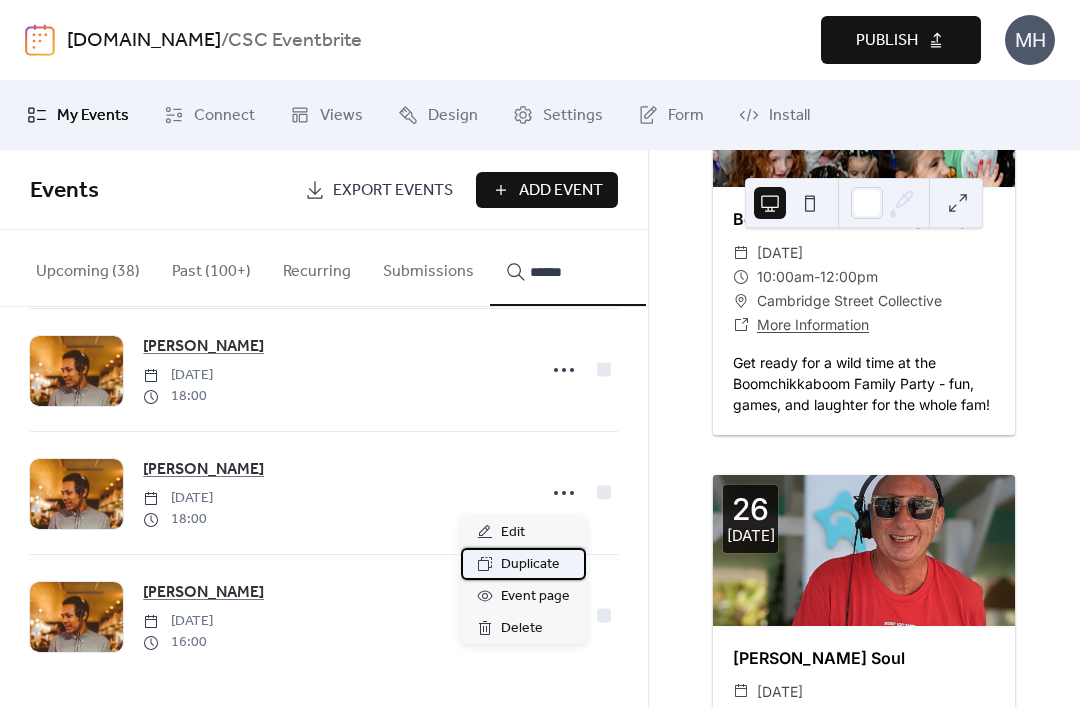 click on "Duplicate" at bounding box center (530, 565) 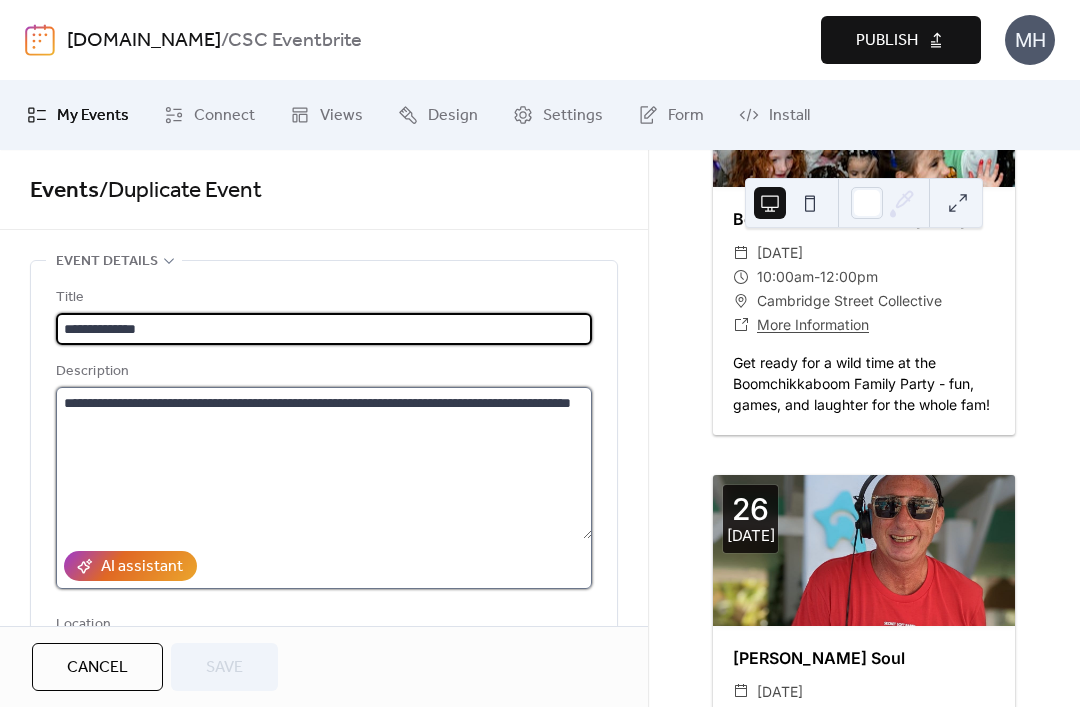 click on "**********" at bounding box center (324, 463) 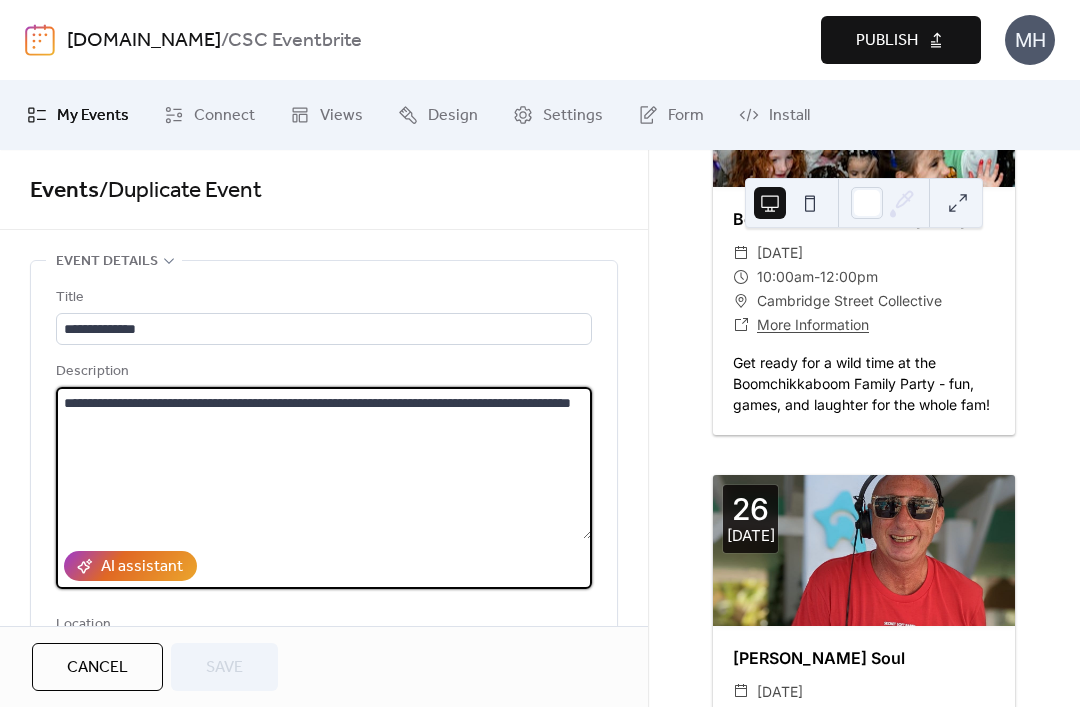 click on "**********" at bounding box center (324, 463) 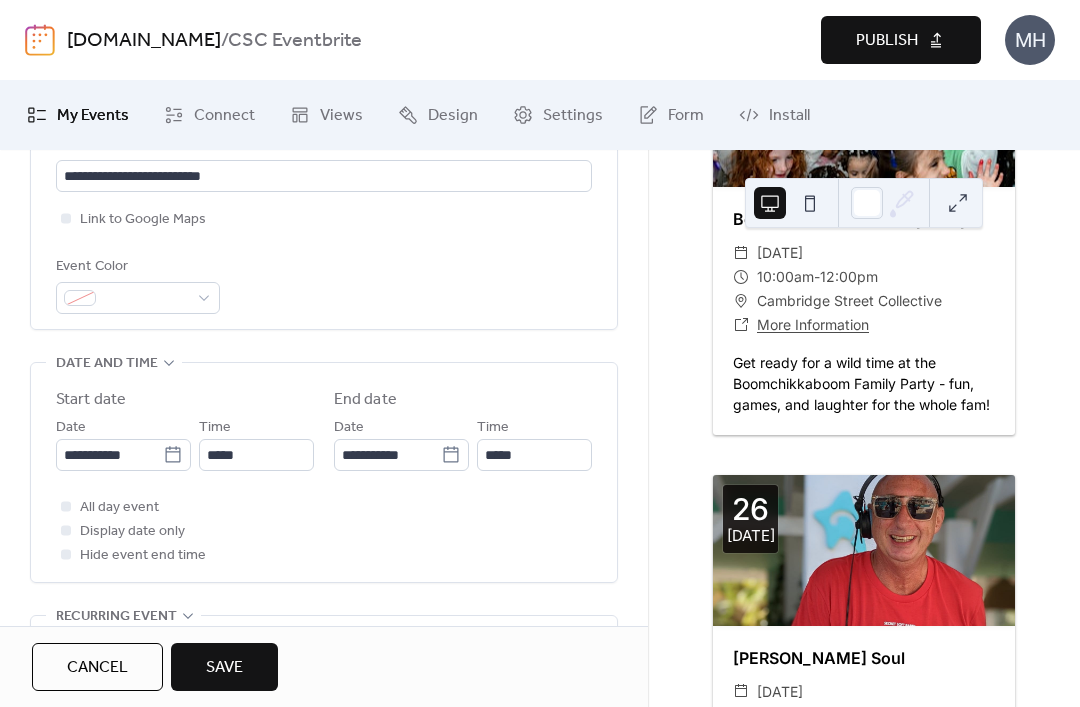 scroll, scrollTop: 484, scrollLeft: 0, axis: vertical 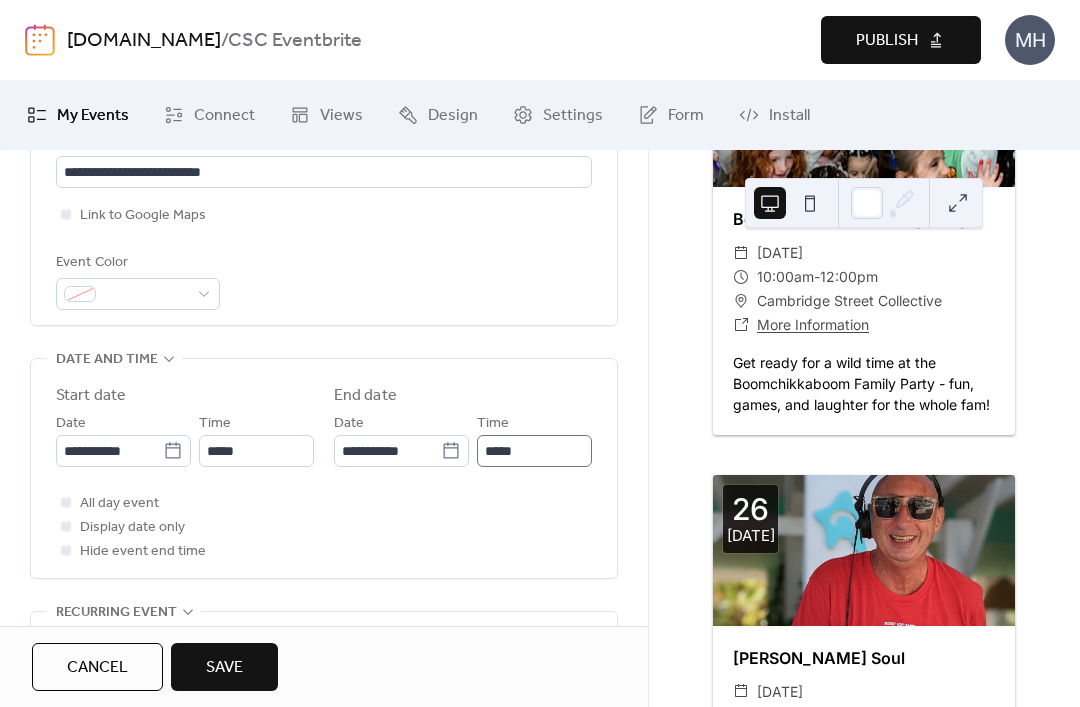 type on "**********" 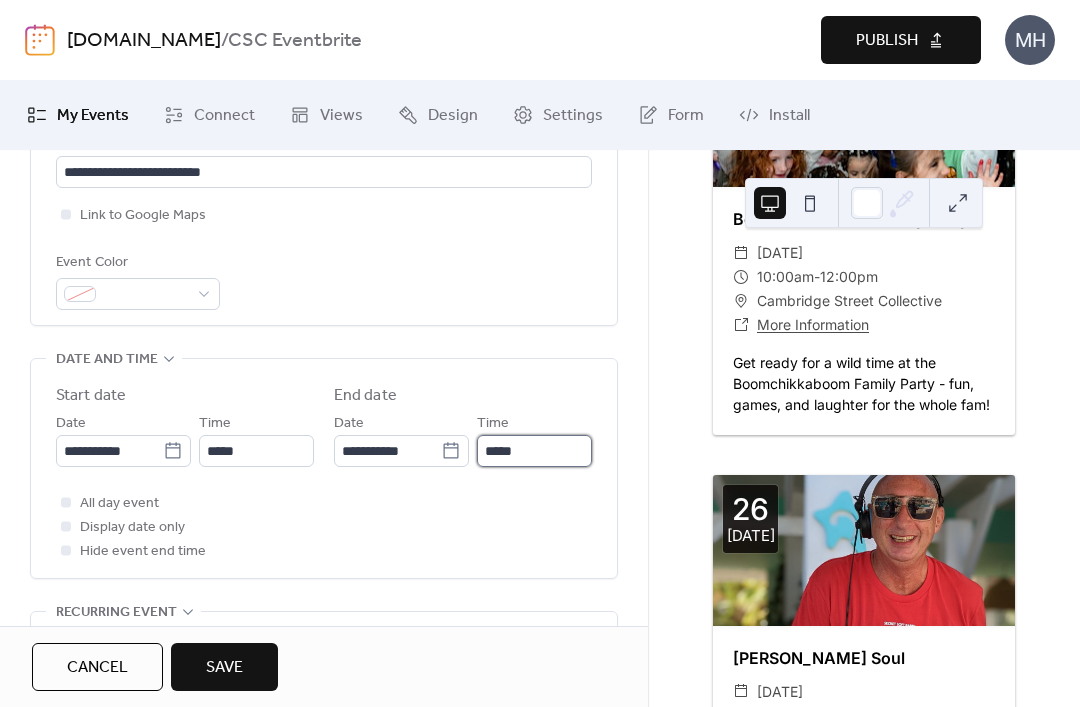 click on "*****" at bounding box center [534, 451] 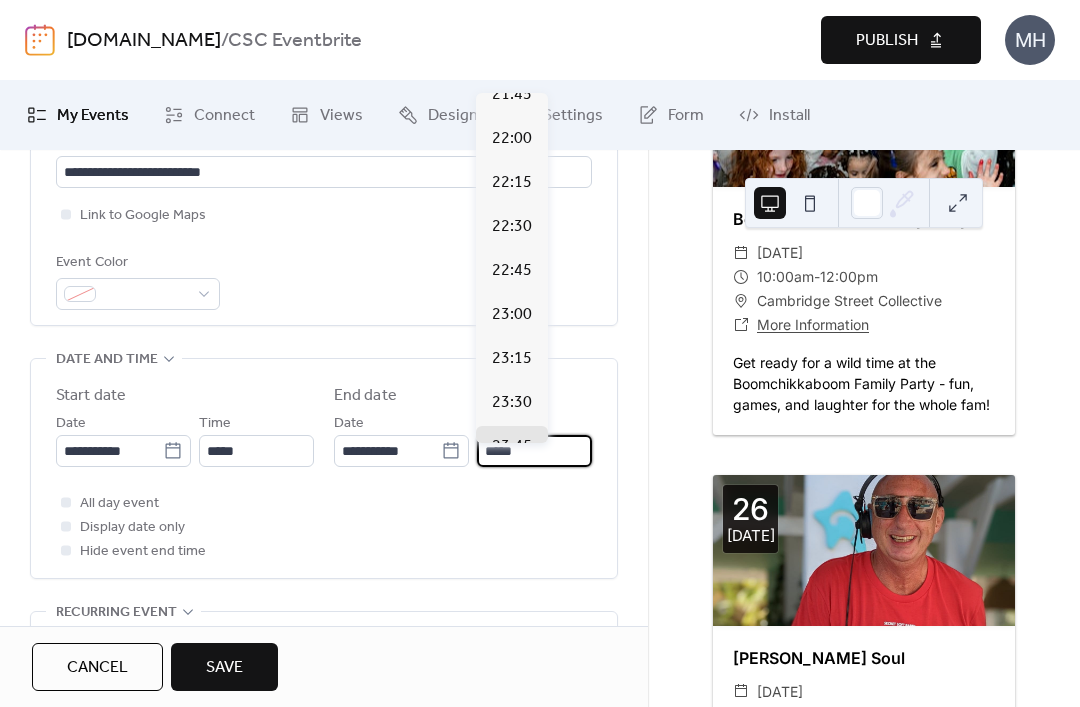 scroll, scrollTop: 630, scrollLeft: 0, axis: vertical 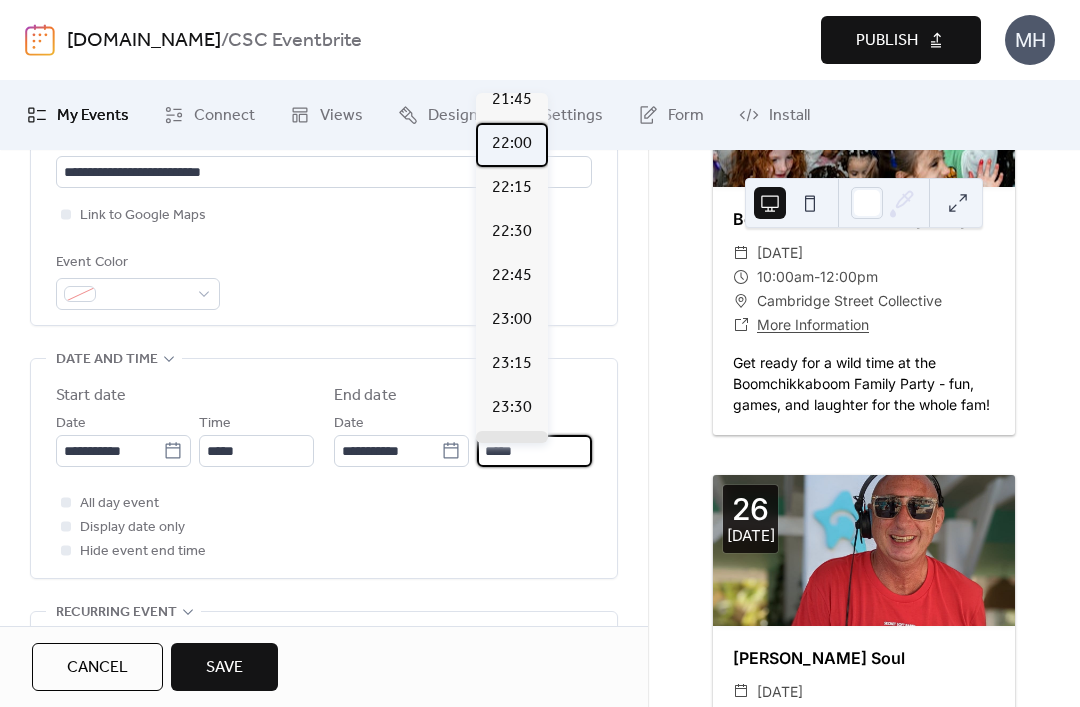 click on "22:00" at bounding box center [512, 144] 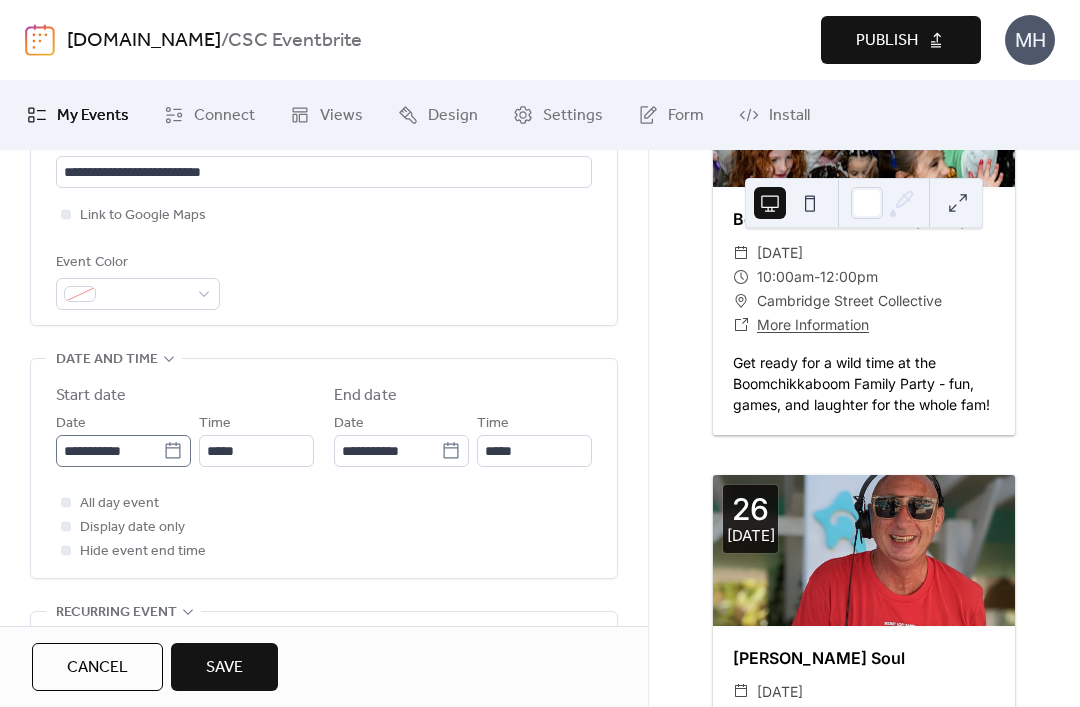 click 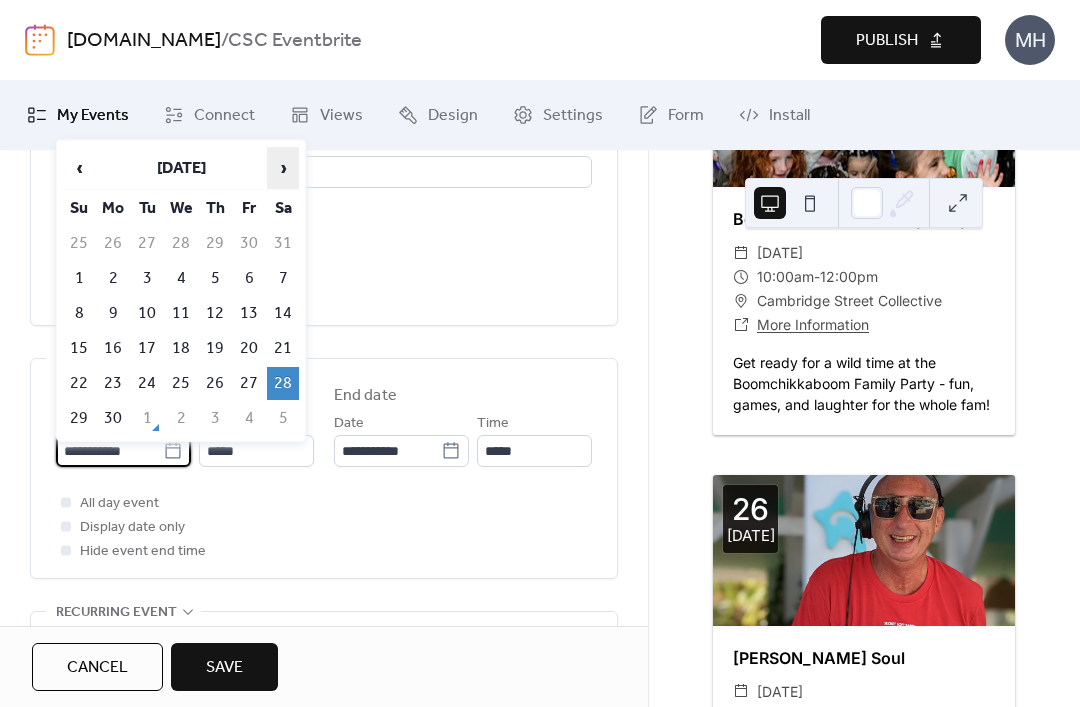 click on "›" at bounding box center [283, 168] 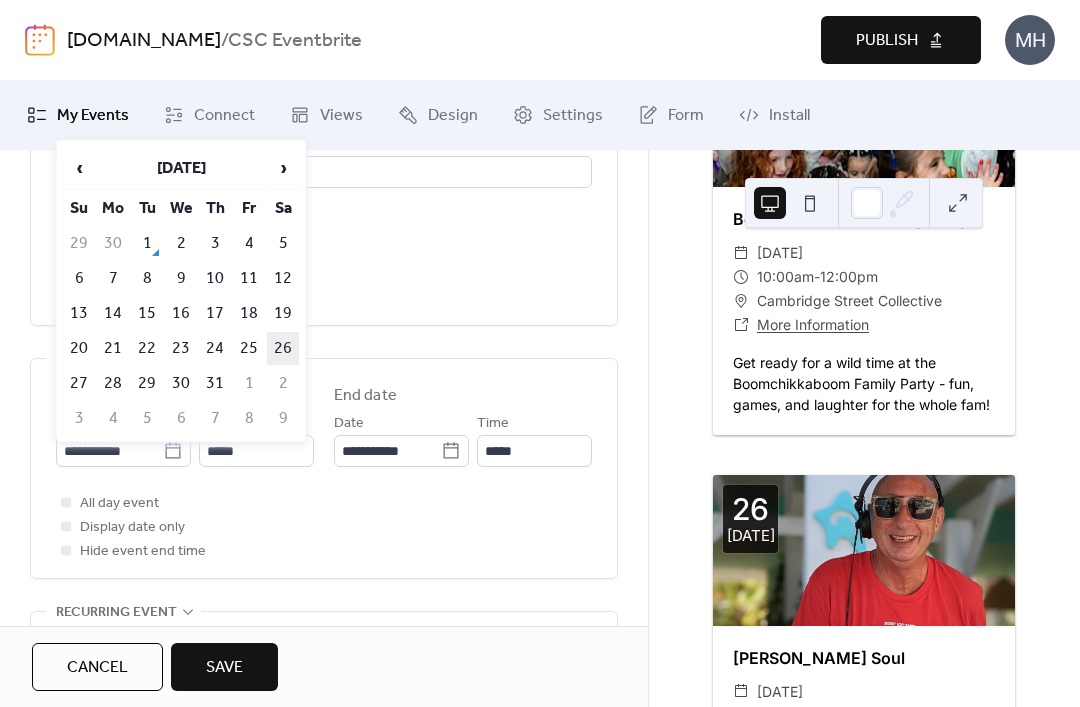 click on "26" at bounding box center [283, 348] 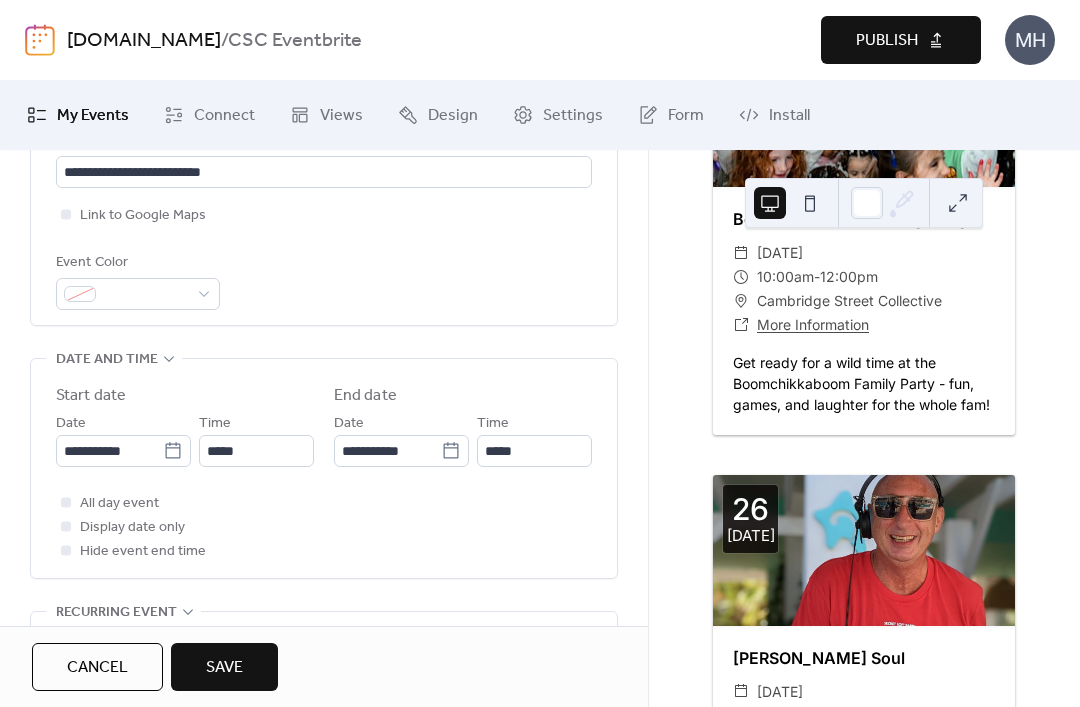 click on "Save" at bounding box center [224, 667] 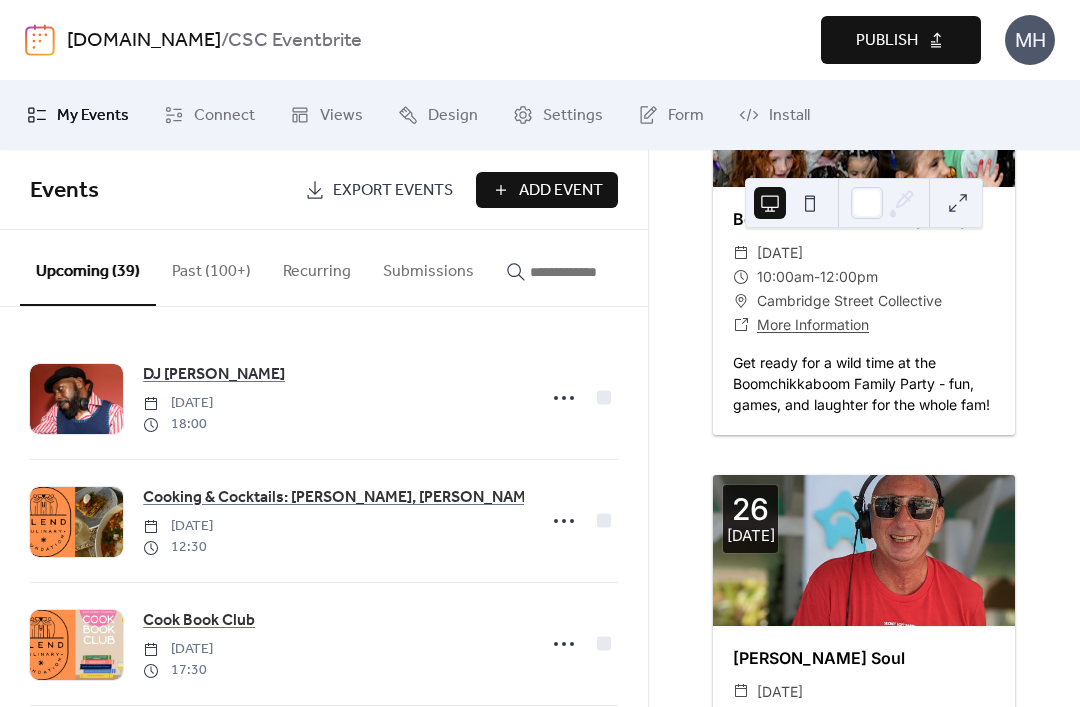 click on "Publish" at bounding box center (901, 40) 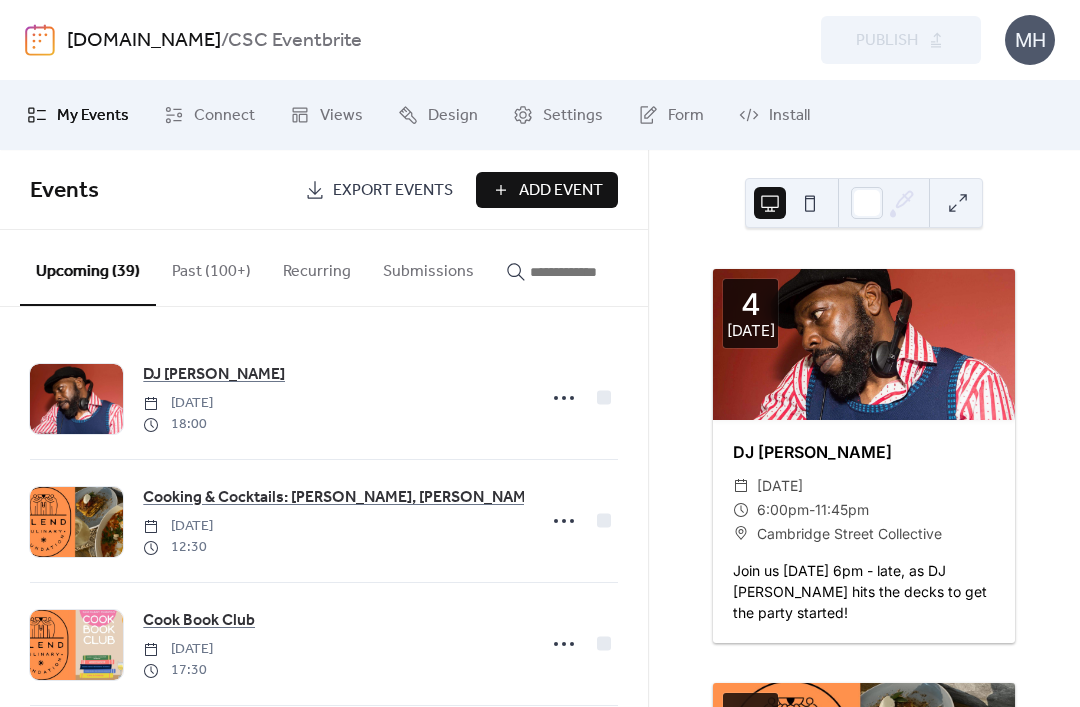 scroll, scrollTop: 0, scrollLeft: 0, axis: both 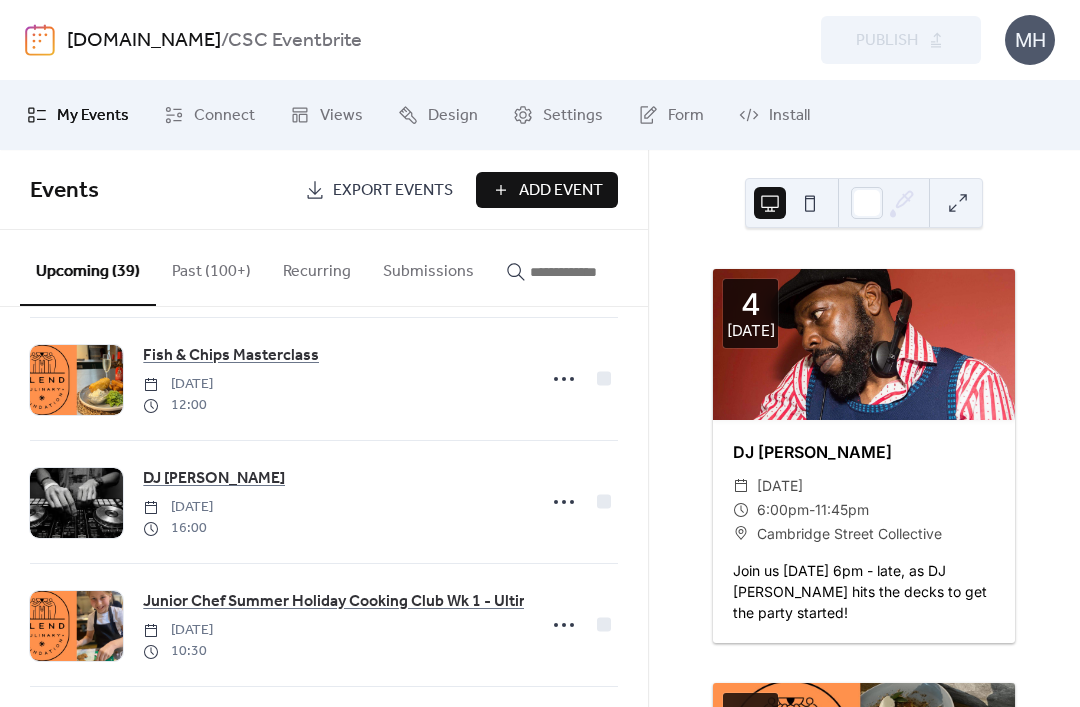 click on "[DOMAIN_NAME]" at bounding box center [144, 41] 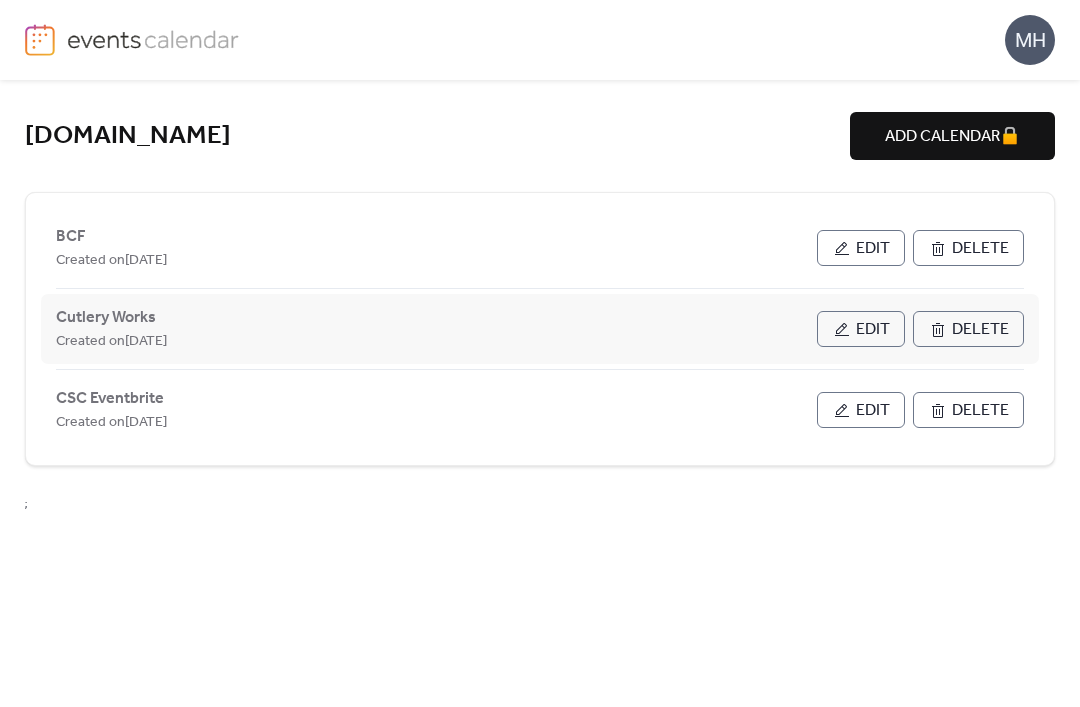 click on "Edit" at bounding box center [861, 329] 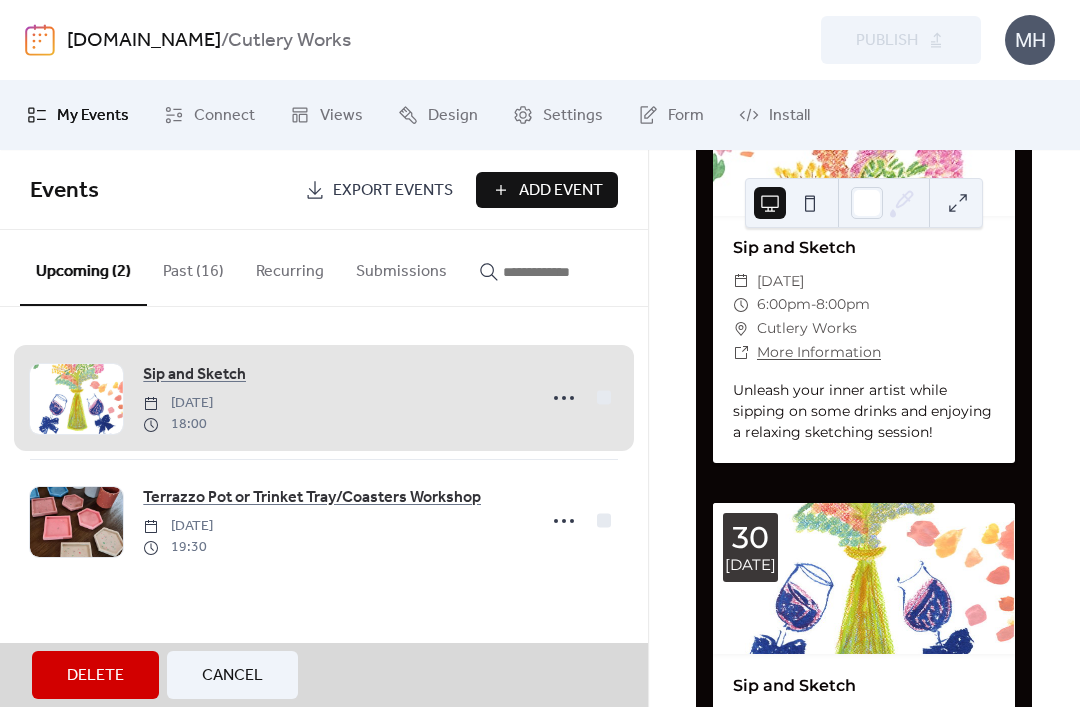 scroll, scrollTop: 1573, scrollLeft: 0, axis: vertical 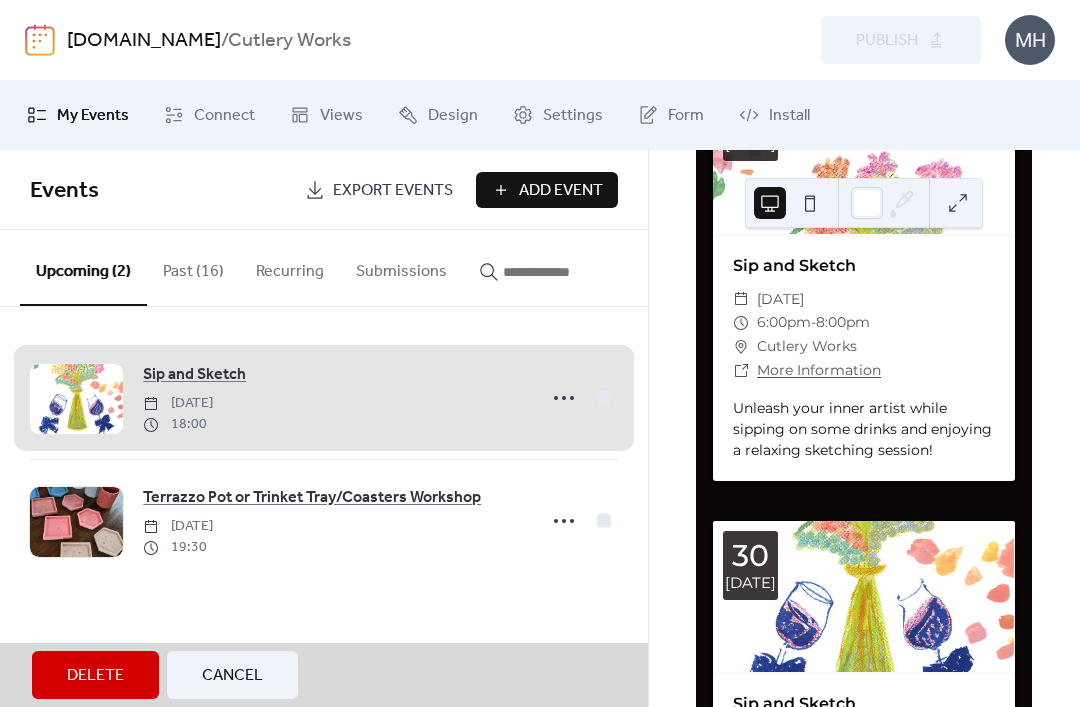 click on "Sip and Sketch [DATE] 18:00" at bounding box center (324, 398) 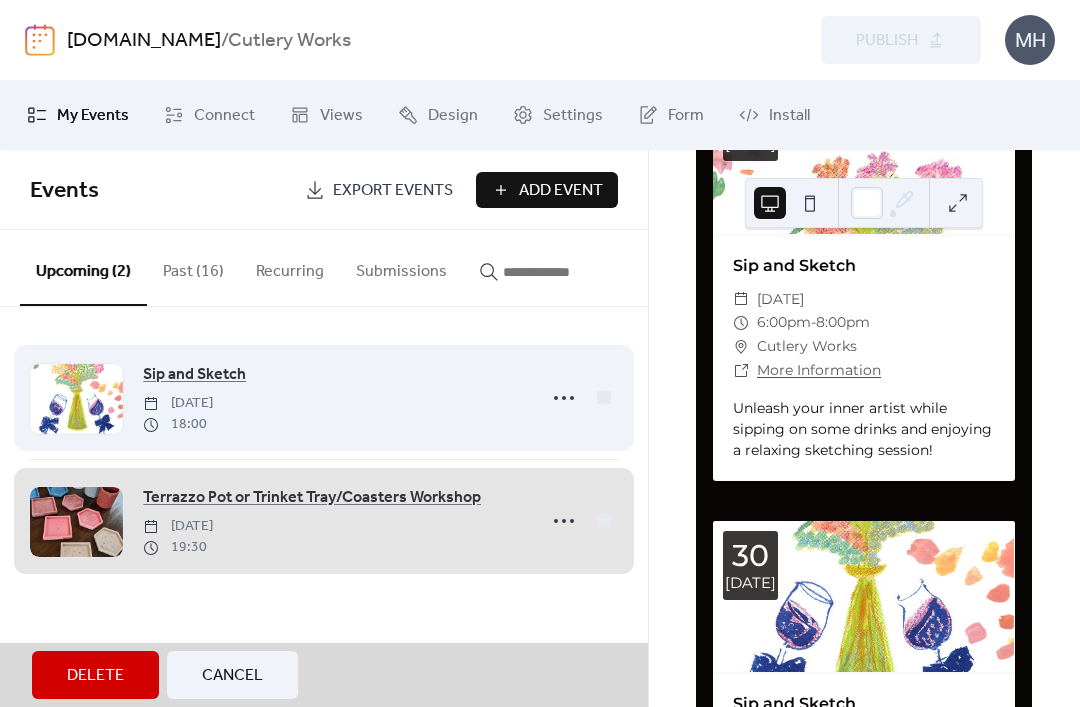 click on "Sip and Sketch [DATE] 18:00" at bounding box center (324, 398) 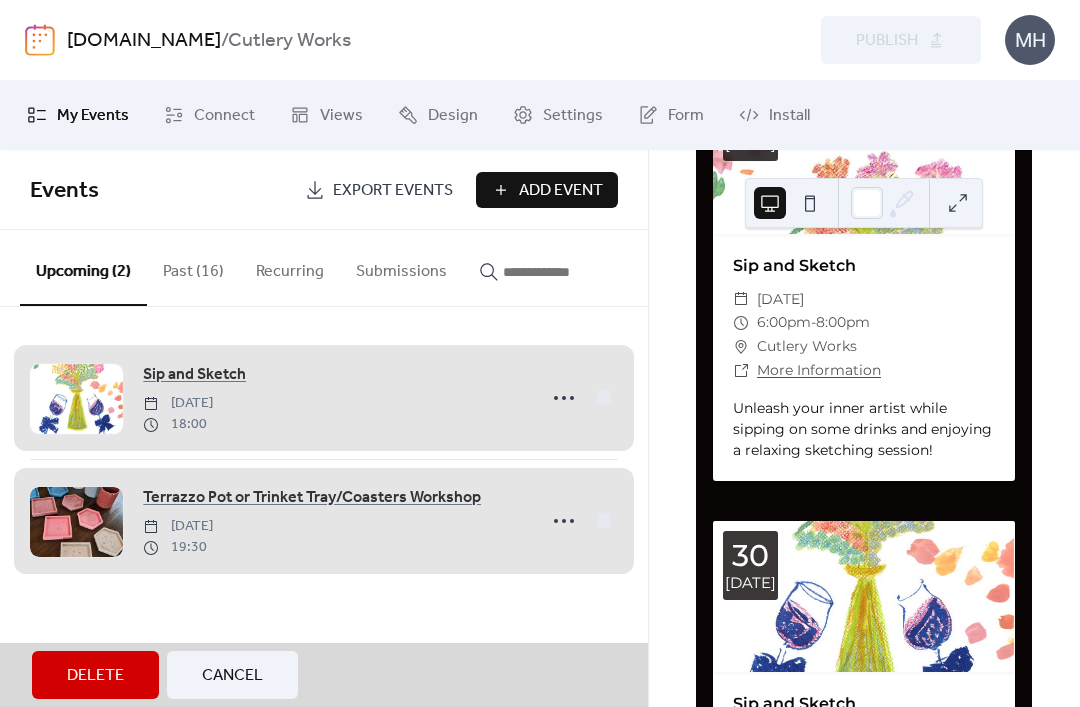 click on "Sip and Sketch [DATE] 18:00" at bounding box center (324, 398) 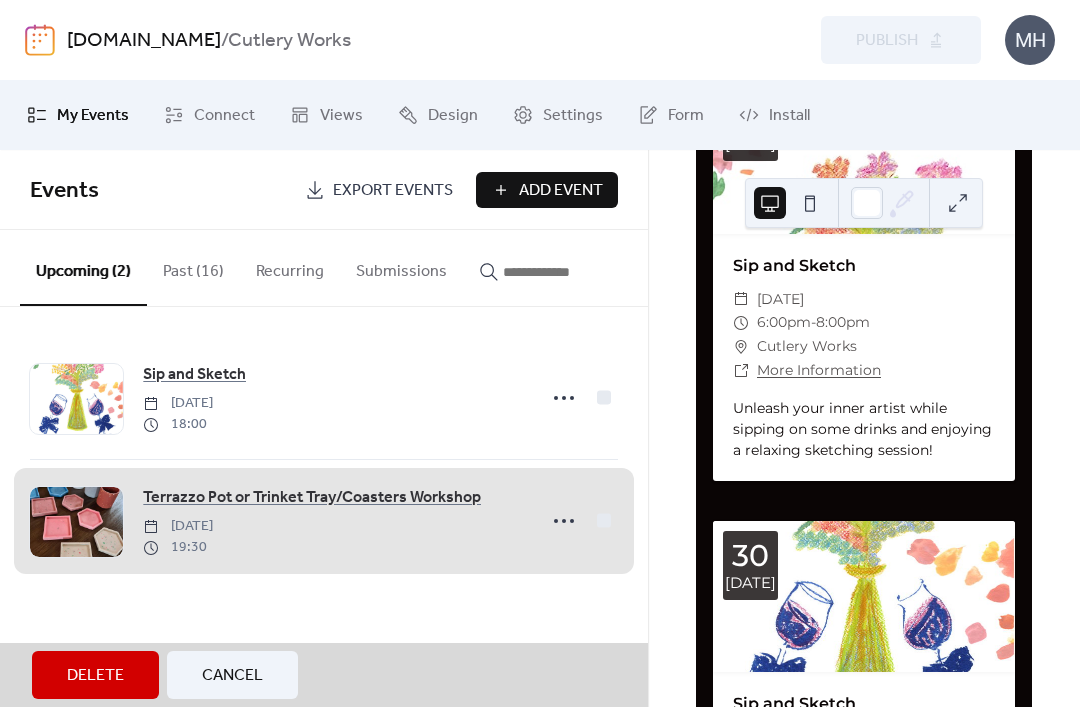 click on "Terrazzo Pot or Trinket Tray/Coasters Workshop [DATE] 19:30" at bounding box center (324, 521) 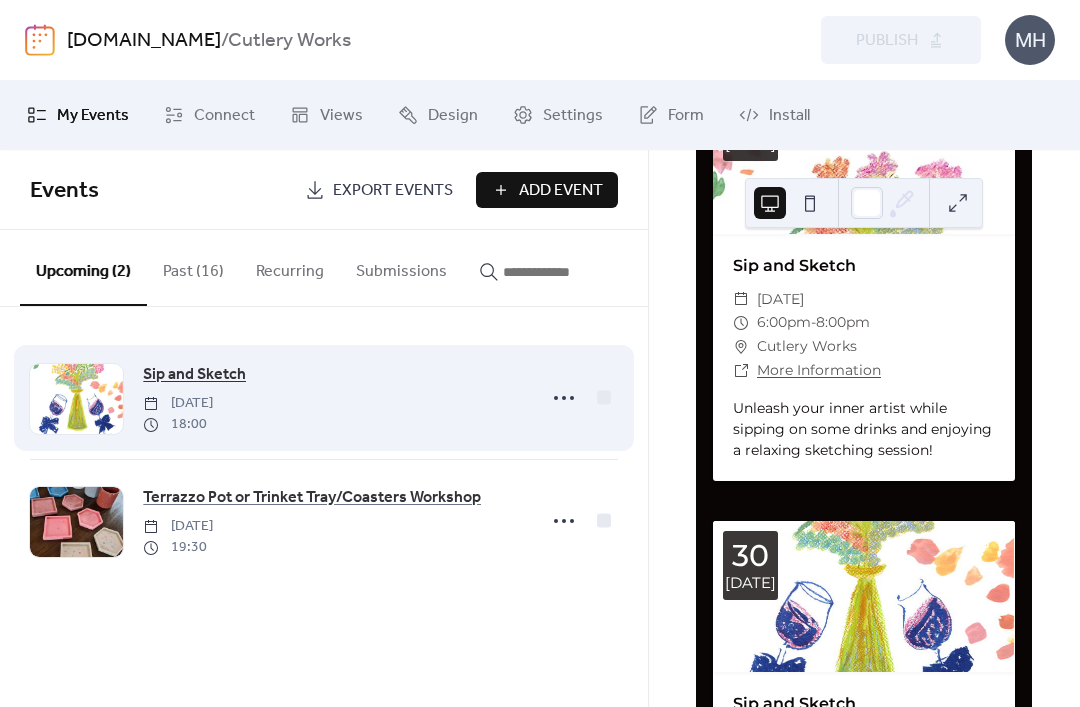 click on "Sip and Sketch" at bounding box center [194, 375] 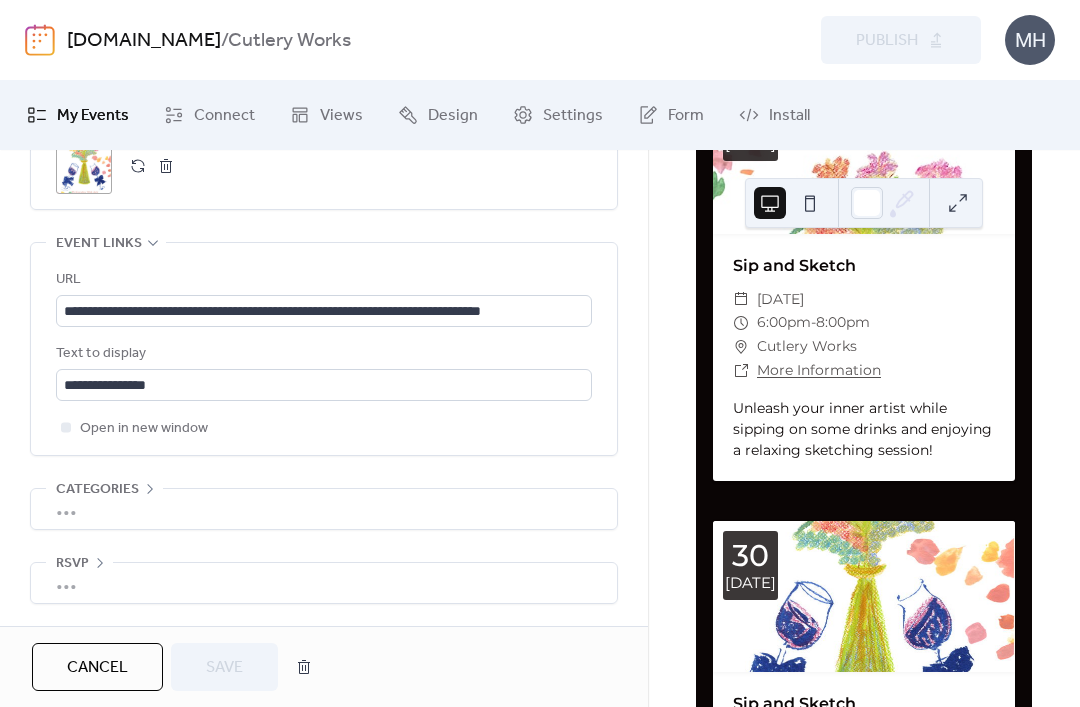 scroll, scrollTop: 1113, scrollLeft: 0, axis: vertical 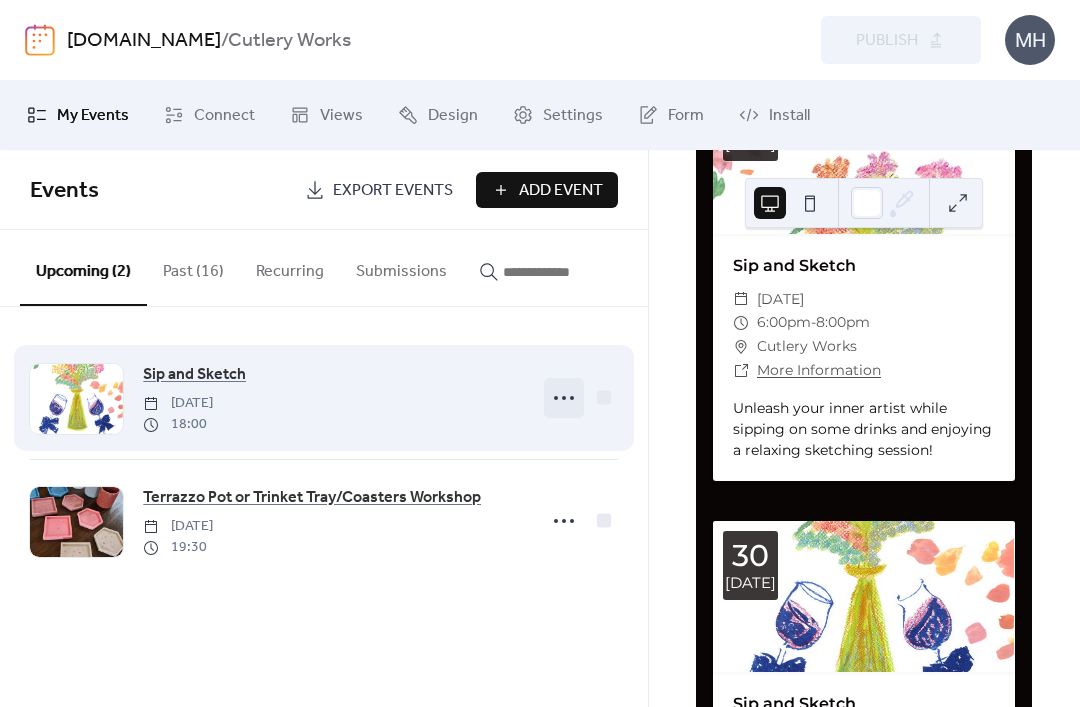 click 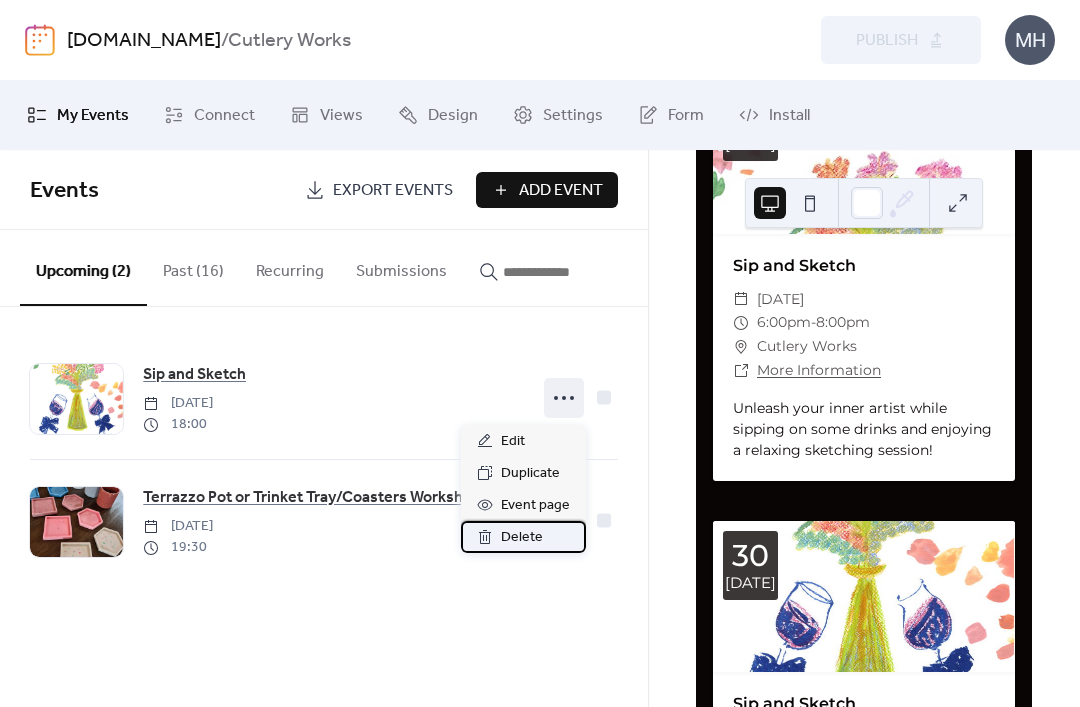 click on "Delete" at bounding box center (522, 538) 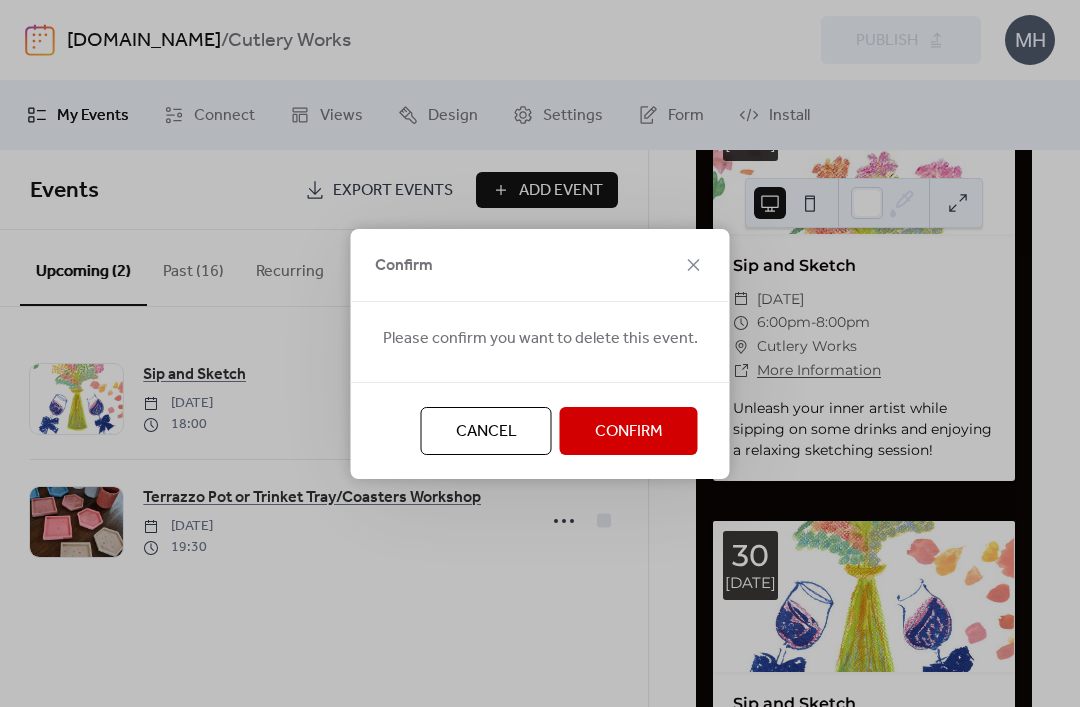 click on "Confirm" at bounding box center [629, 432] 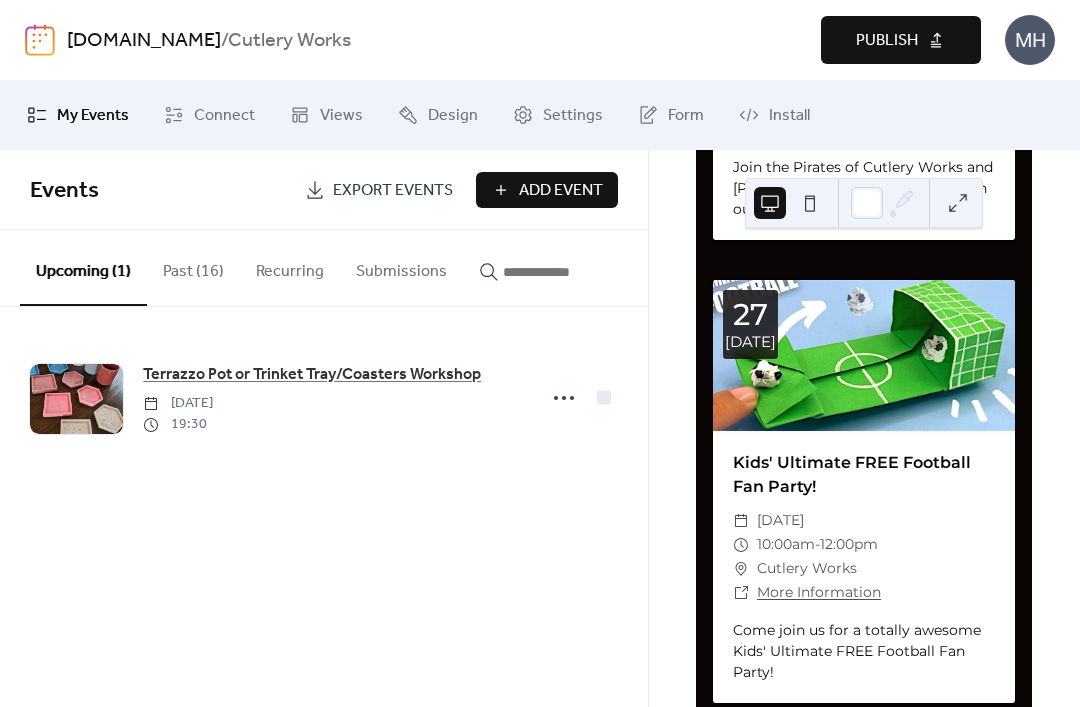 scroll, scrollTop: 847, scrollLeft: 0, axis: vertical 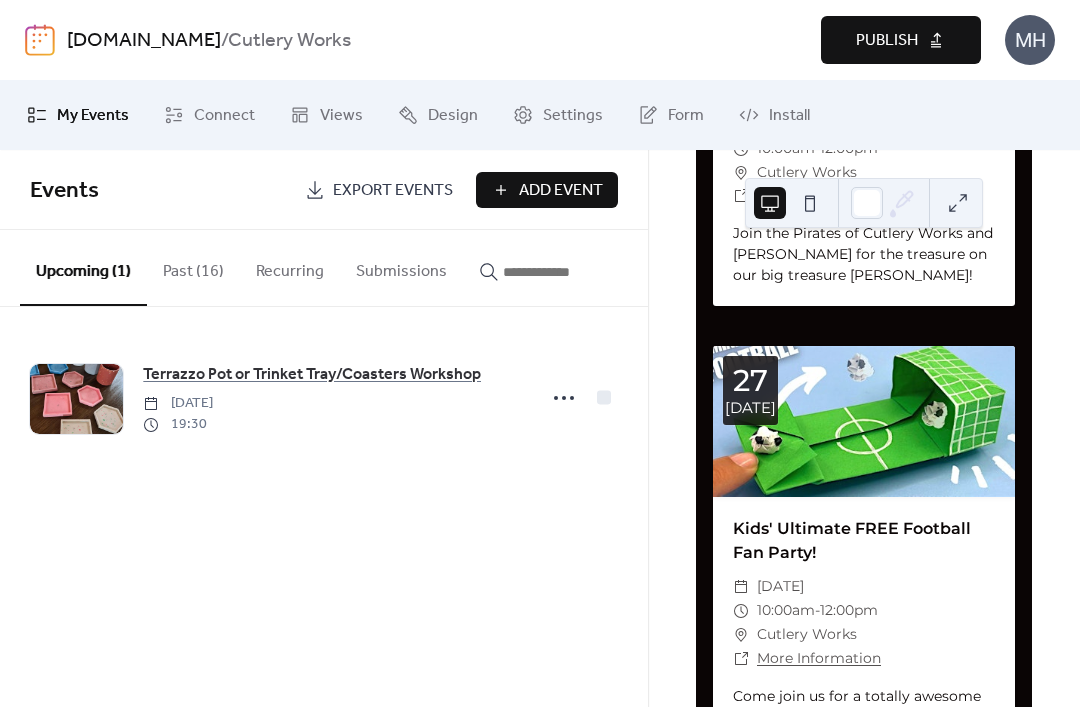 click on "Publish" at bounding box center (901, 40) 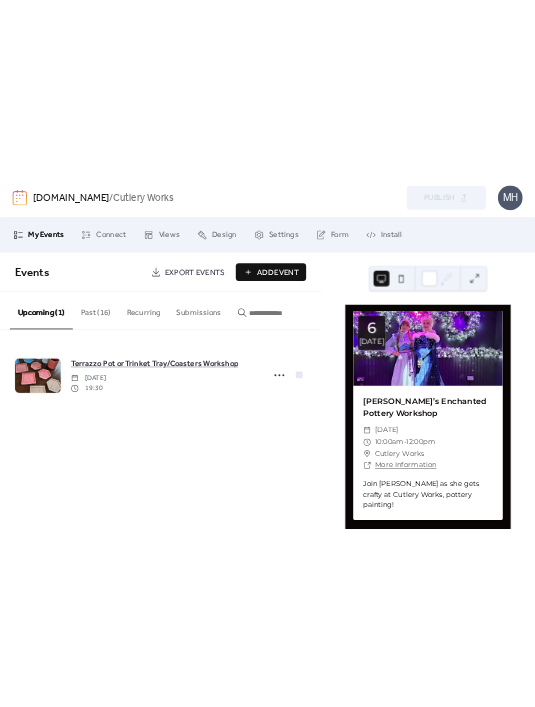 scroll, scrollTop: 0, scrollLeft: 0, axis: both 